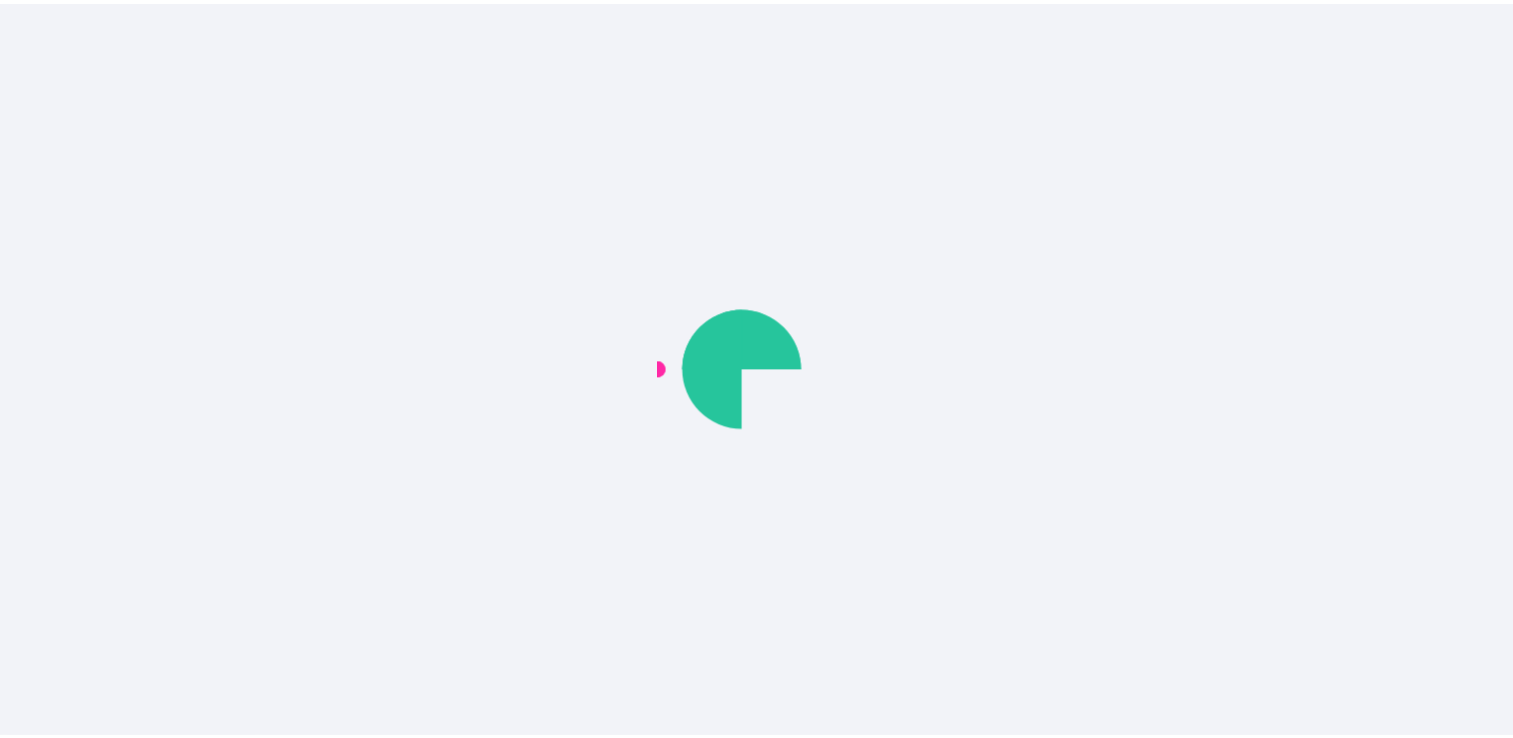 scroll, scrollTop: 0, scrollLeft: 0, axis: both 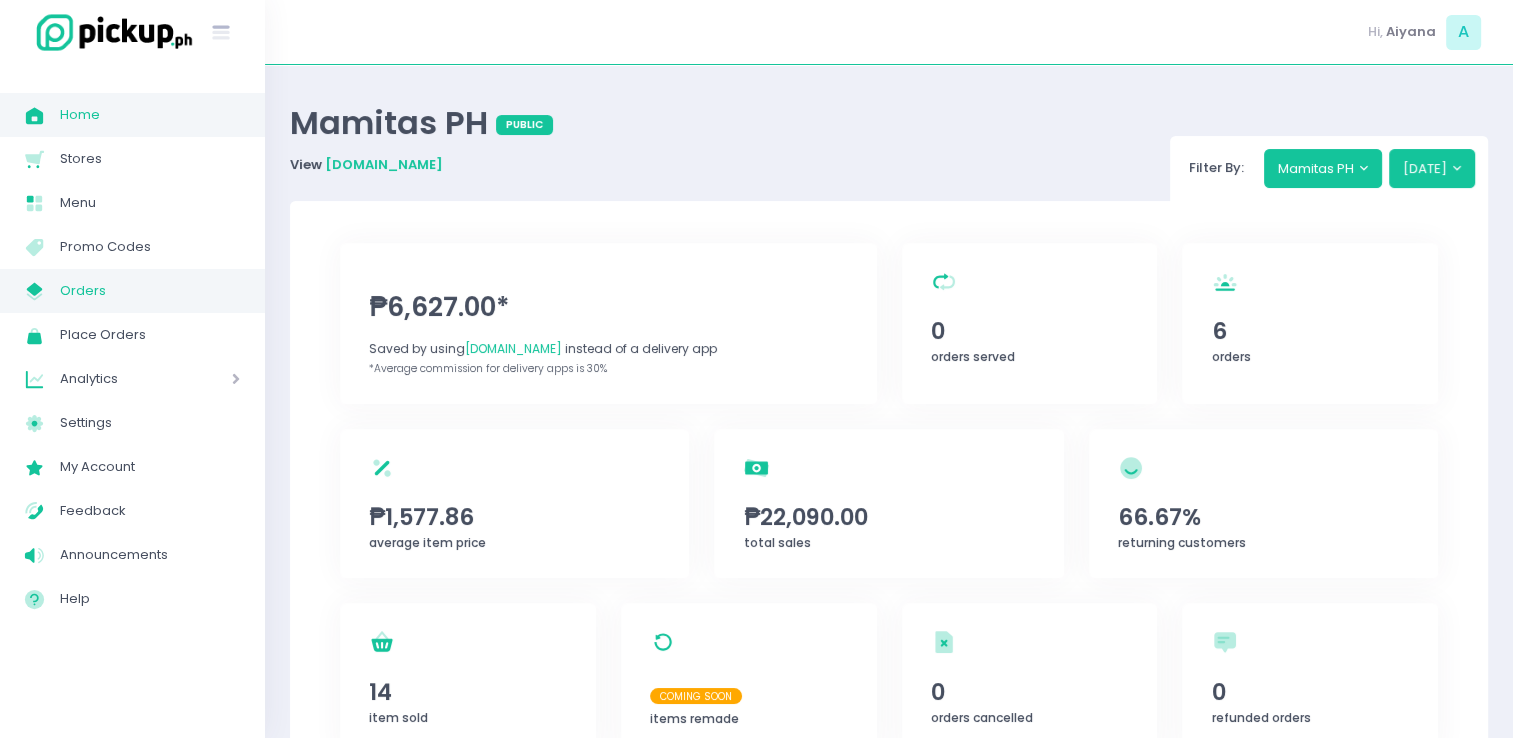 click on "Orders" at bounding box center (150, 291) 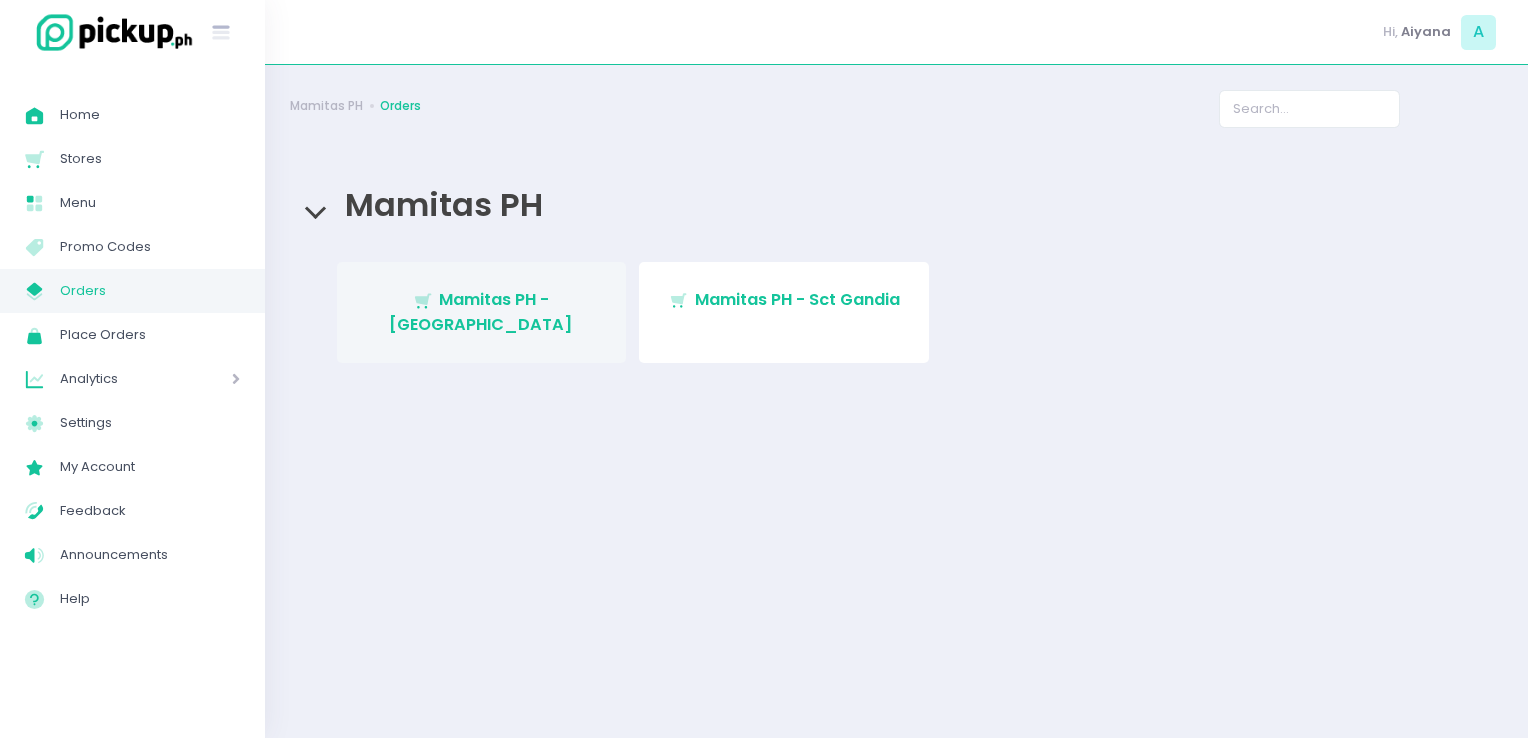 click on "Mamitas PH - [GEOGRAPHIC_DATA]" at bounding box center [481, 311] 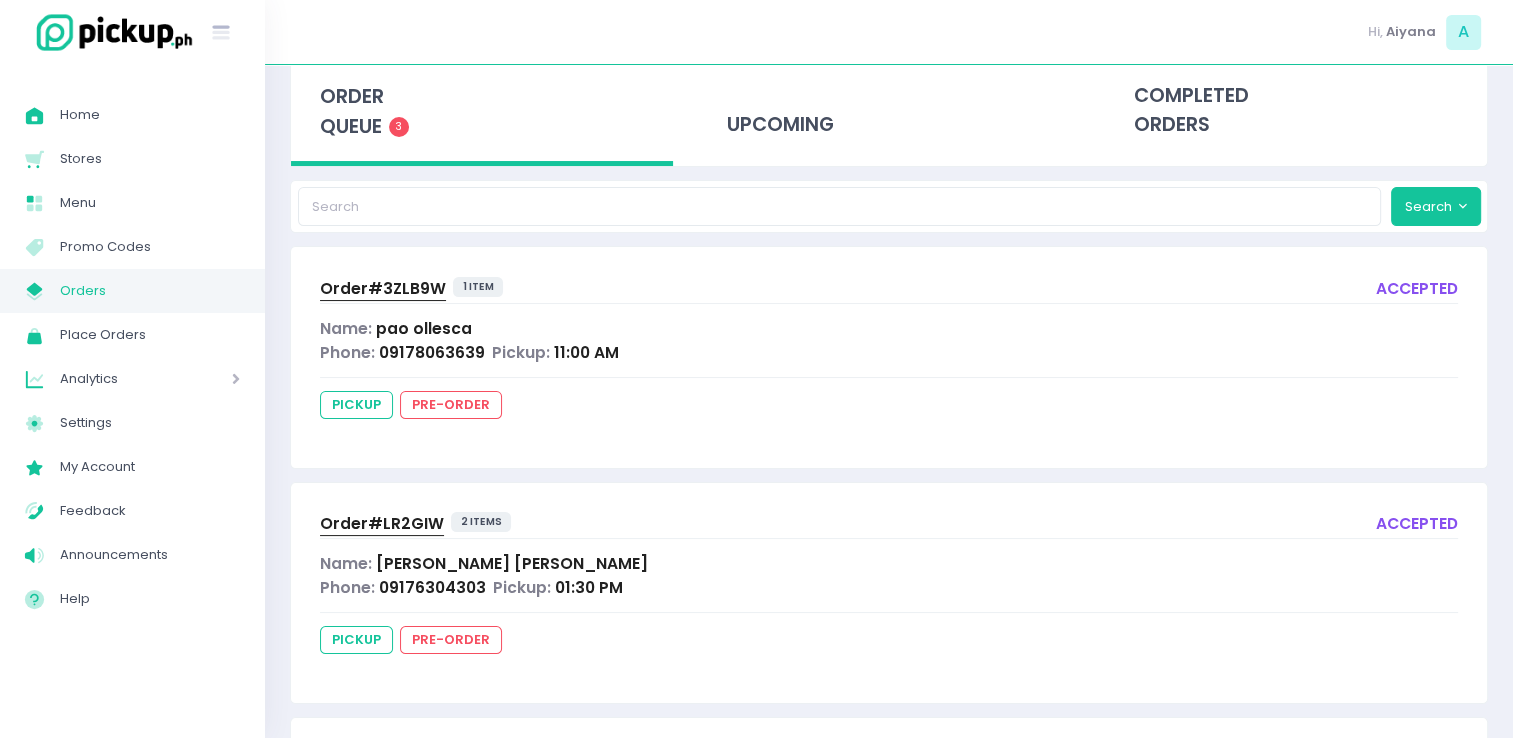 scroll, scrollTop: 0, scrollLeft: 0, axis: both 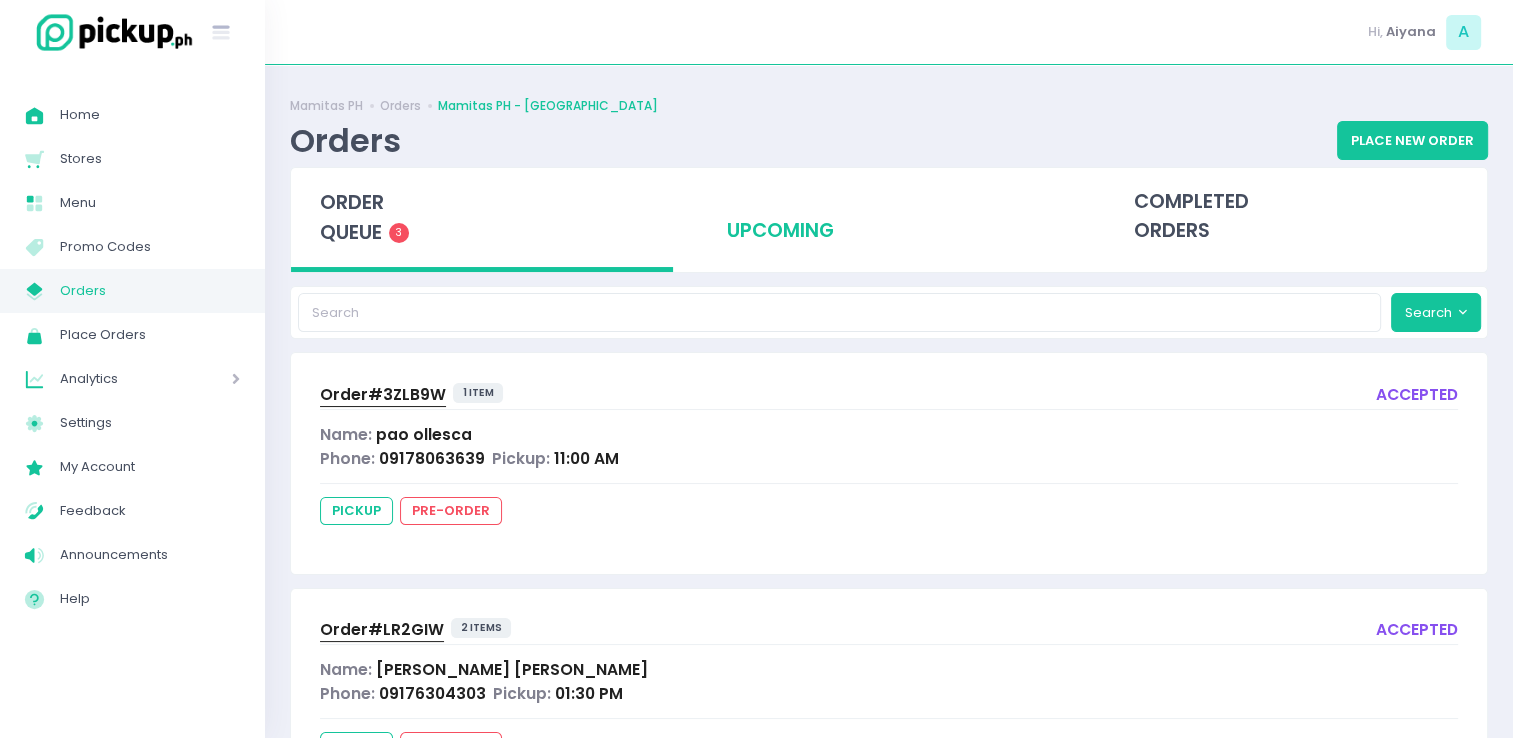 click on "upcoming" at bounding box center [889, 217] 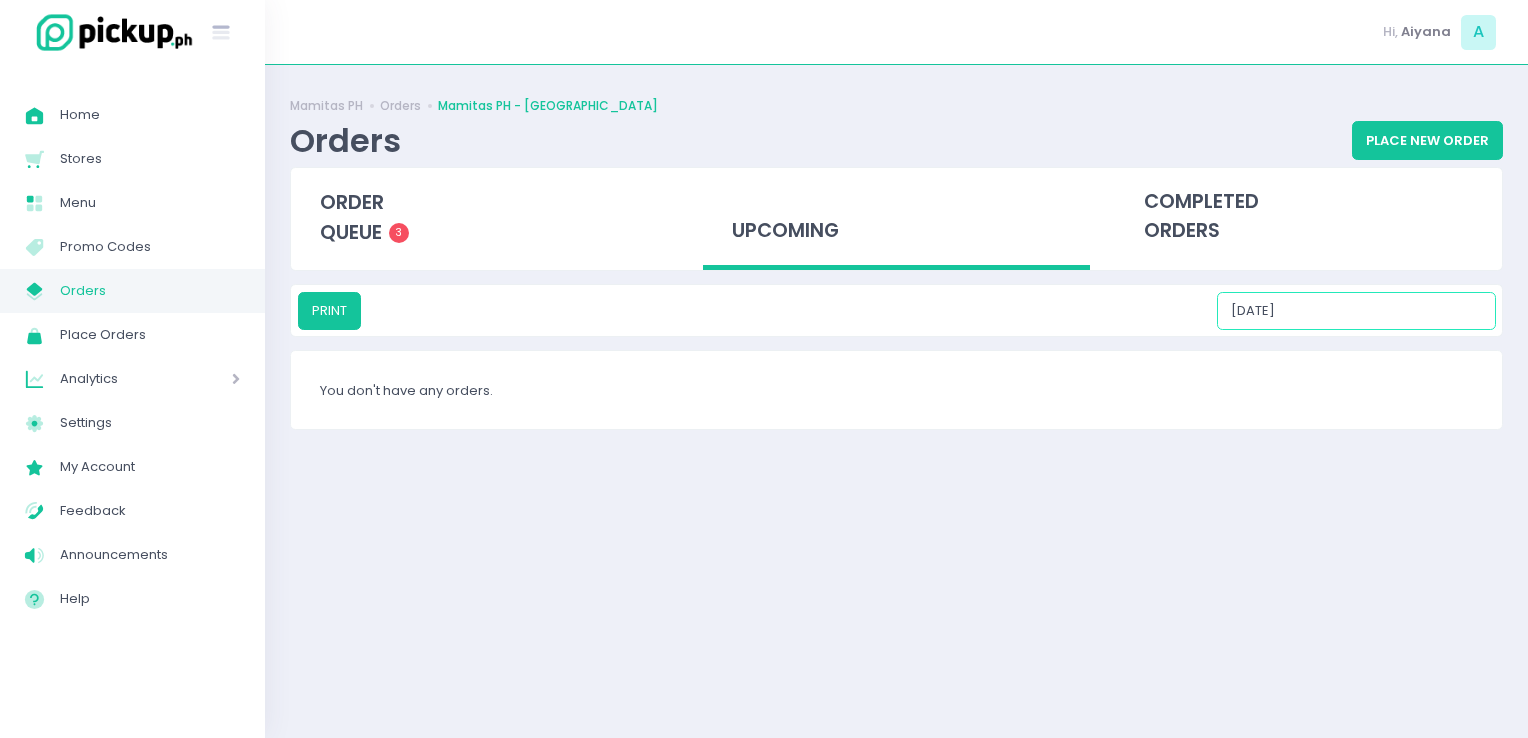 click on "07/13/2025" at bounding box center [1356, 311] 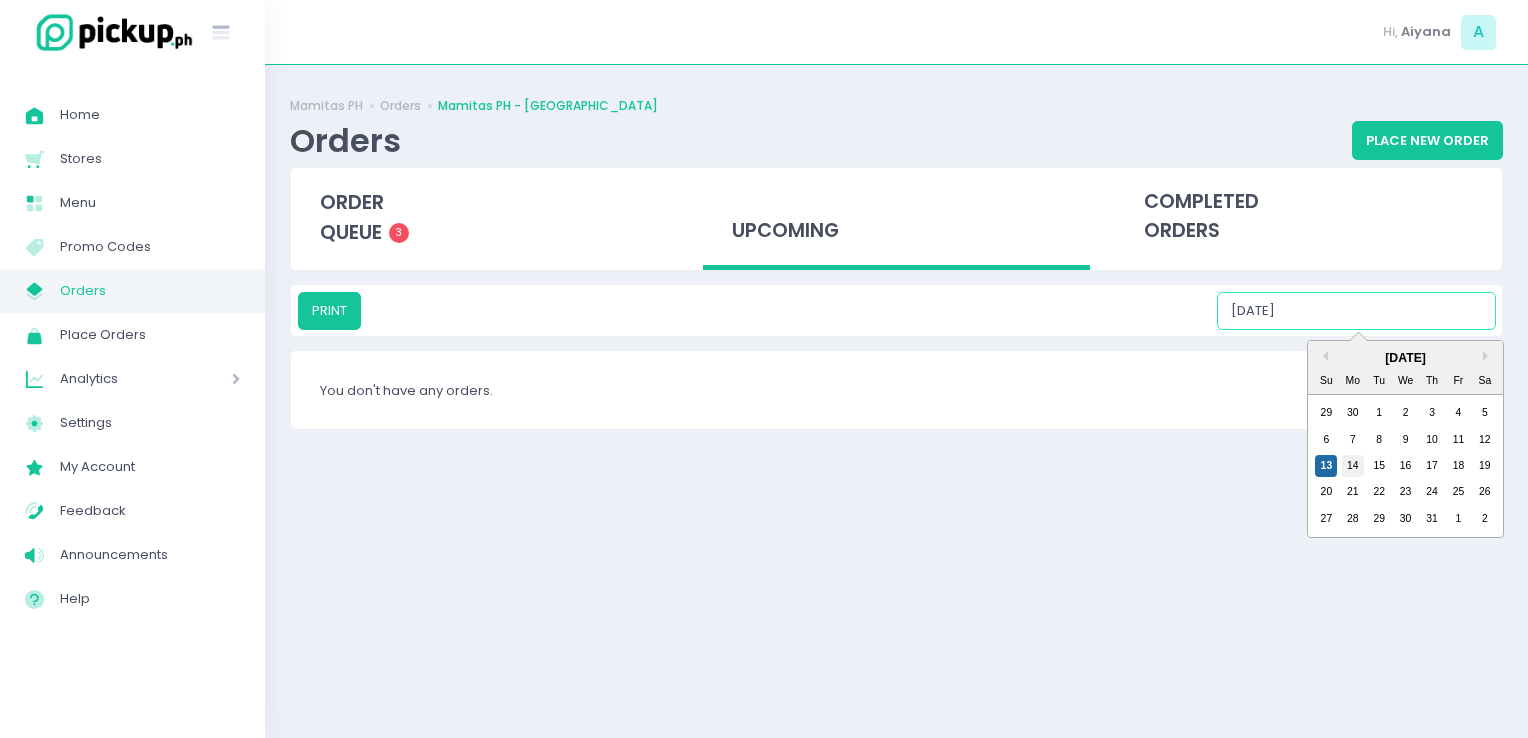 click on "14" at bounding box center (1353, 466) 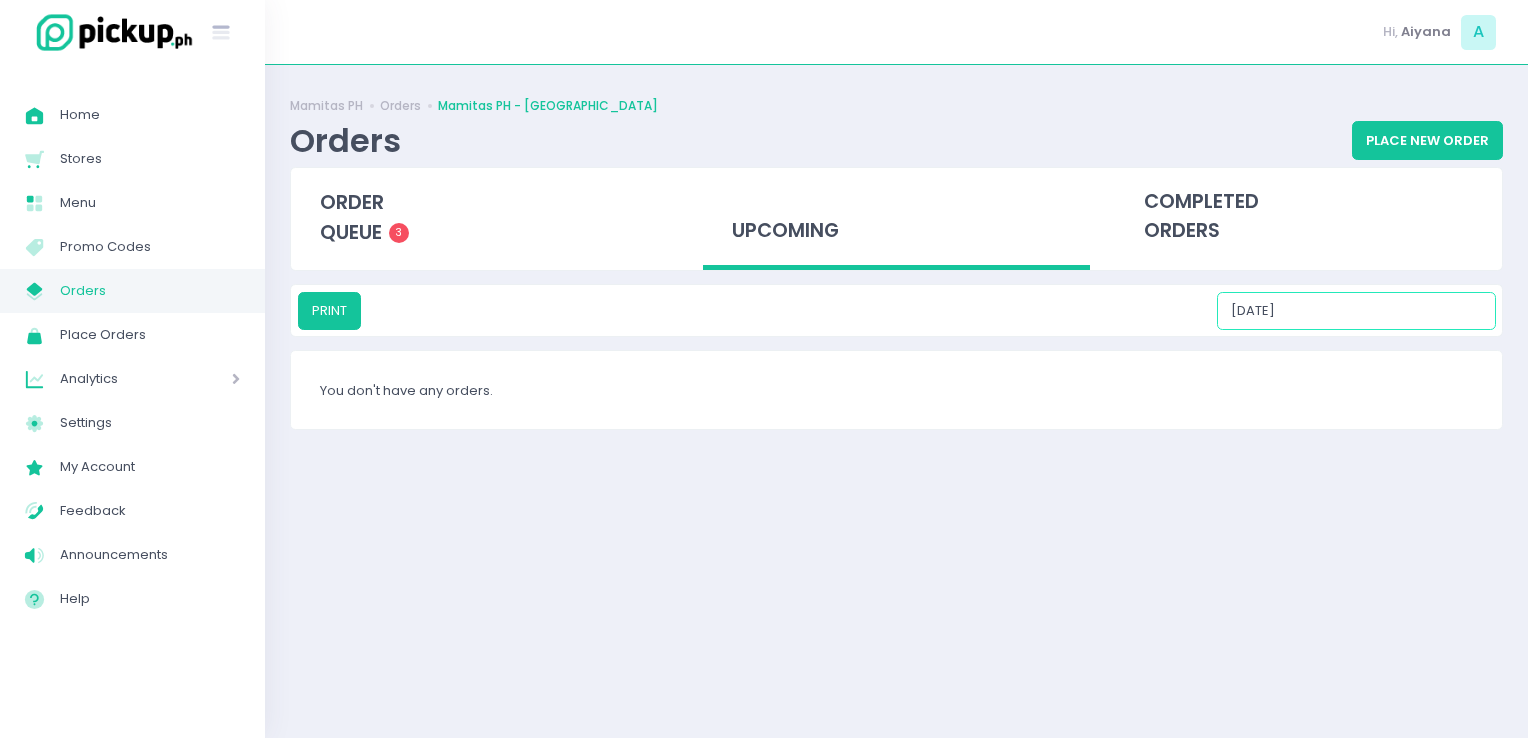 click on "07/14/2025" at bounding box center [1356, 311] 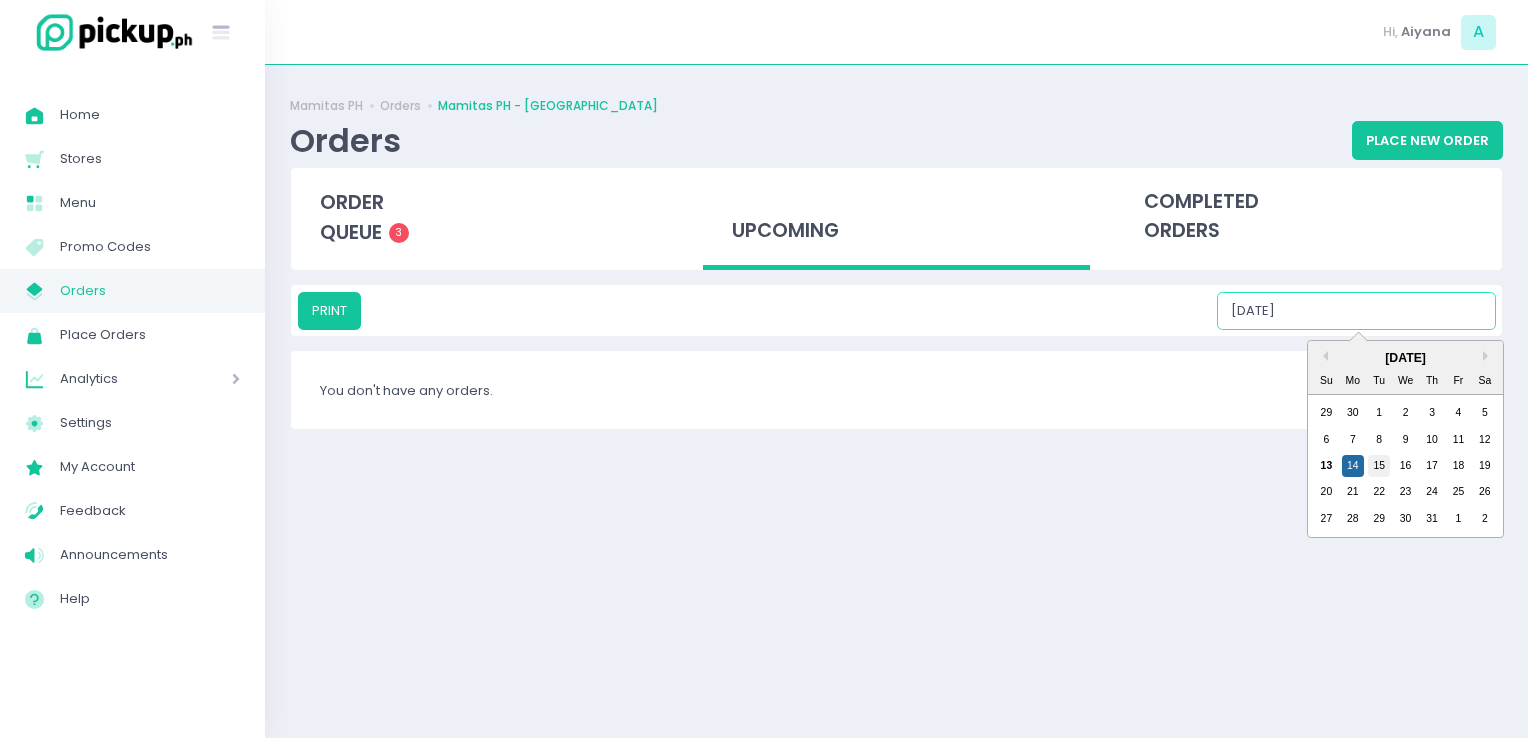 click on "15" at bounding box center (1379, 466) 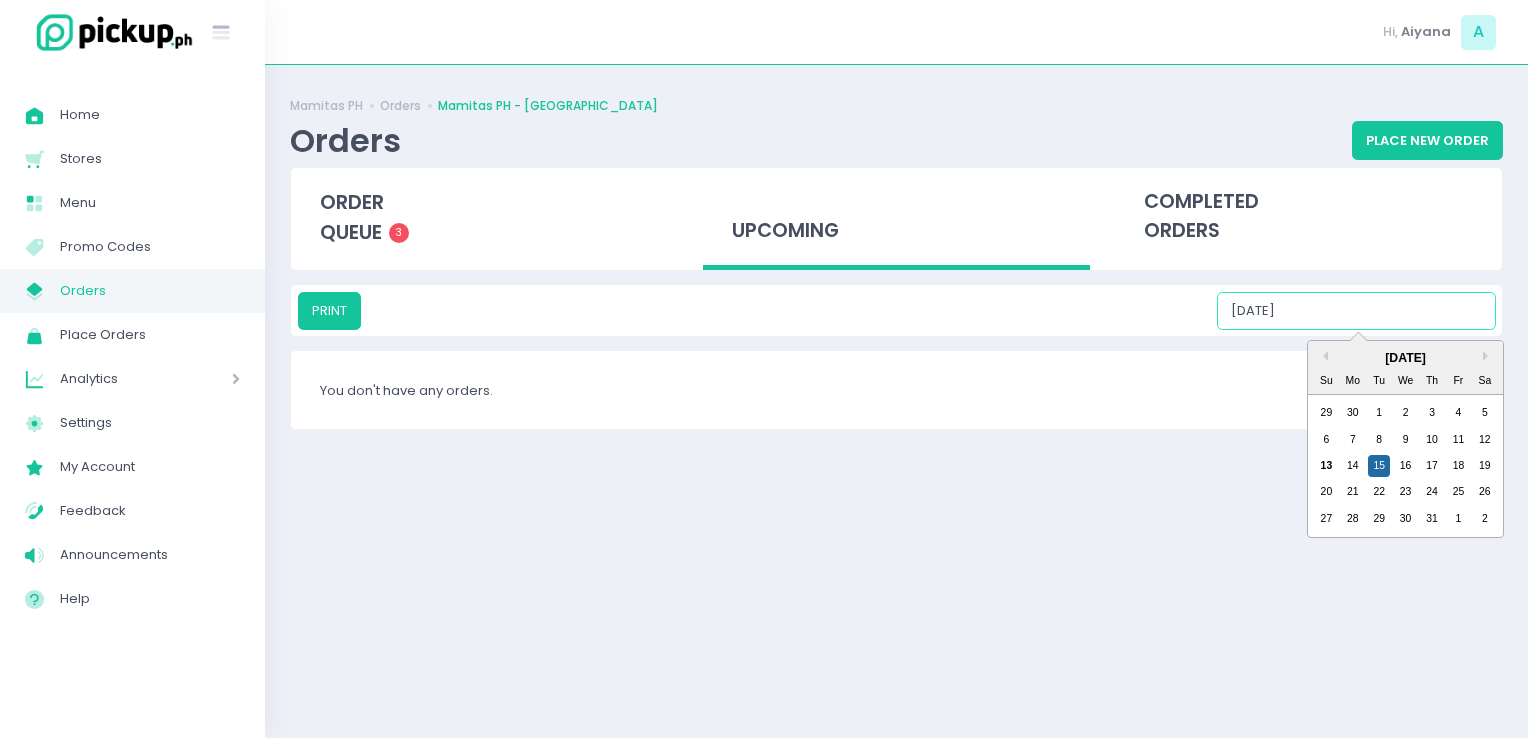 click on "07/15/2025" at bounding box center (1356, 311) 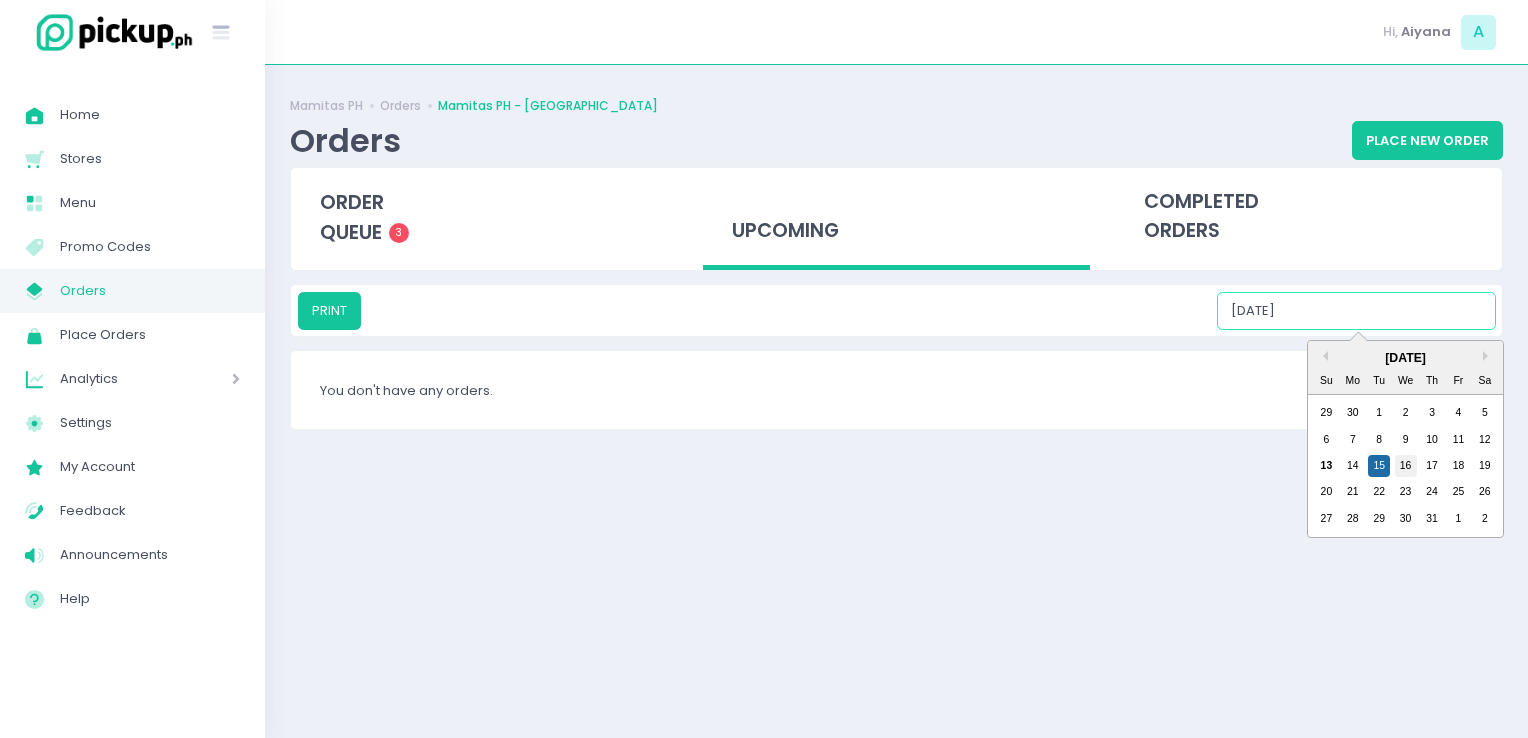 click on "16" at bounding box center [1406, 466] 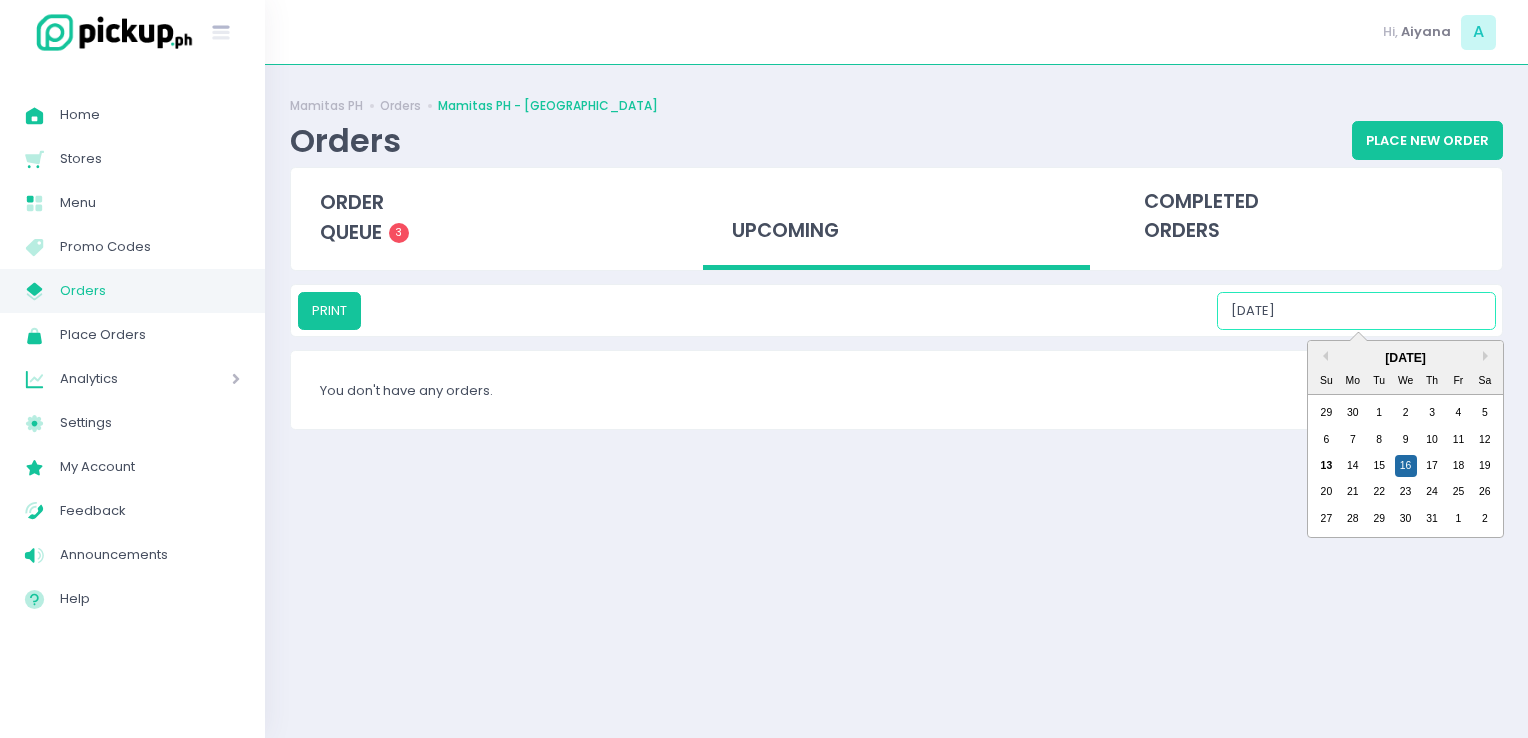 click on "07/16/2025" at bounding box center [1356, 311] 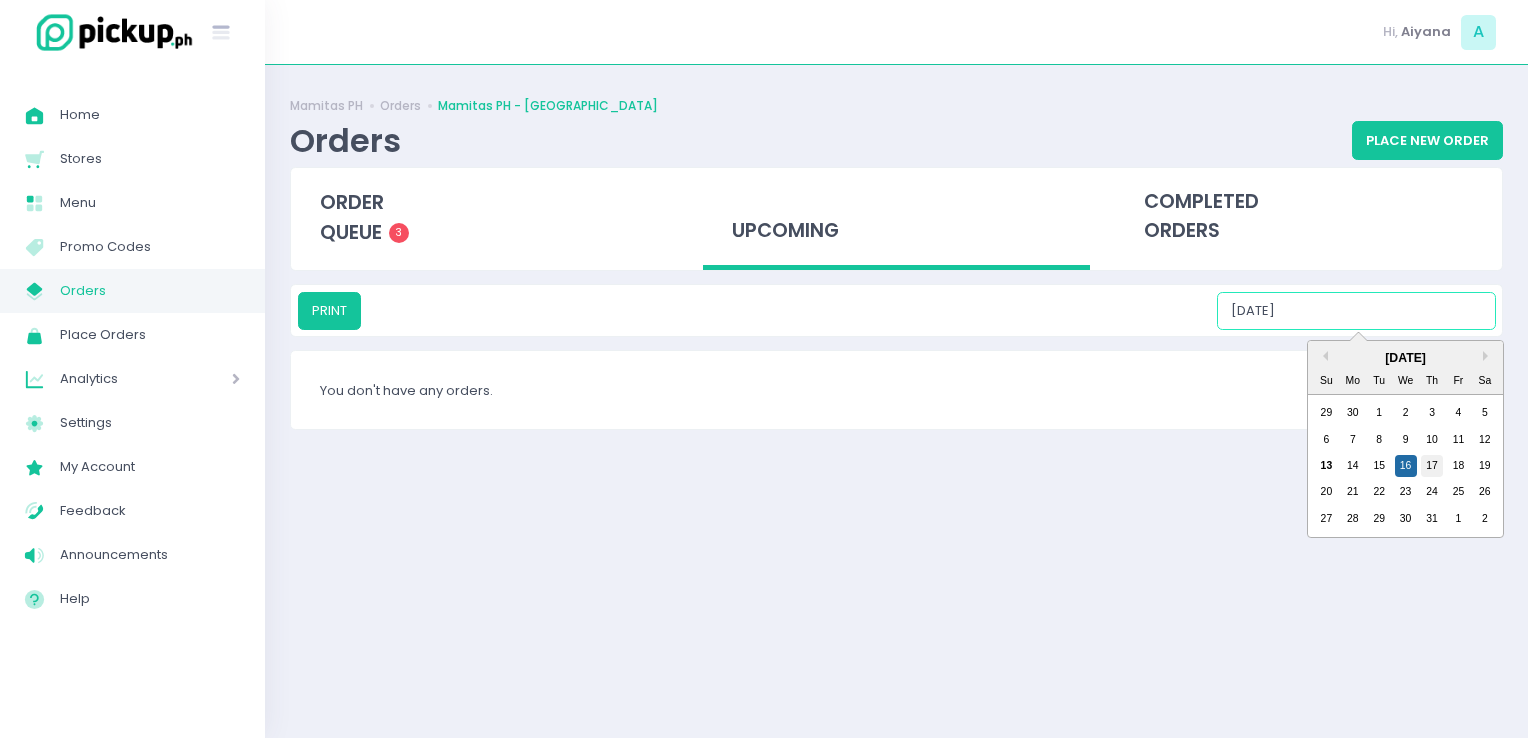 click on "17" at bounding box center [1432, 466] 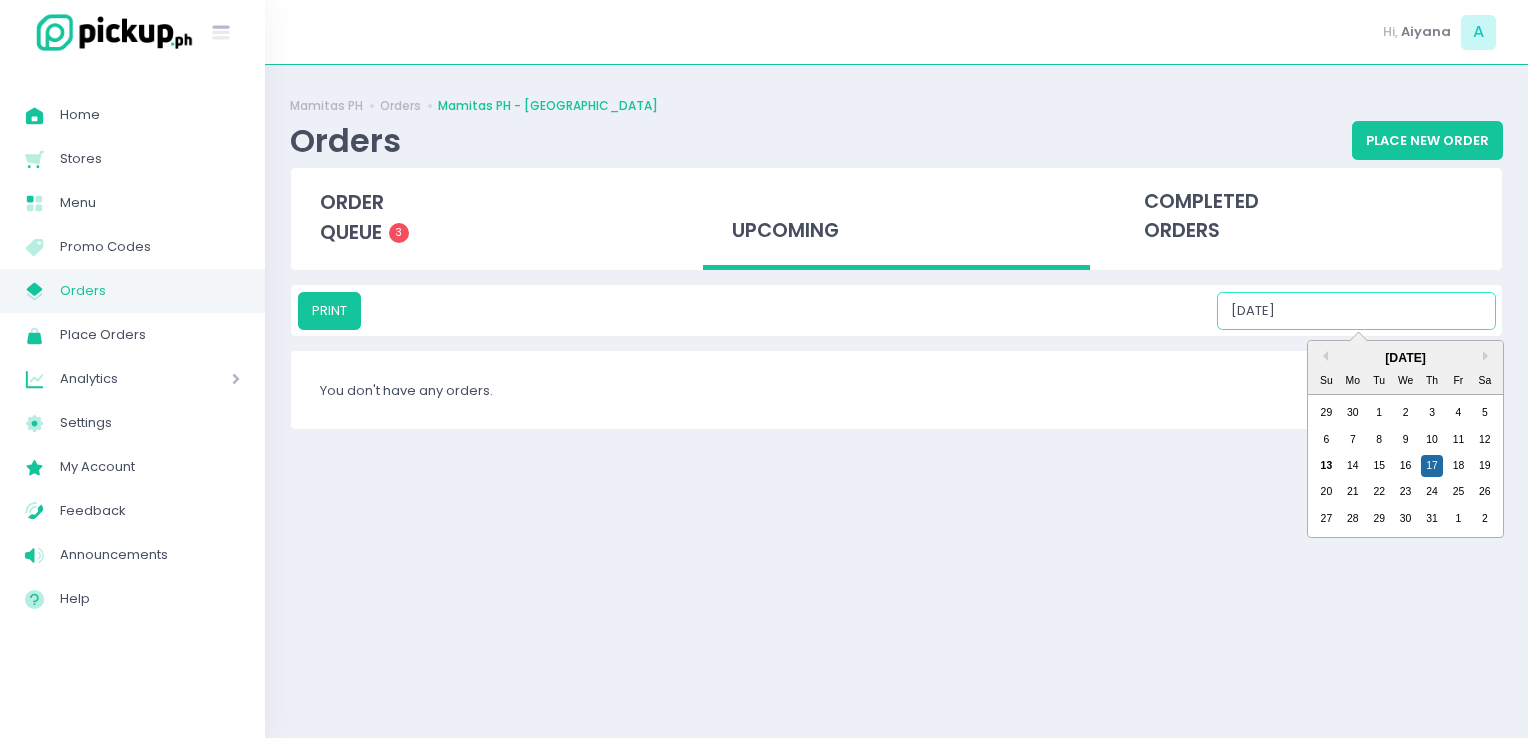 click on "07/17/2025" at bounding box center (1356, 311) 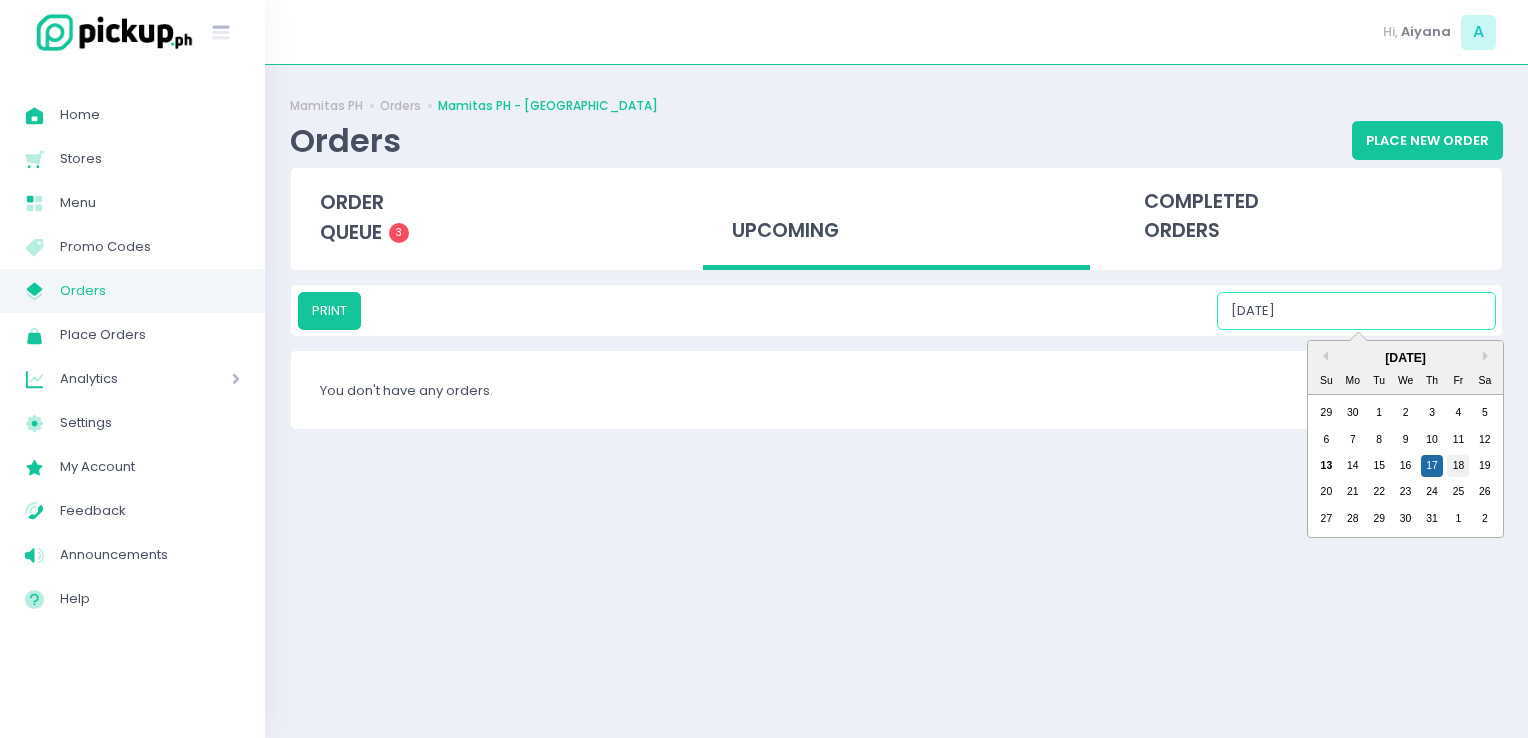 click on "18" at bounding box center [1458, 466] 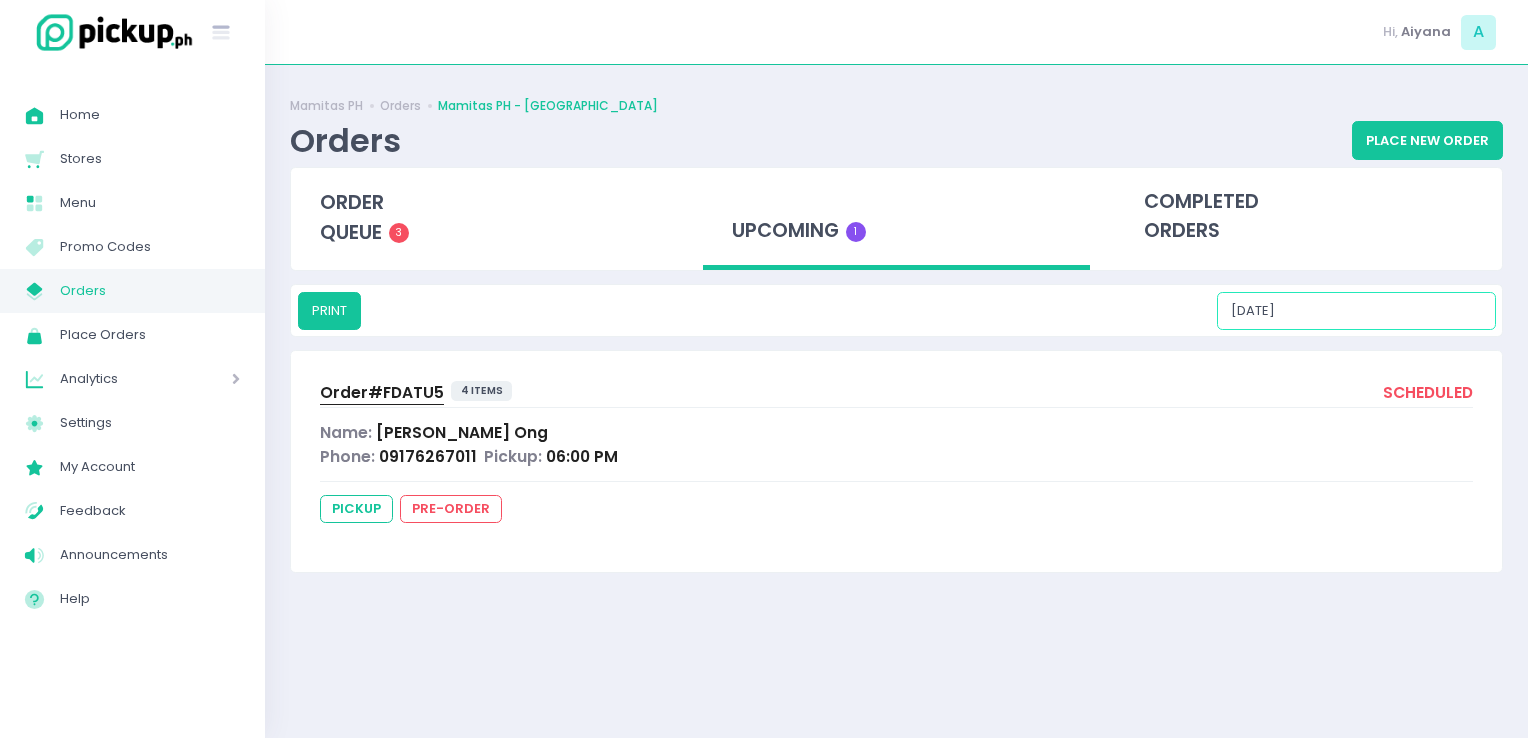 click on "07/18/2025" at bounding box center [1356, 311] 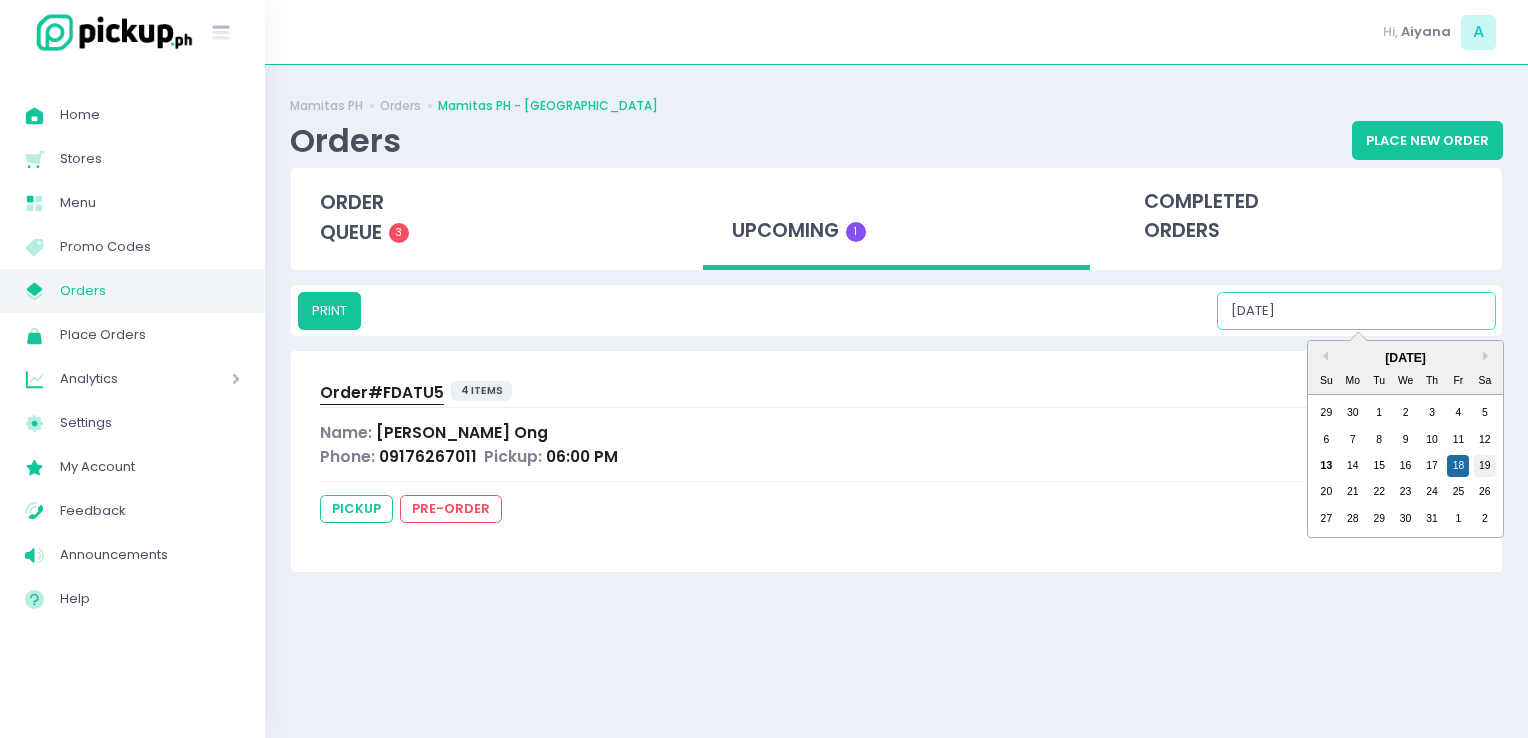 click on "19" at bounding box center [1485, 466] 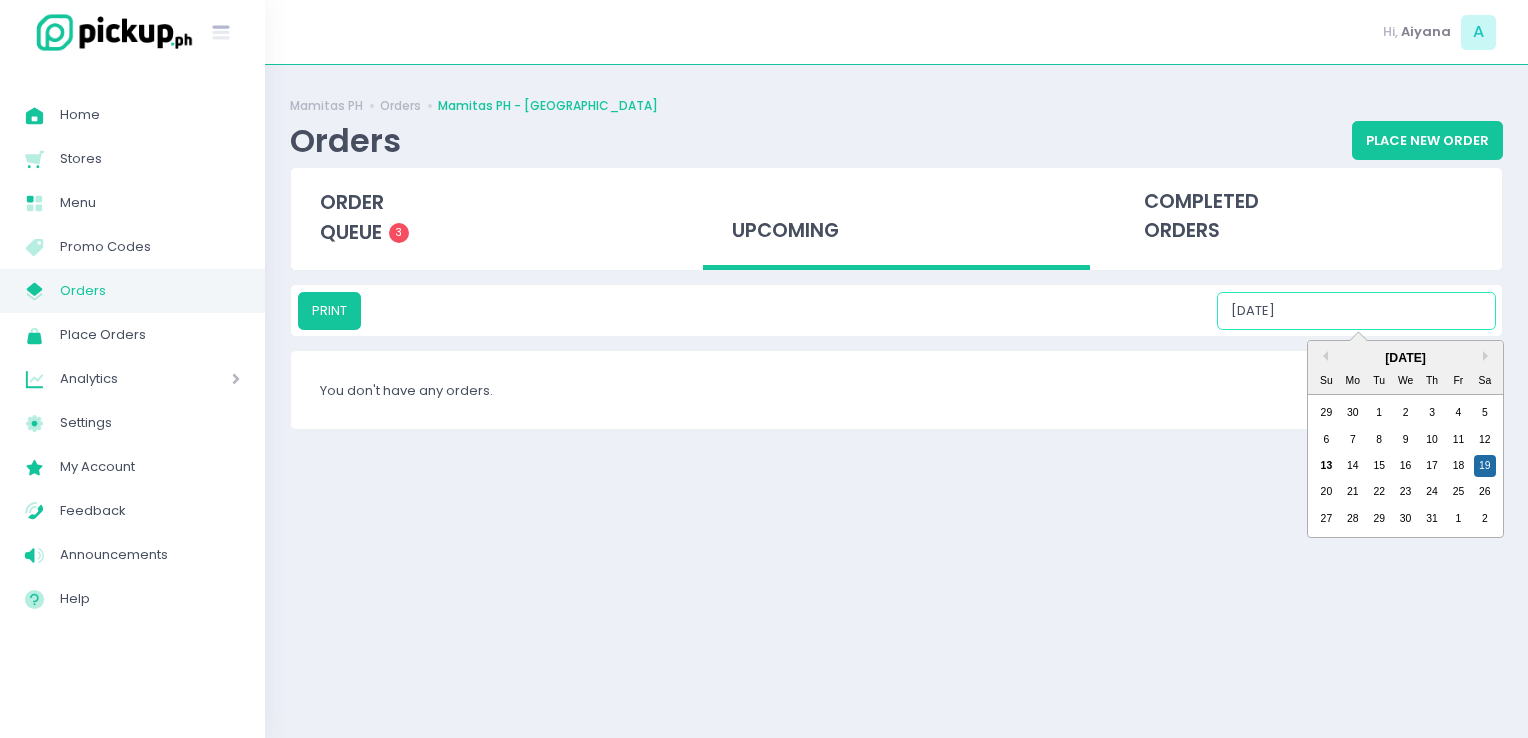 click on "07/19/2025" at bounding box center (1356, 311) 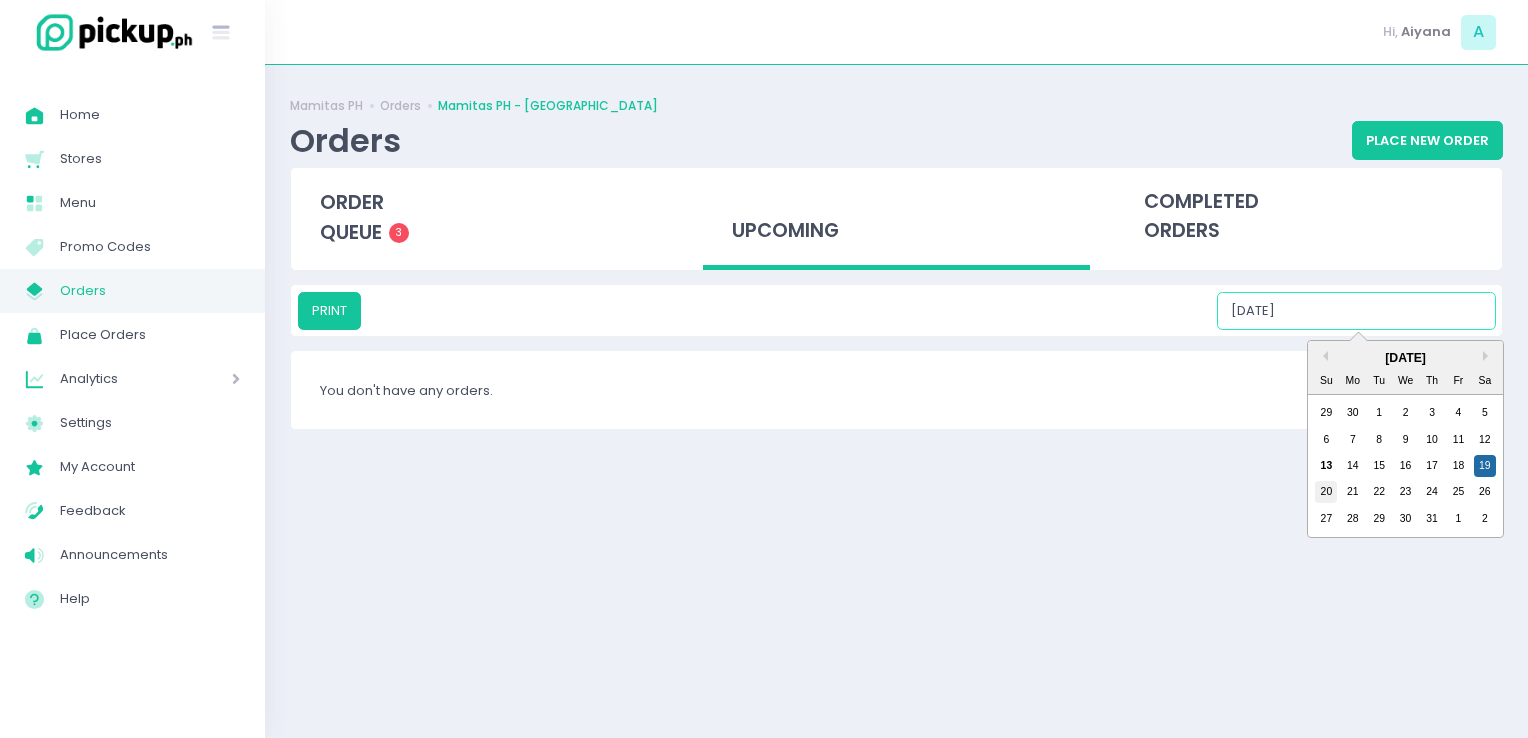 click on "20" at bounding box center [1326, 492] 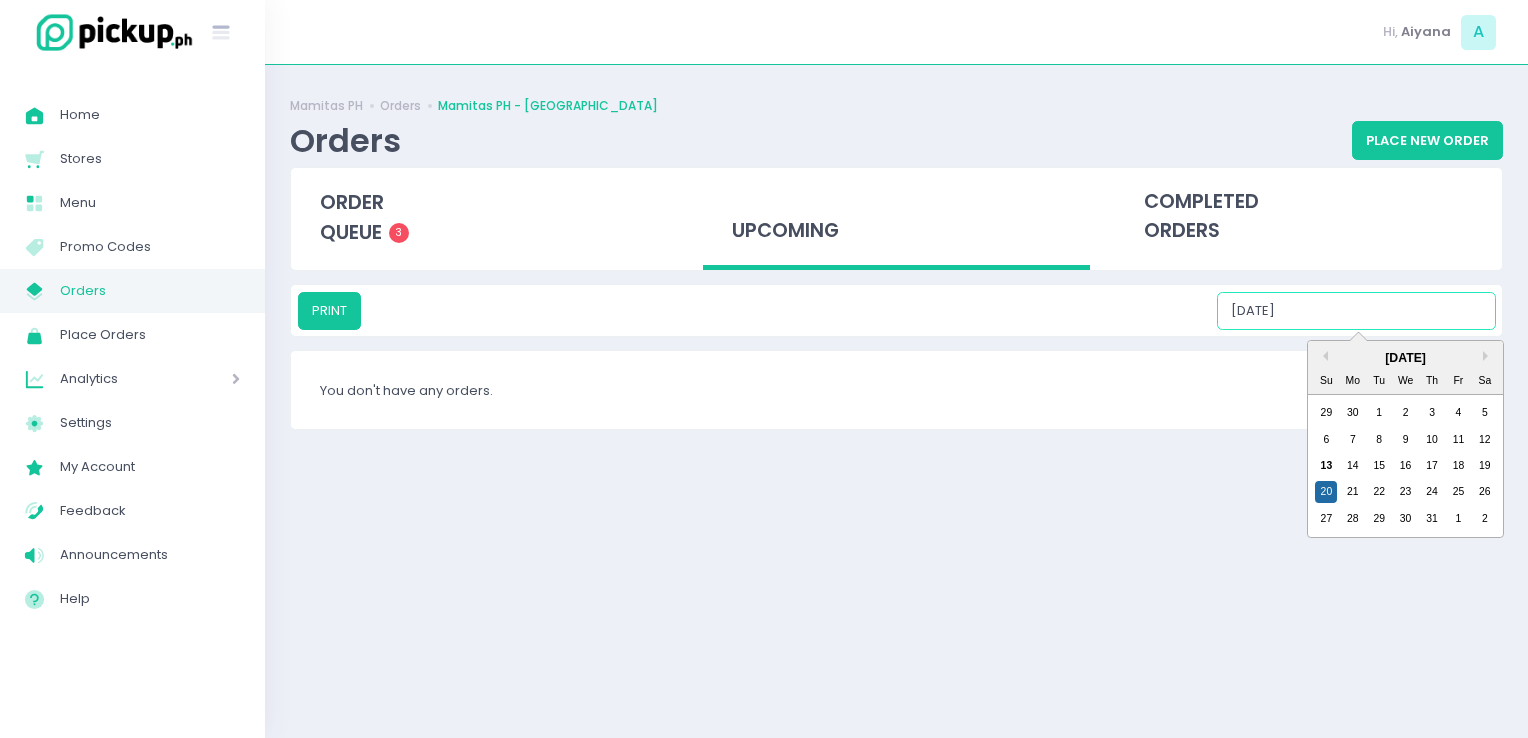 click on "07/20/2025" at bounding box center [1356, 311] 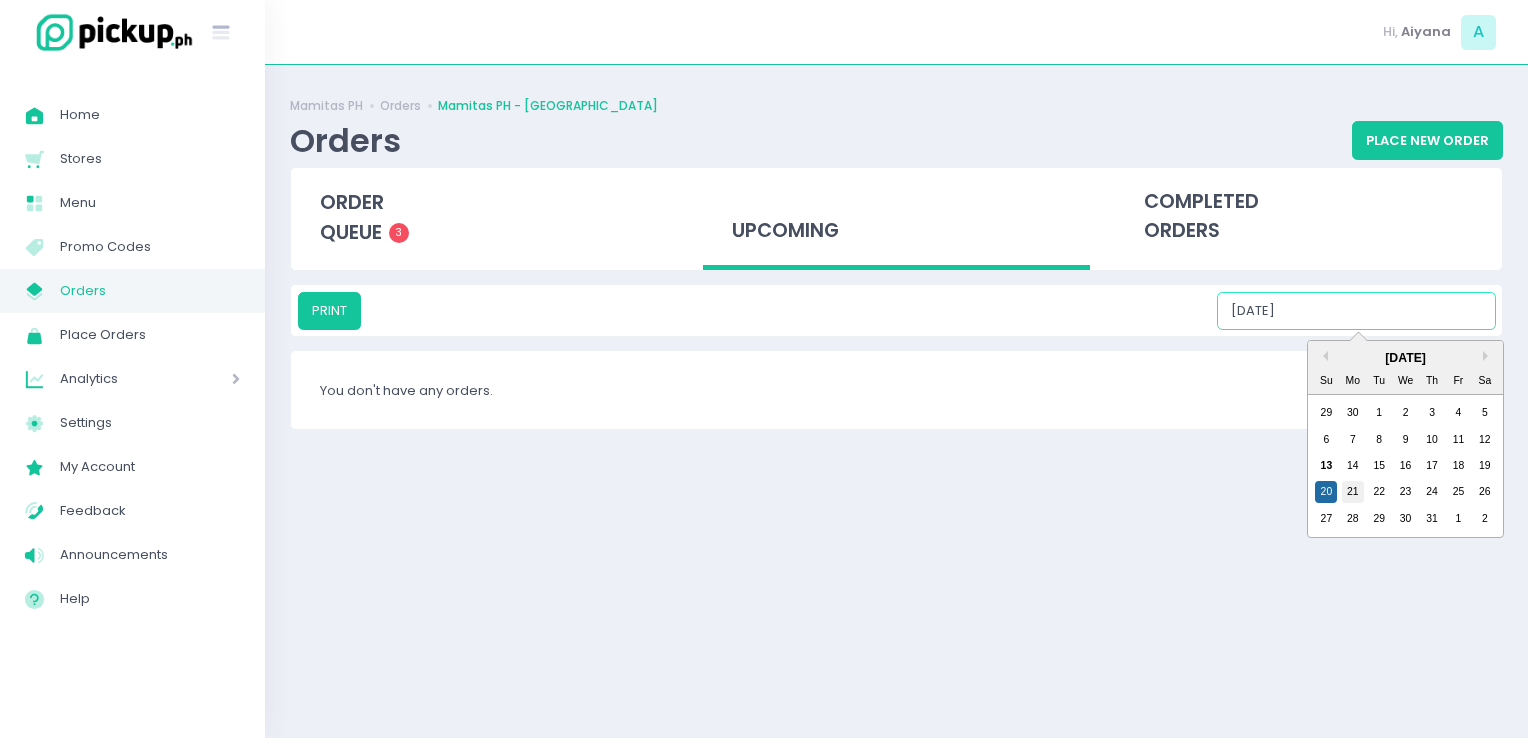 click on "21" at bounding box center (1353, 492) 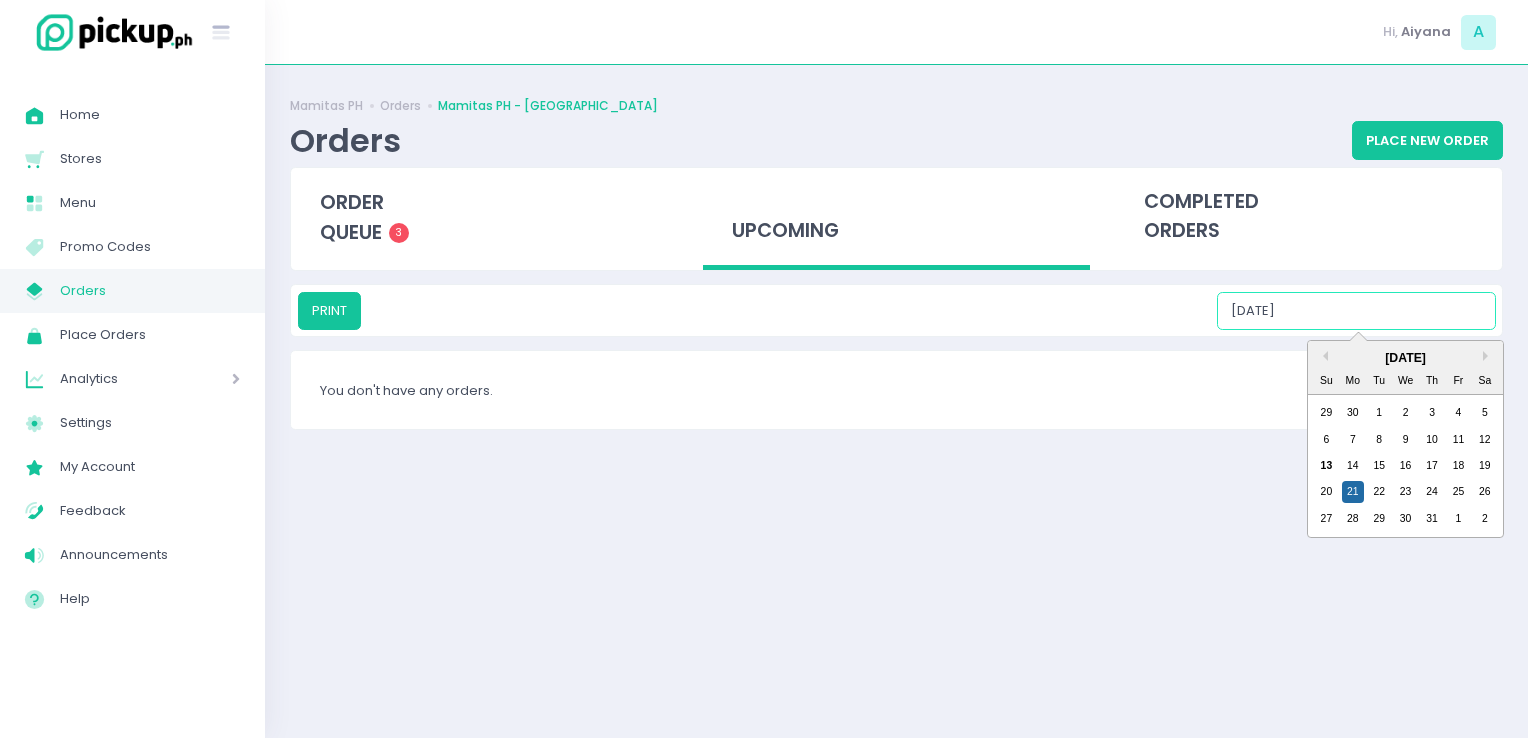 click on "07/21/2025" at bounding box center [1356, 311] 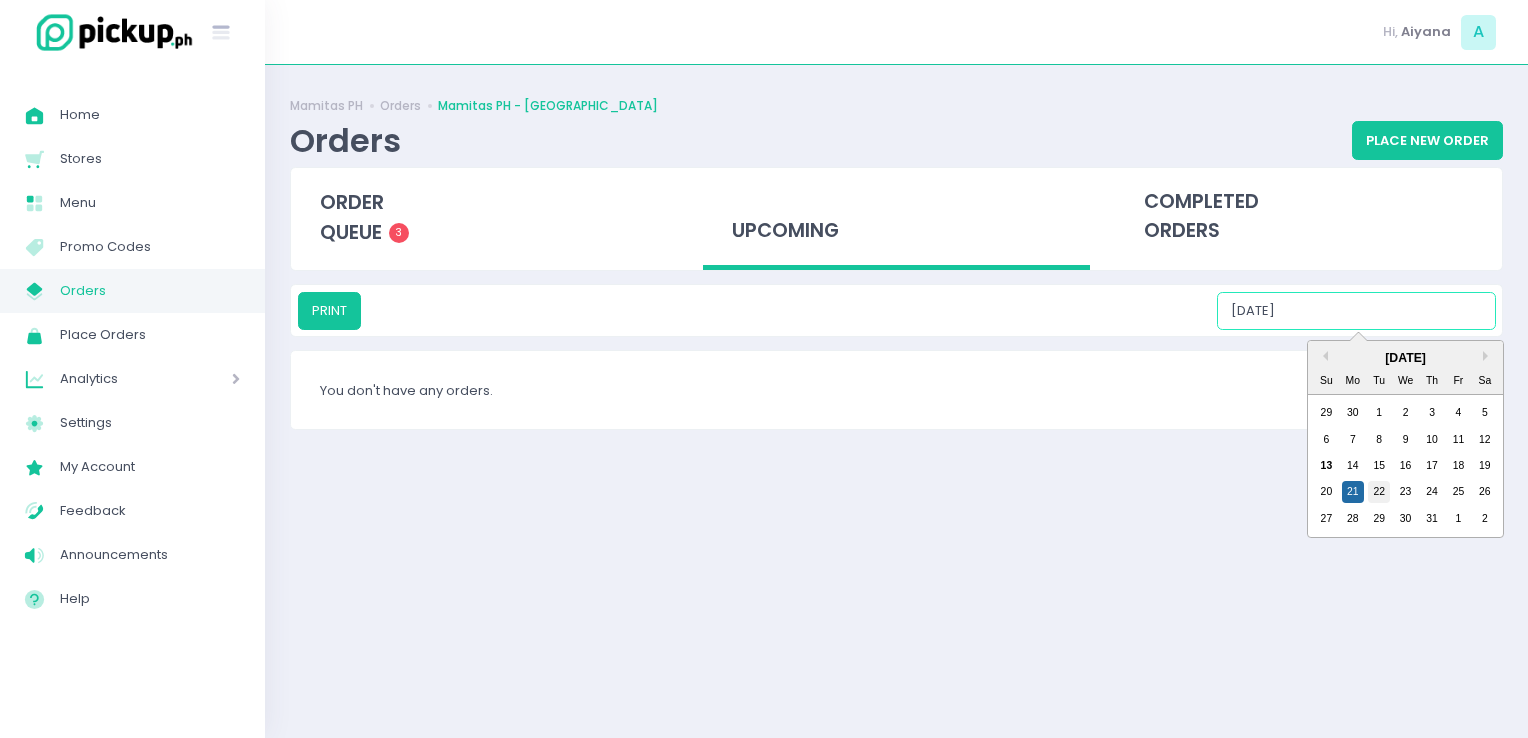 click on "22" at bounding box center (1379, 492) 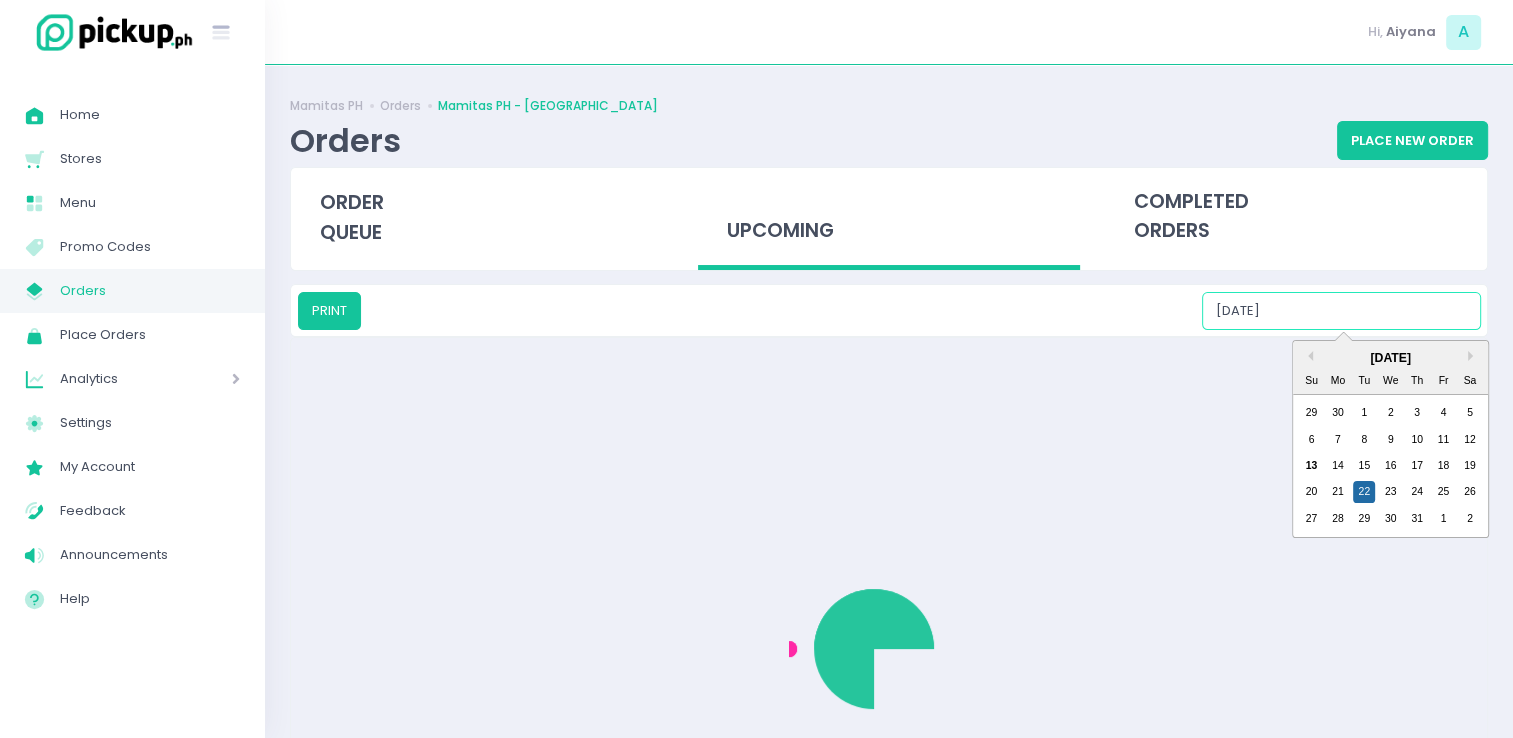 click on "07/22/2025" at bounding box center (1341, 311) 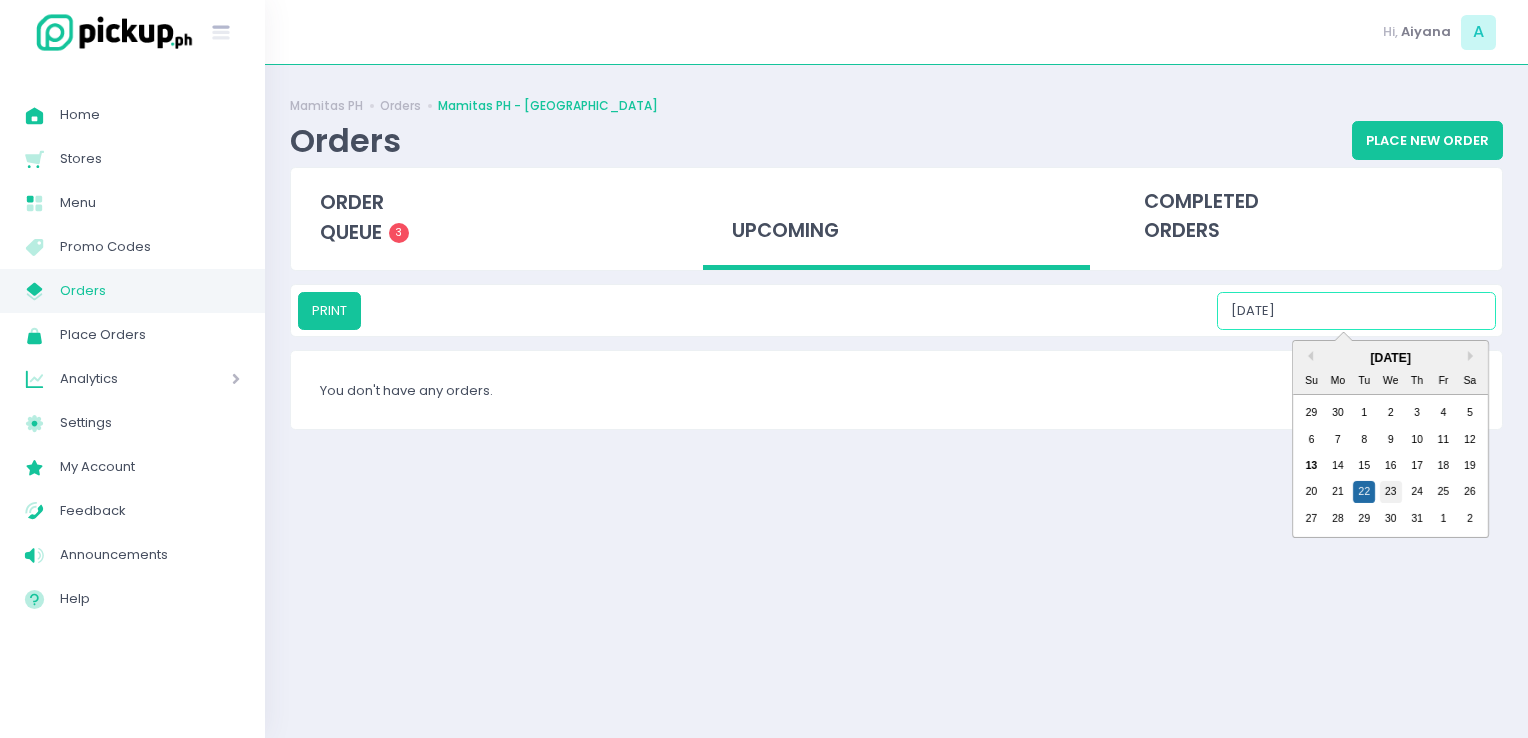 click on "23" at bounding box center (1391, 492) 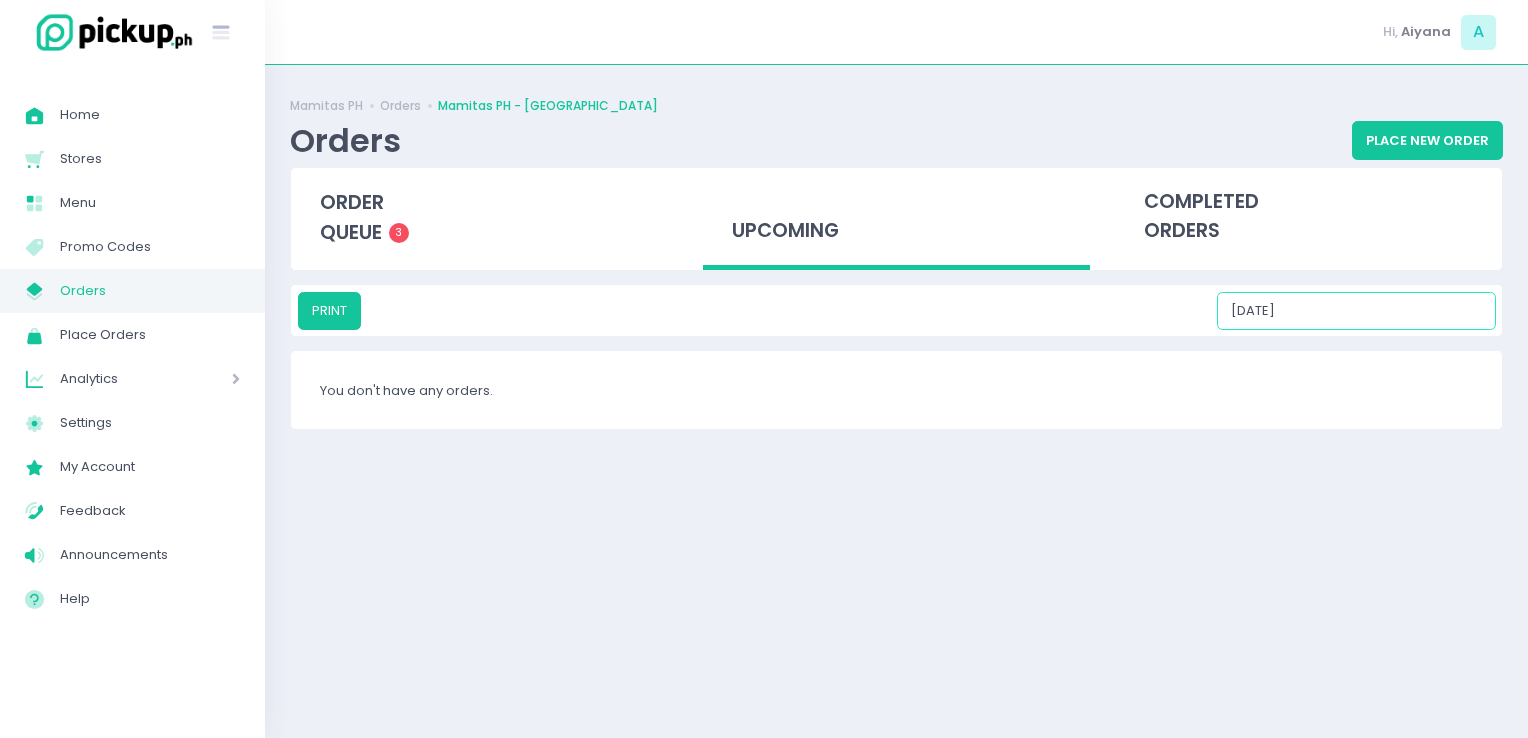 click on "07/23/2025" at bounding box center (1356, 311) 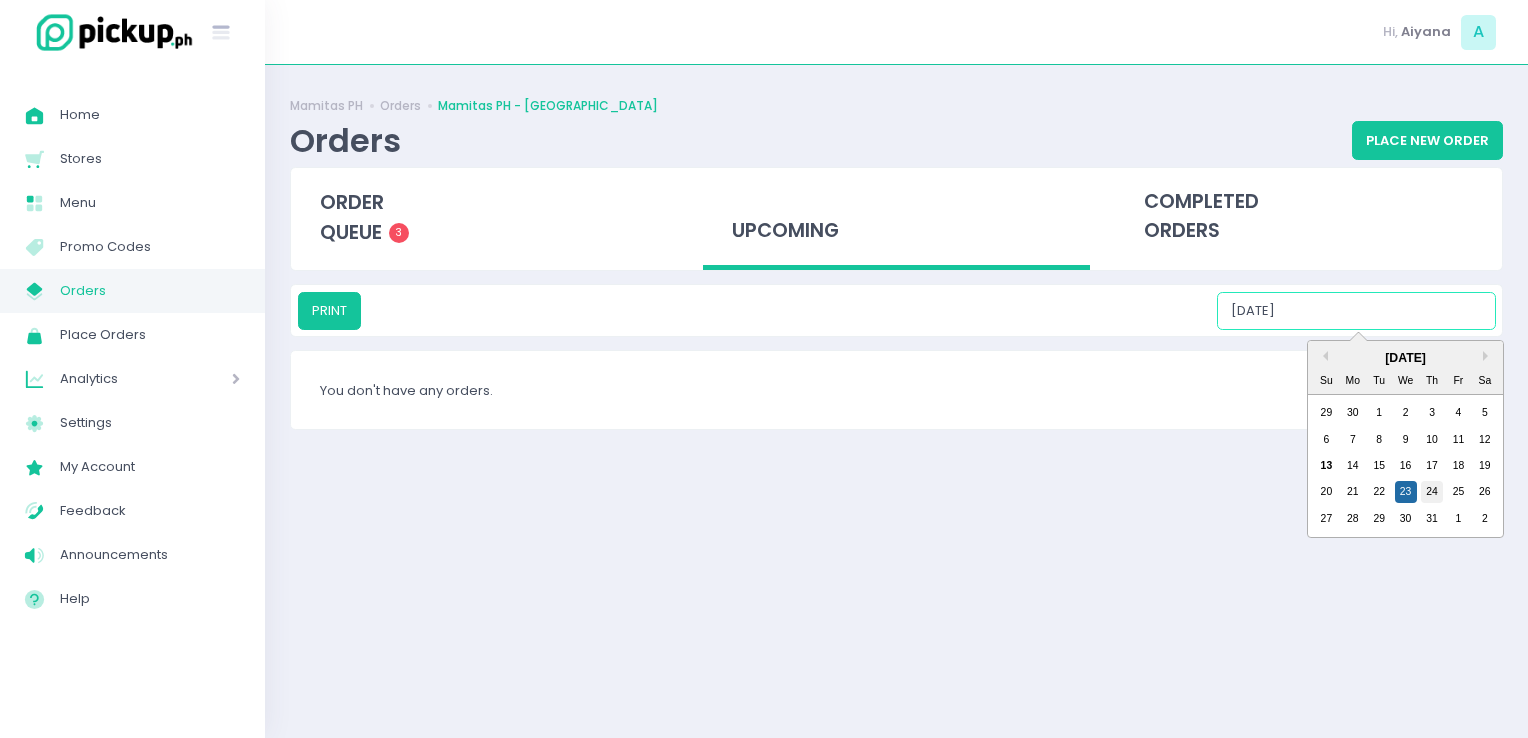 click on "24" at bounding box center (1432, 492) 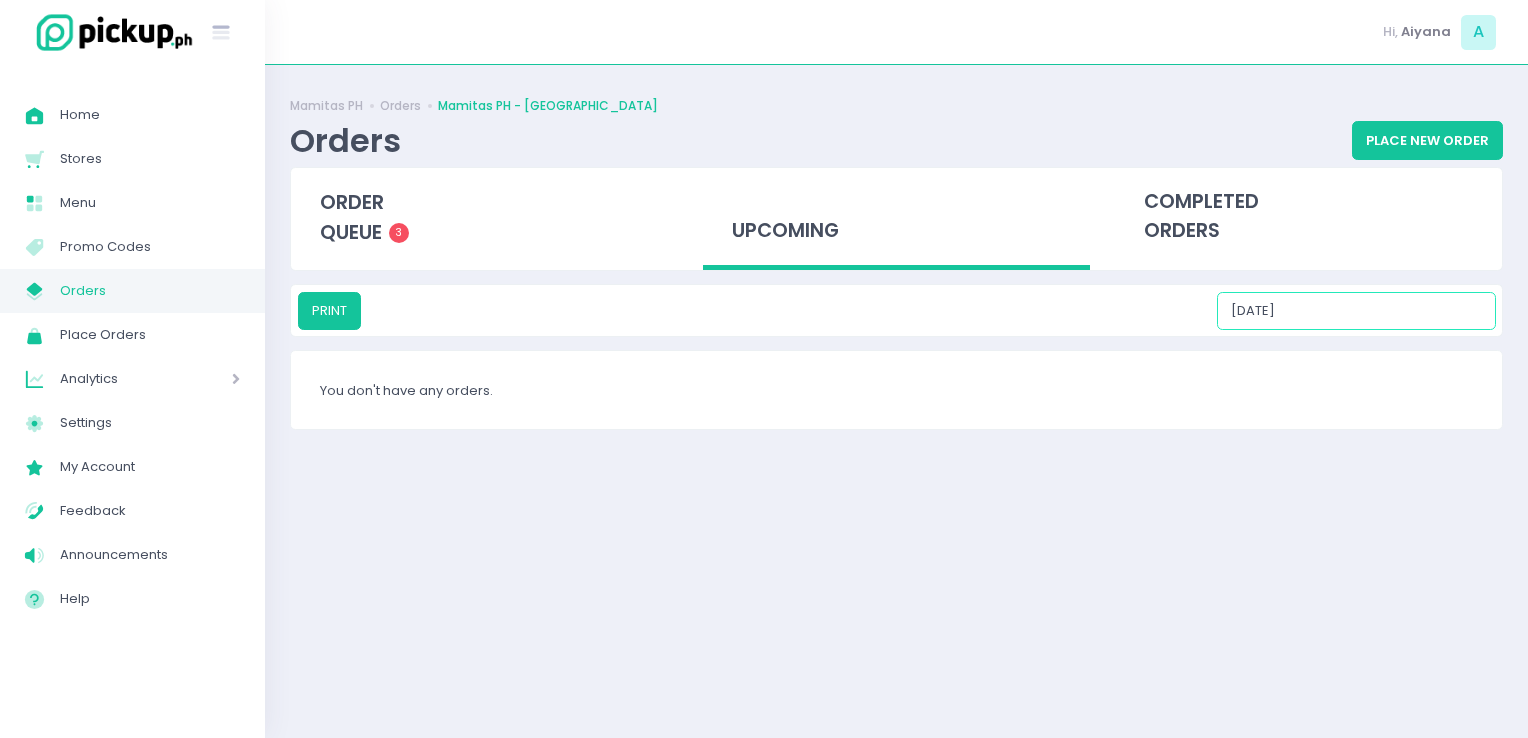 click on "07/24/2025" at bounding box center (1356, 311) 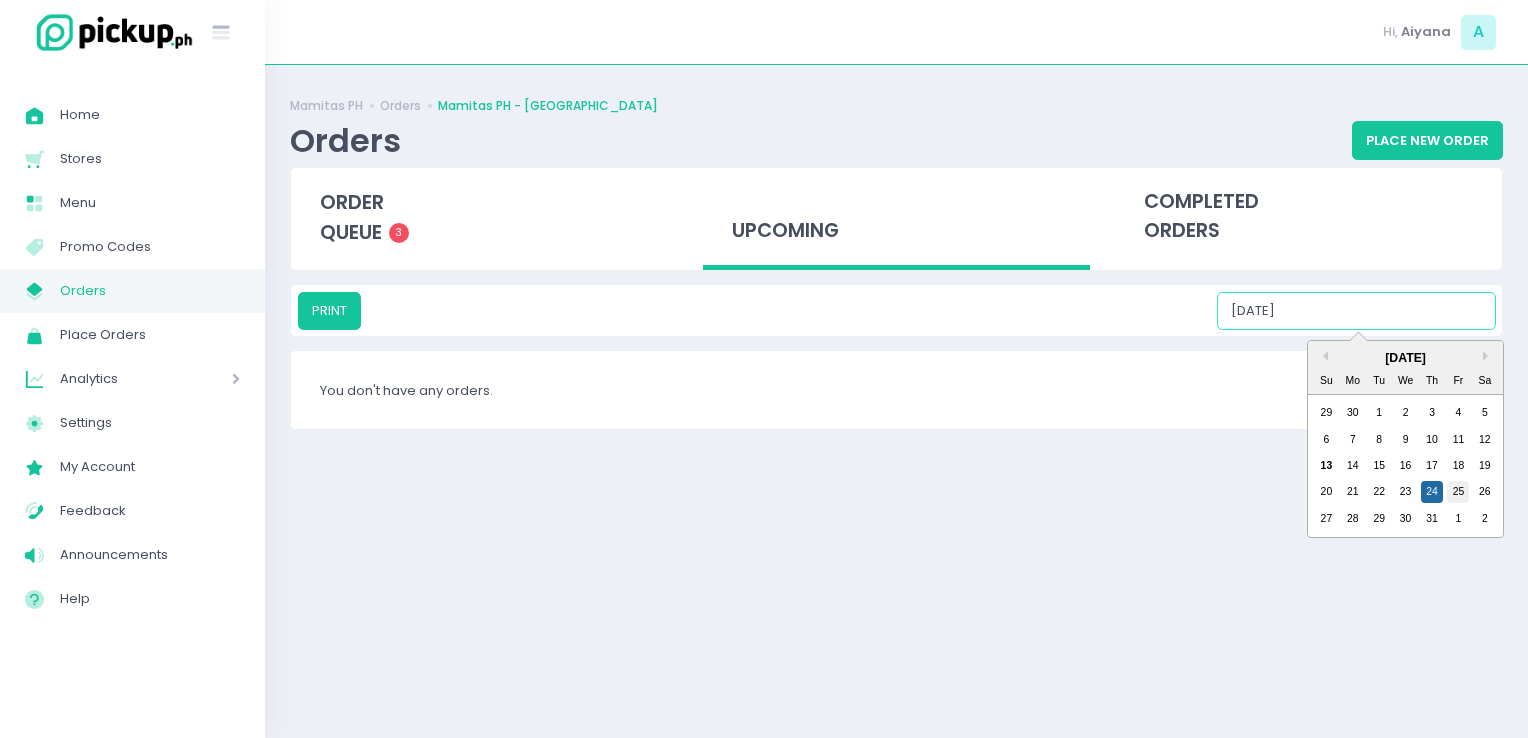 click on "25" at bounding box center [1458, 492] 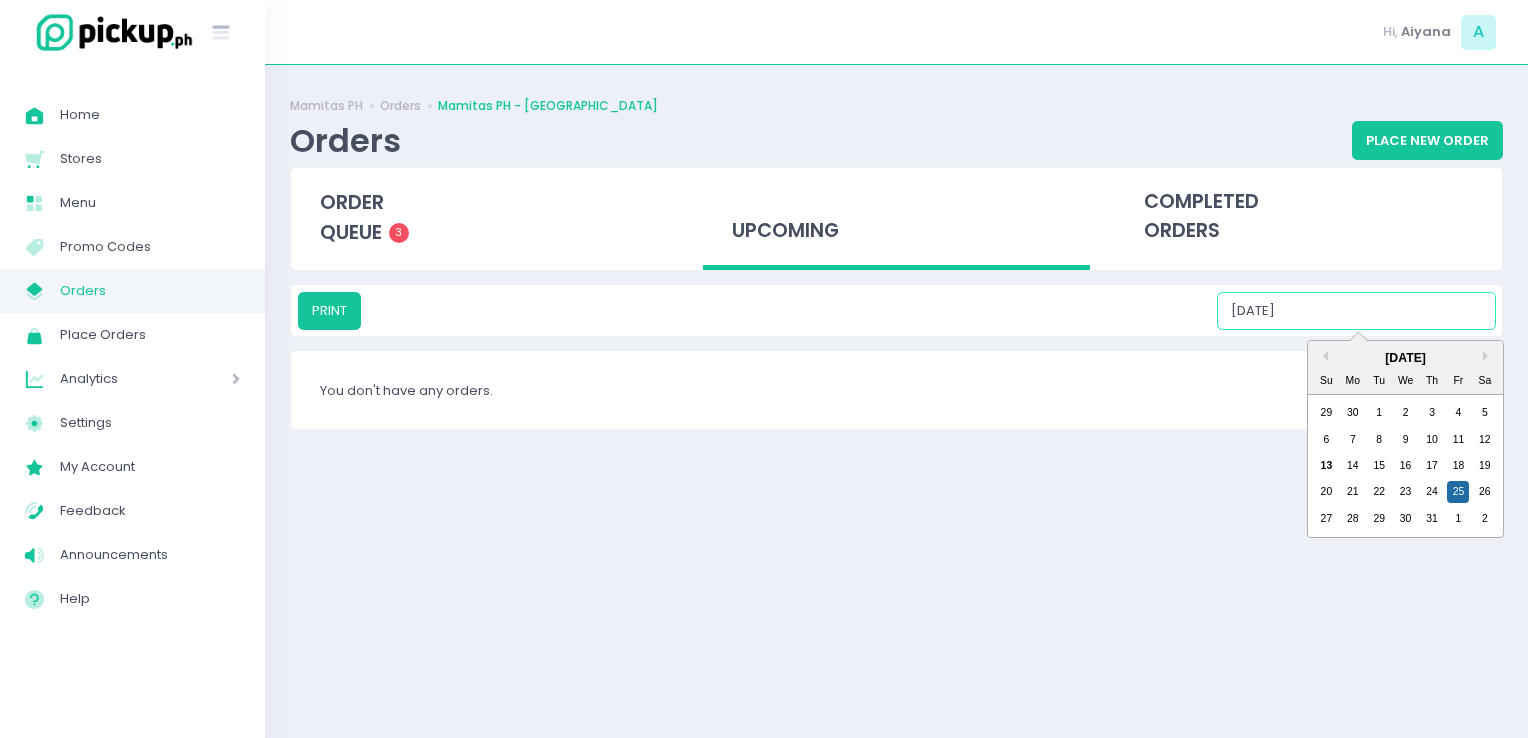 click on "07/25/2025" at bounding box center [1356, 311] 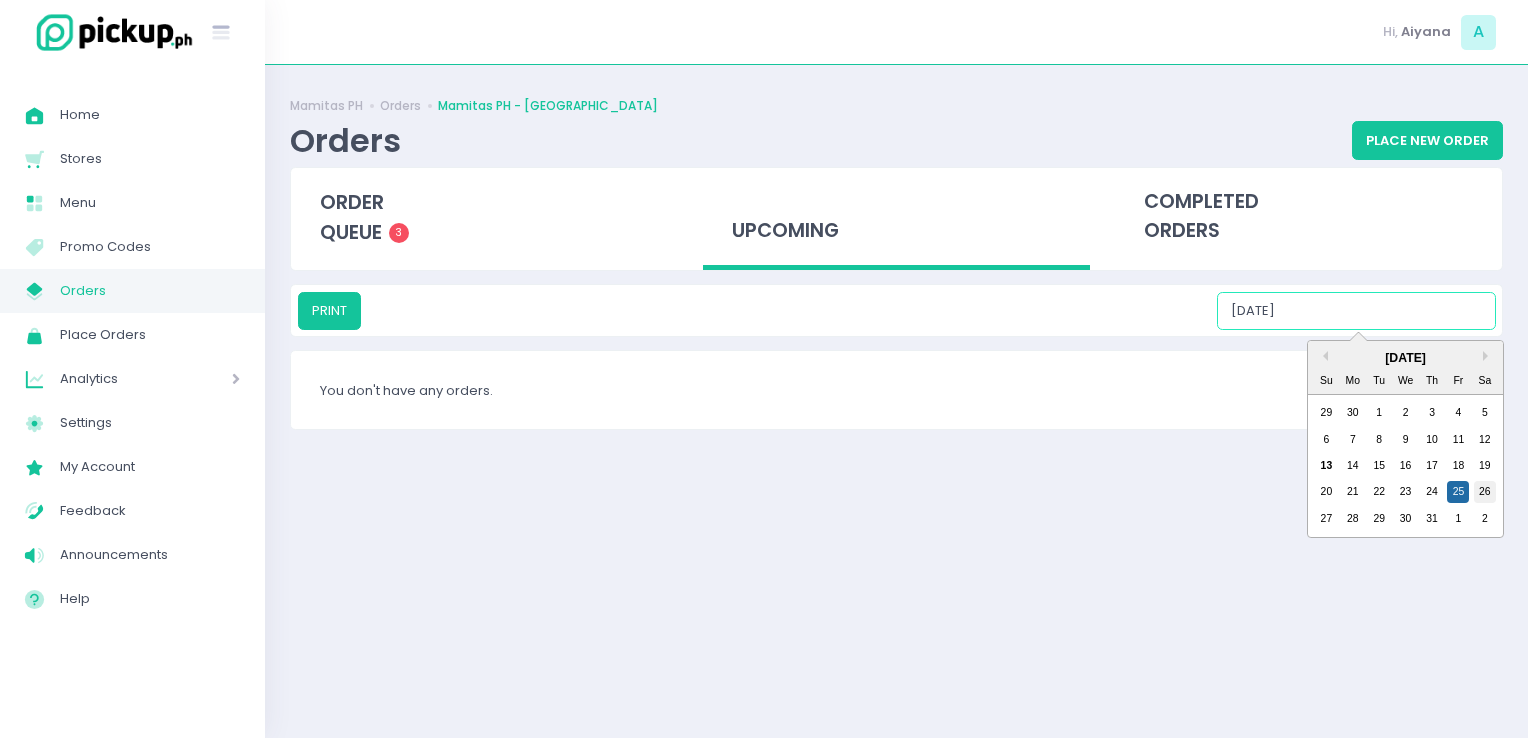 click on "26" at bounding box center (1485, 492) 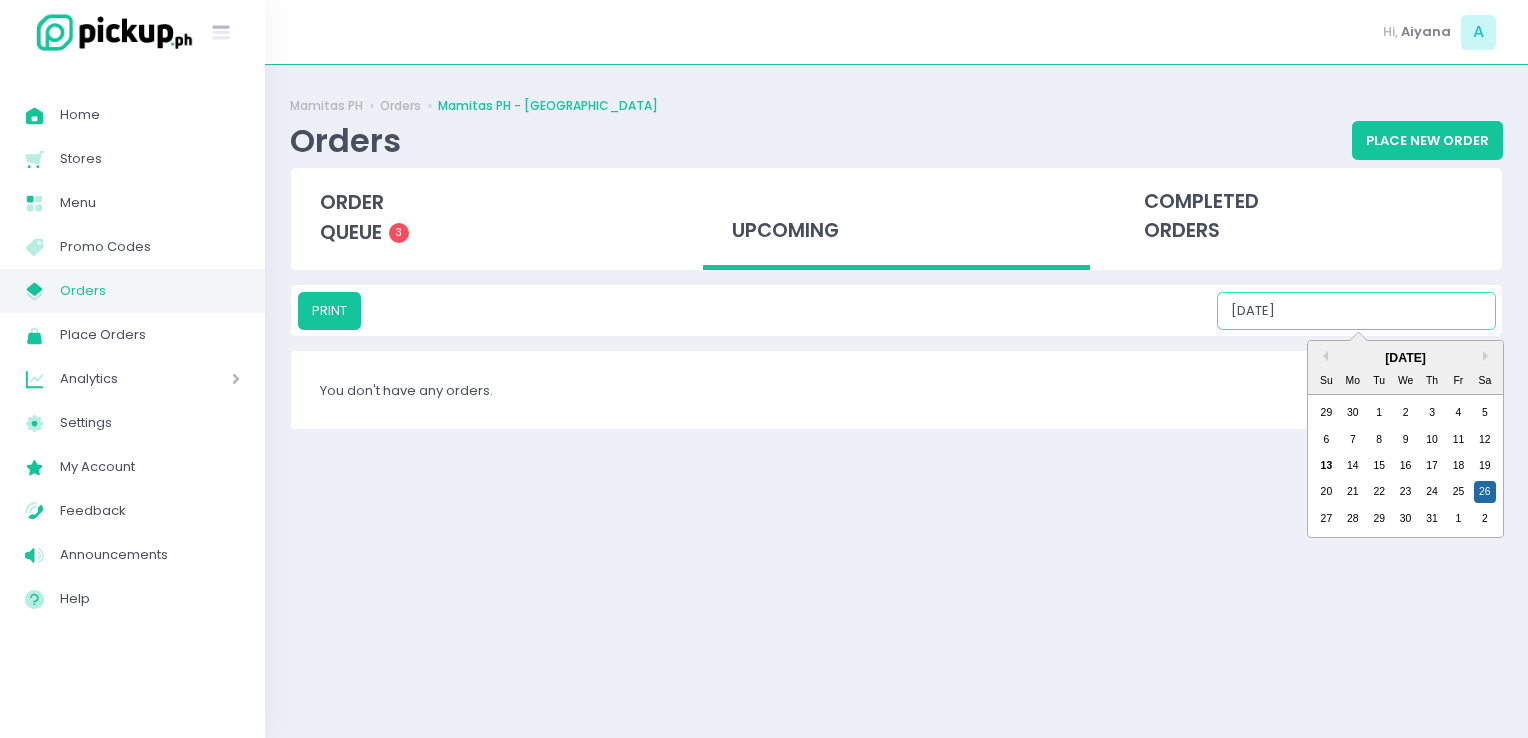 click on "07/26/2025" at bounding box center [1356, 311] 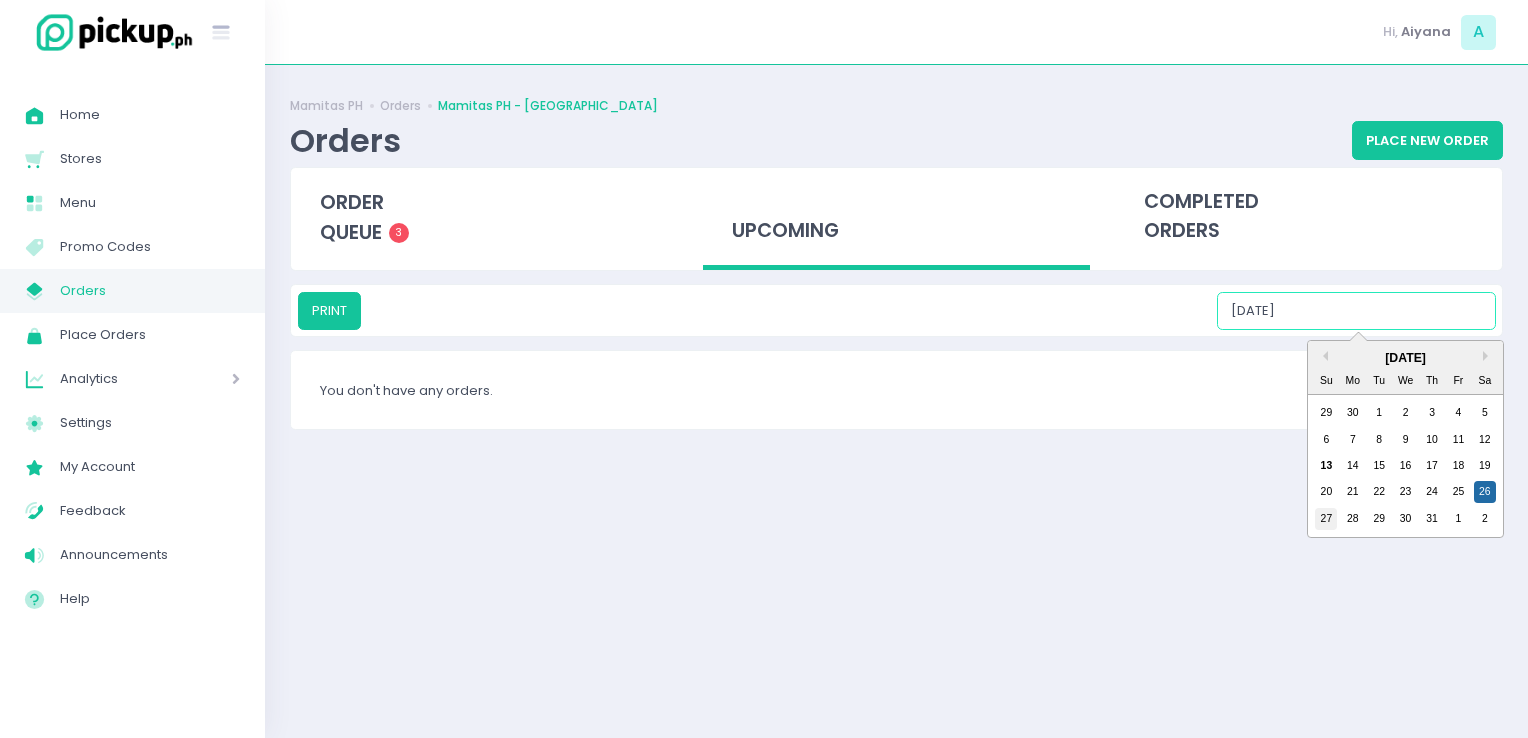 click on "27" at bounding box center (1326, 519) 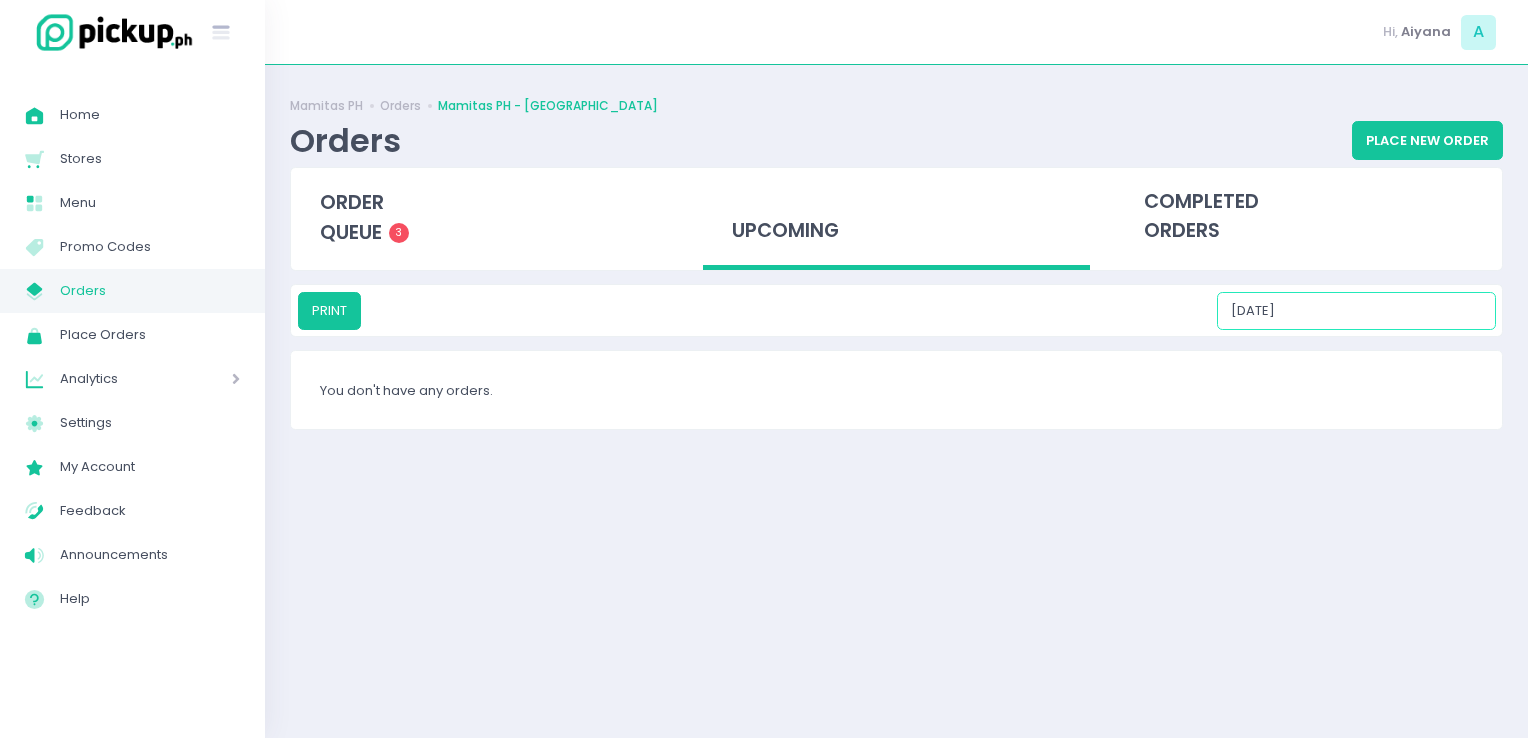 click on "07/27/2025" at bounding box center [1356, 311] 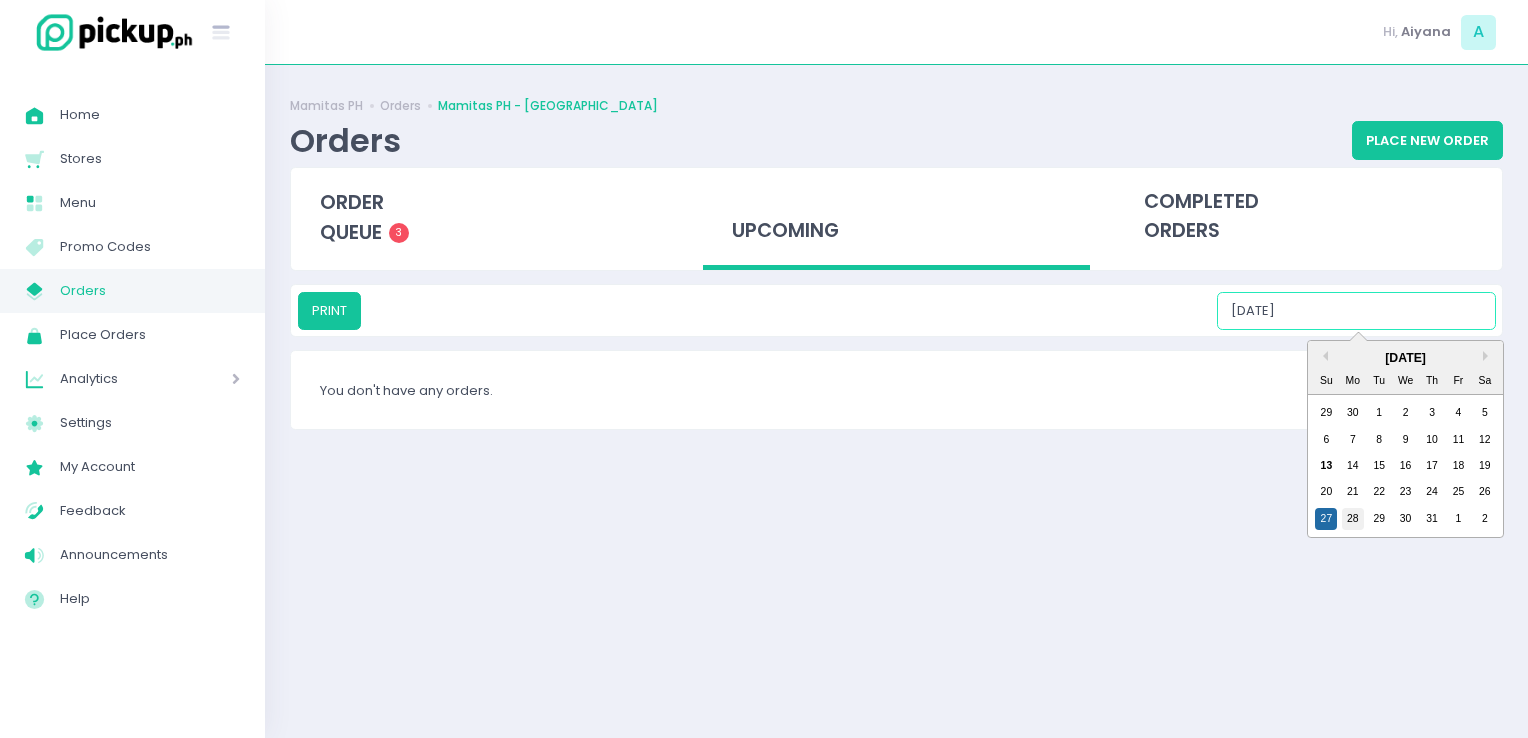 click on "28" at bounding box center (1353, 519) 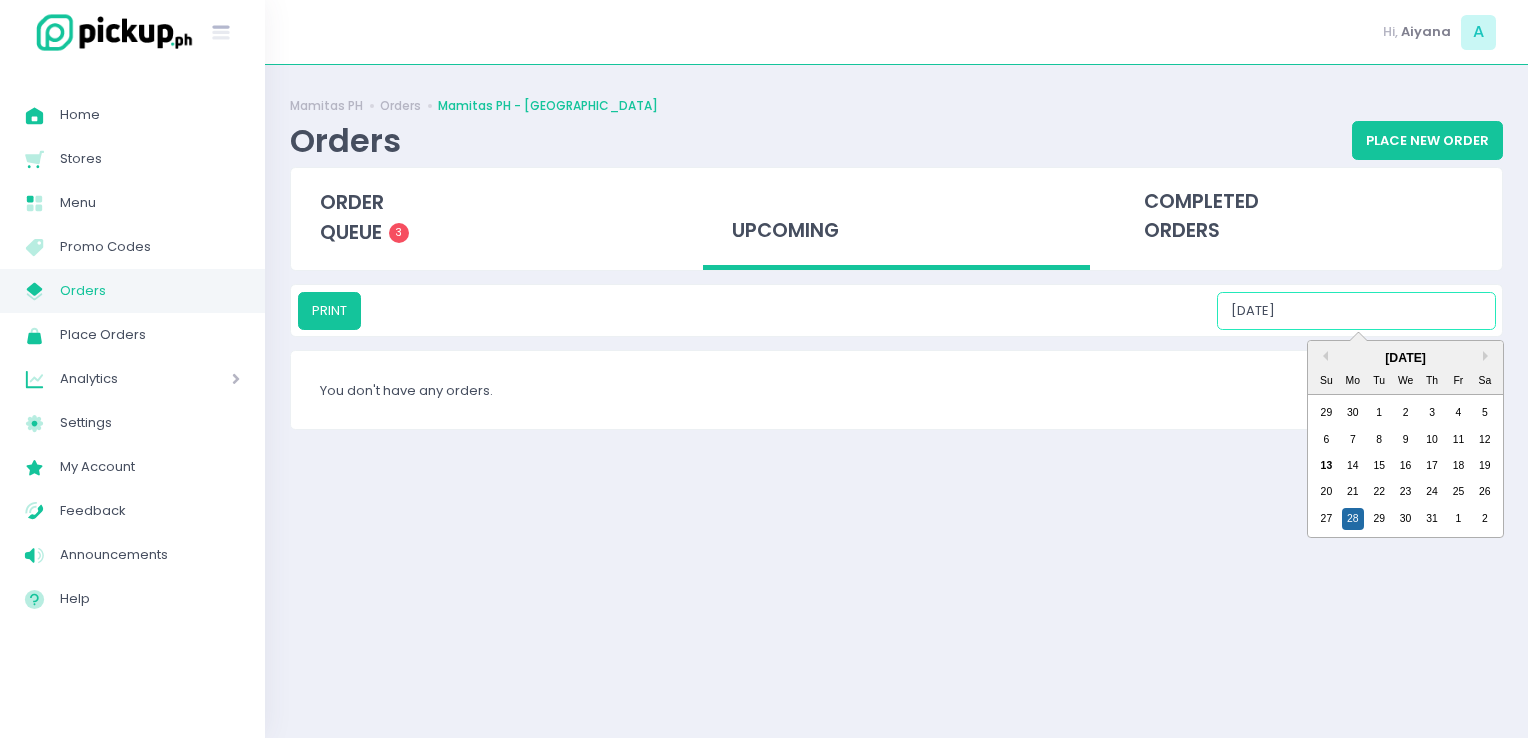 click on "07/28/2025" at bounding box center (1356, 311) 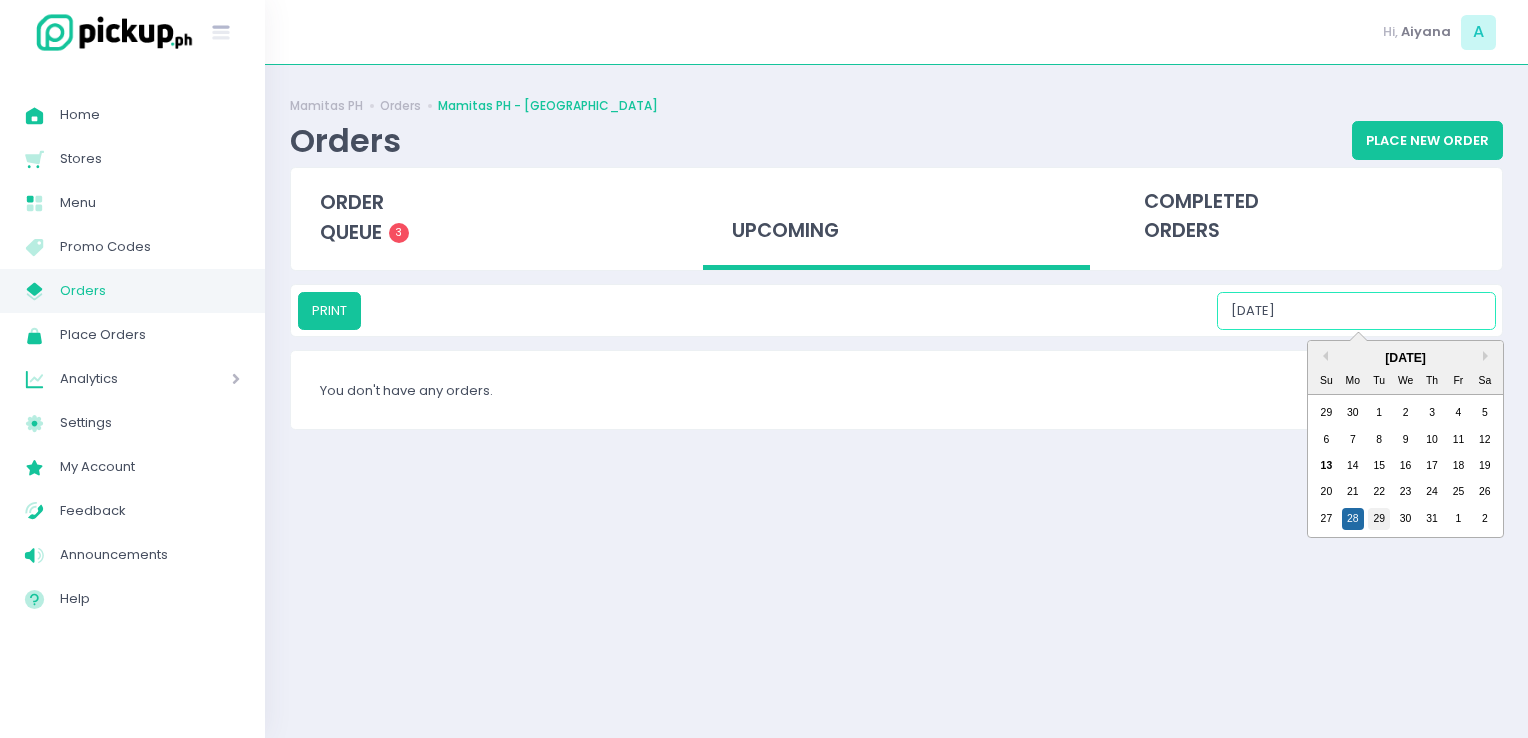 click on "29" at bounding box center (1379, 519) 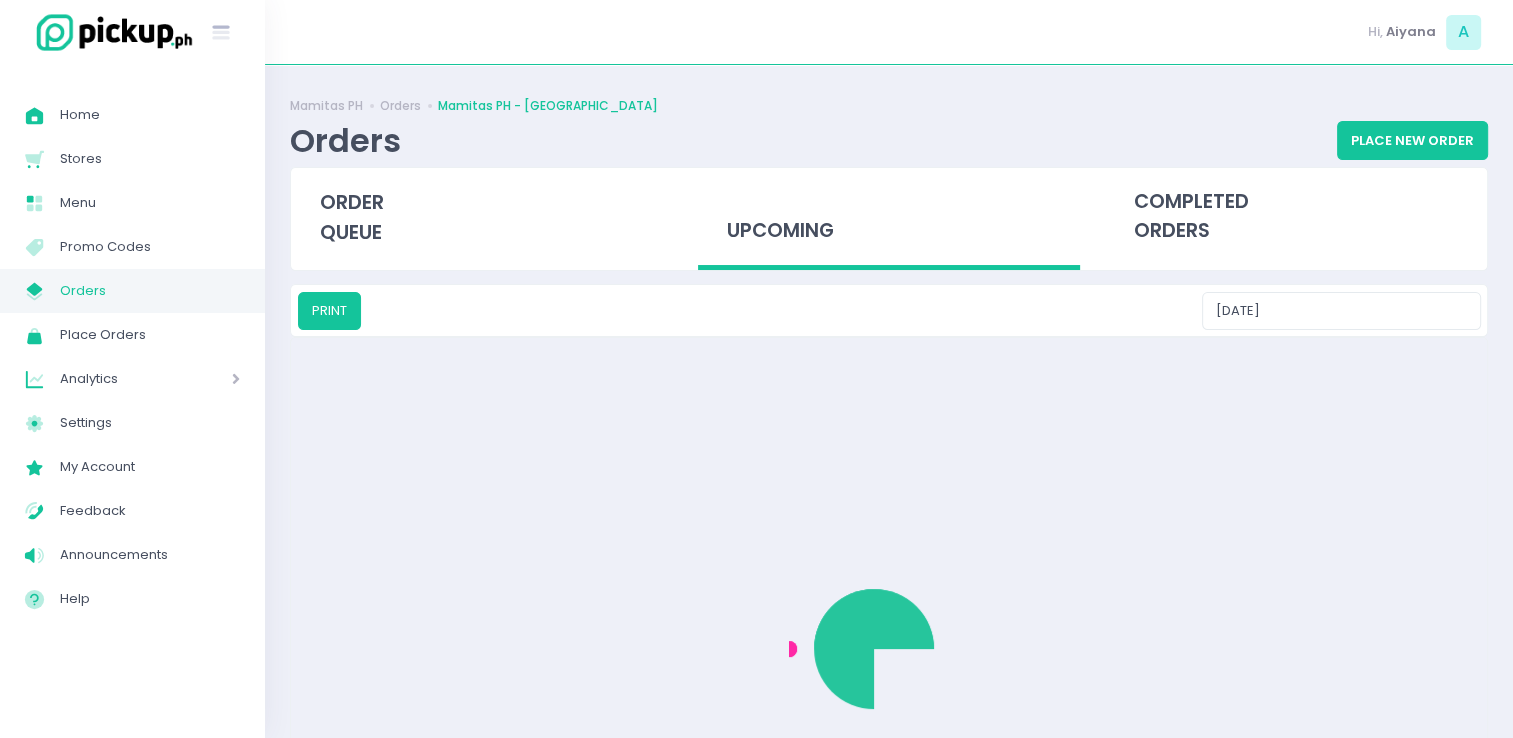 click on "PRINT 07/29/2025" at bounding box center (889, 310) 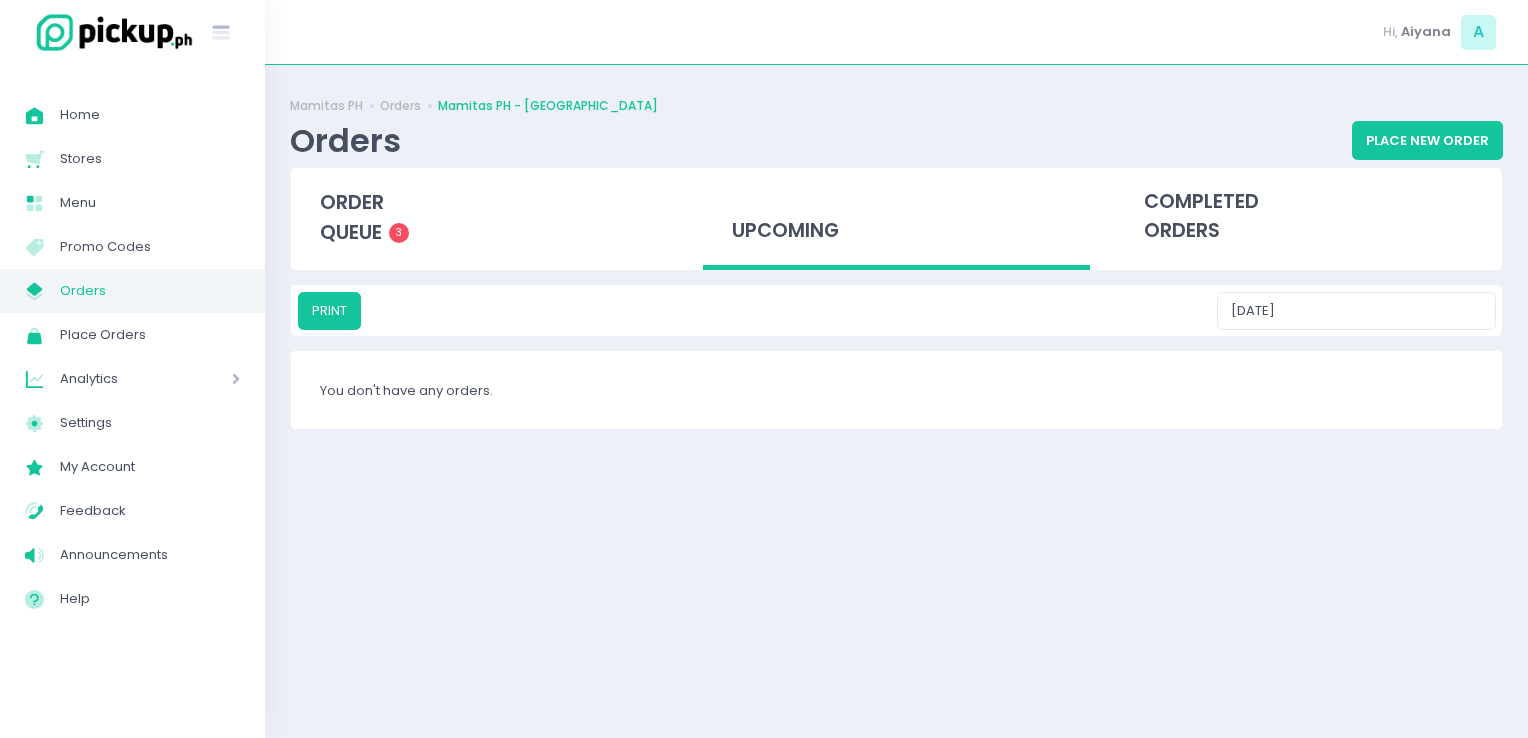 drag, startPoint x: 1356, startPoint y: 286, endPoint x: 1355, endPoint y: 306, distance: 20.024984 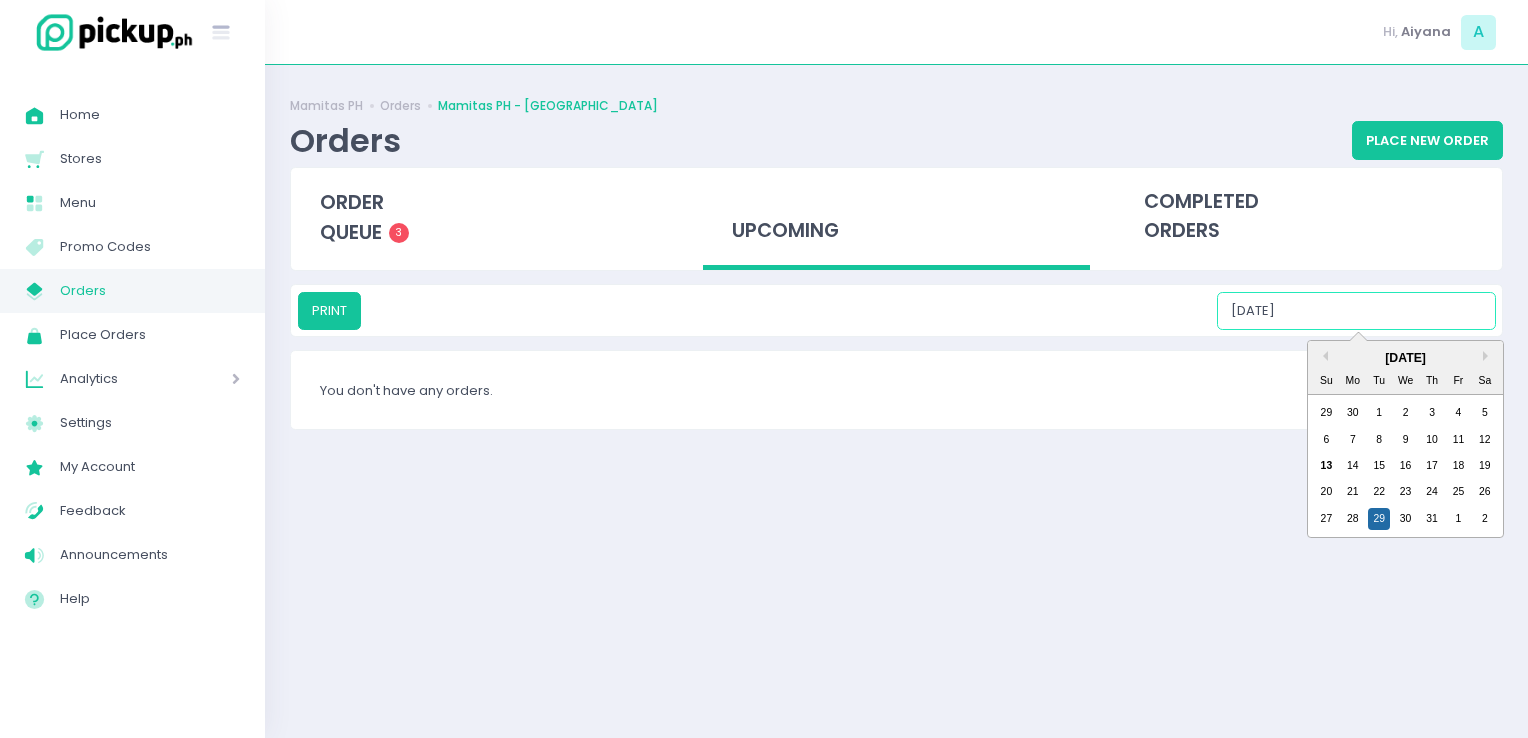 click on "07/29/2025" at bounding box center (1356, 311) 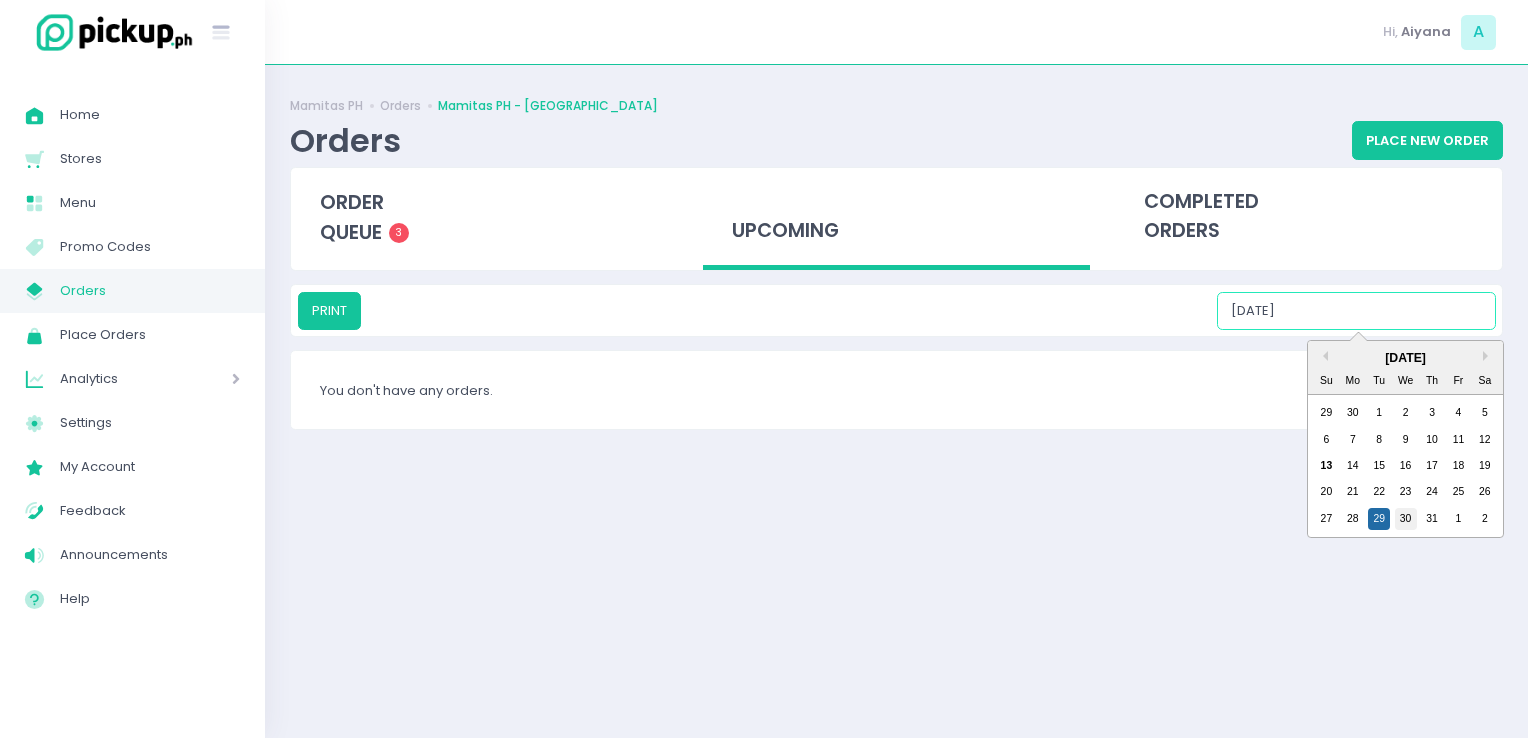 click on "30" at bounding box center [1406, 519] 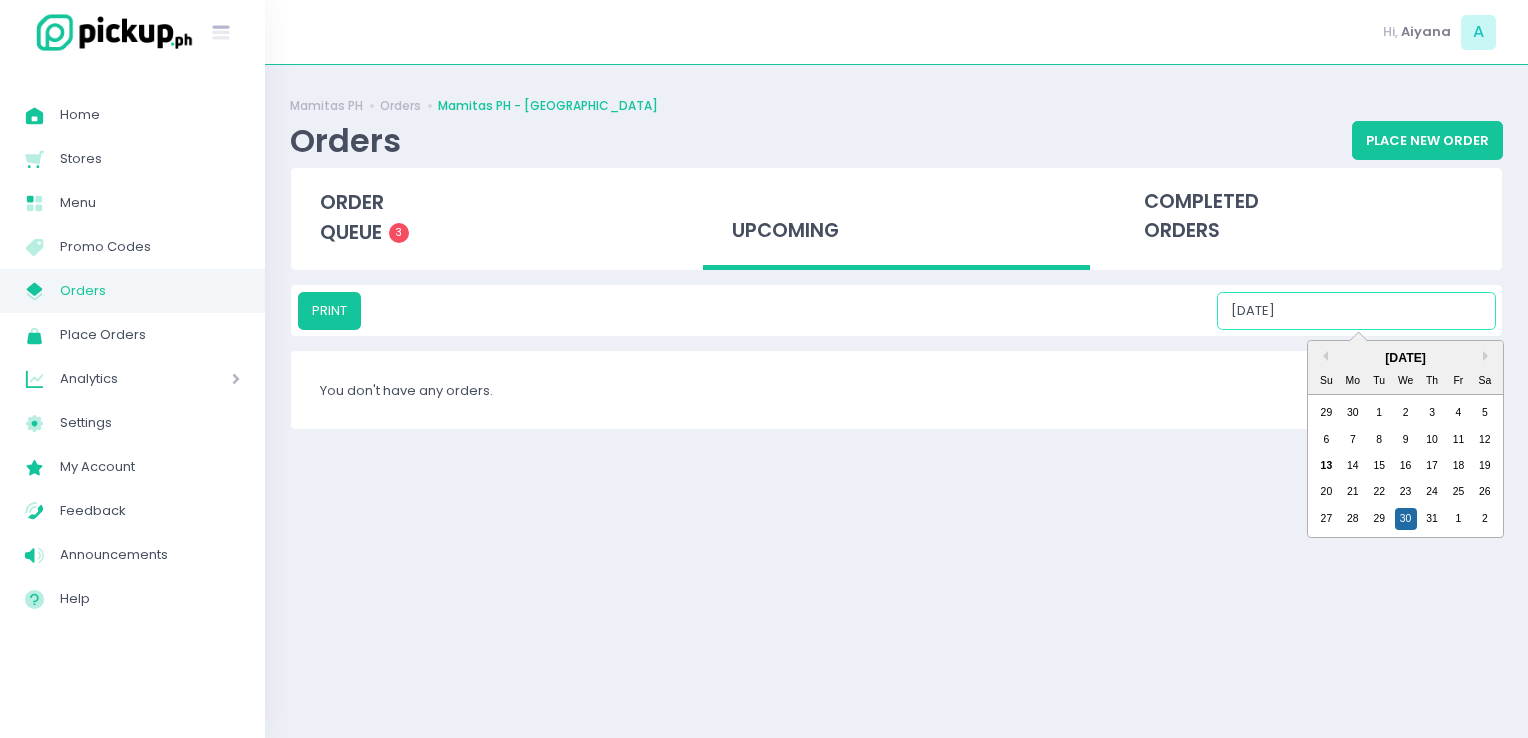 click on "07/30/2025" at bounding box center (1356, 311) 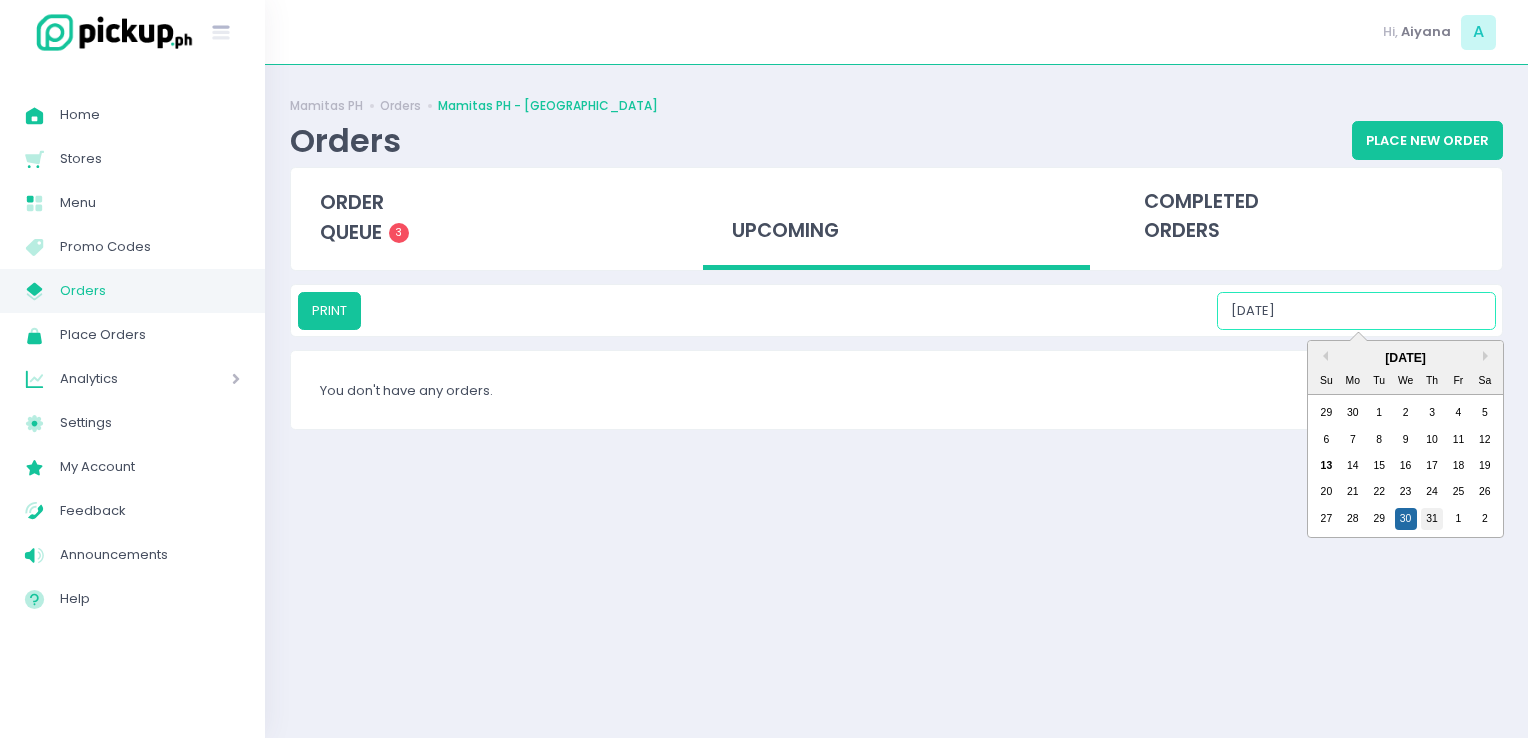 click on "31" at bounding box center (1432, 519) 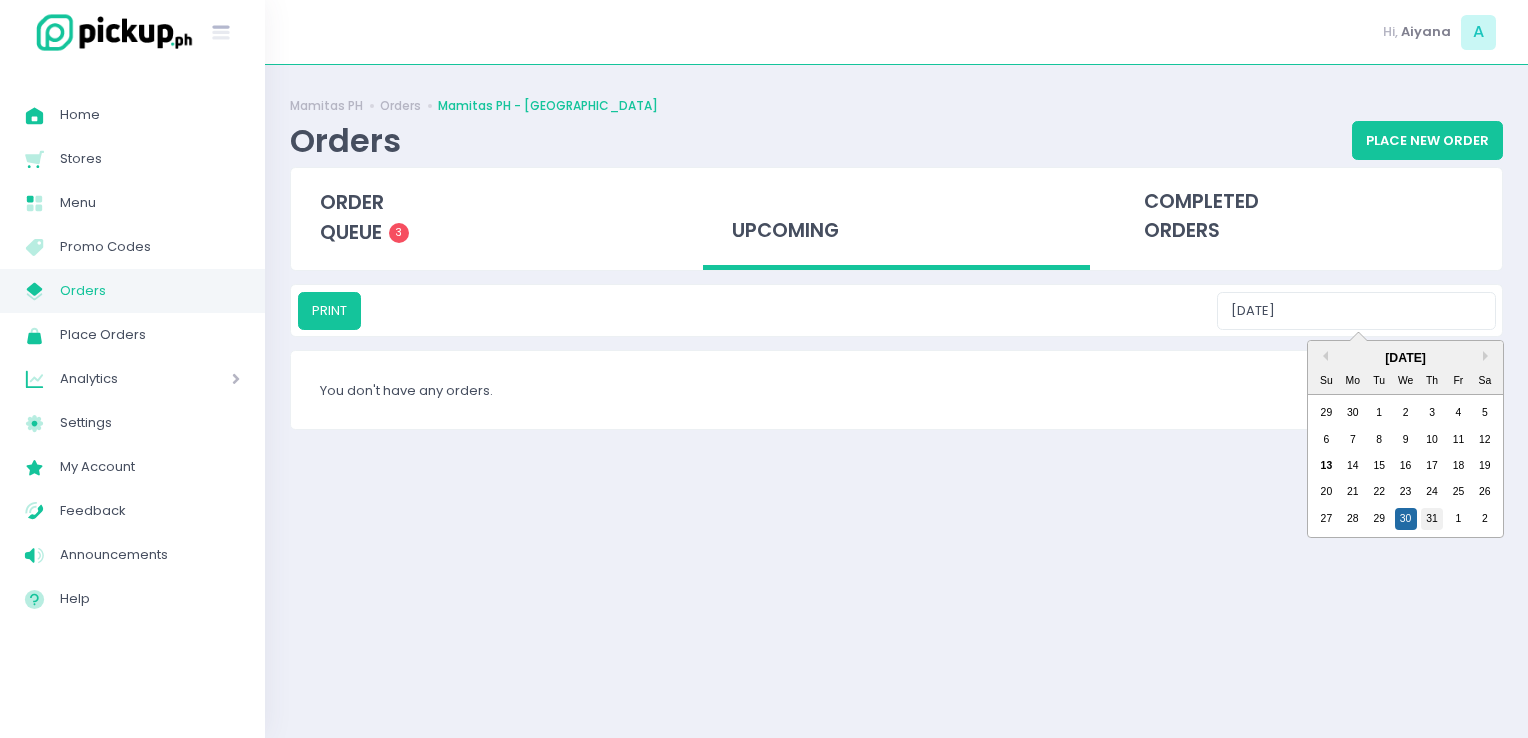 type on "07/31/2025" 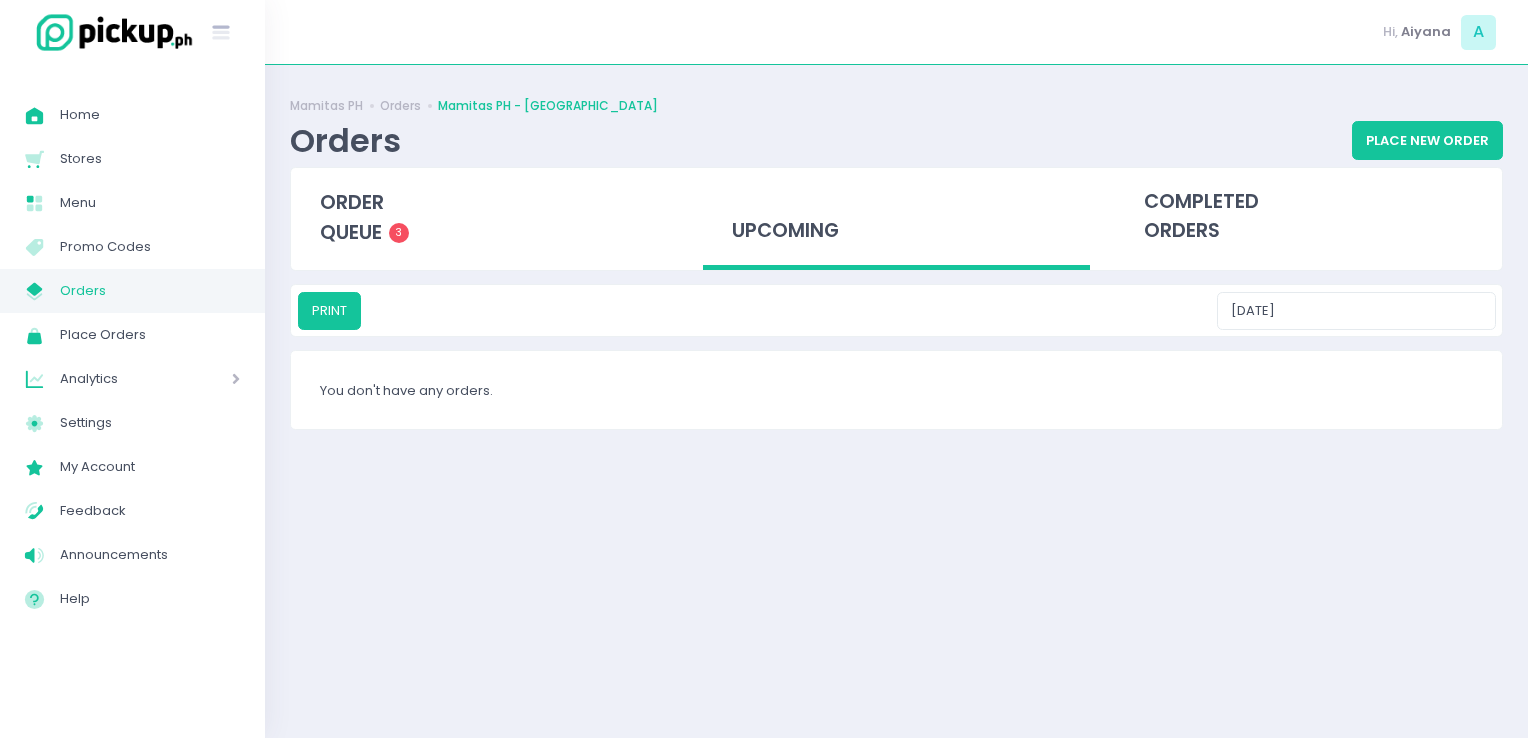 click on "My Store Created with Sketch. Orders" at bounding box center [132, 291] 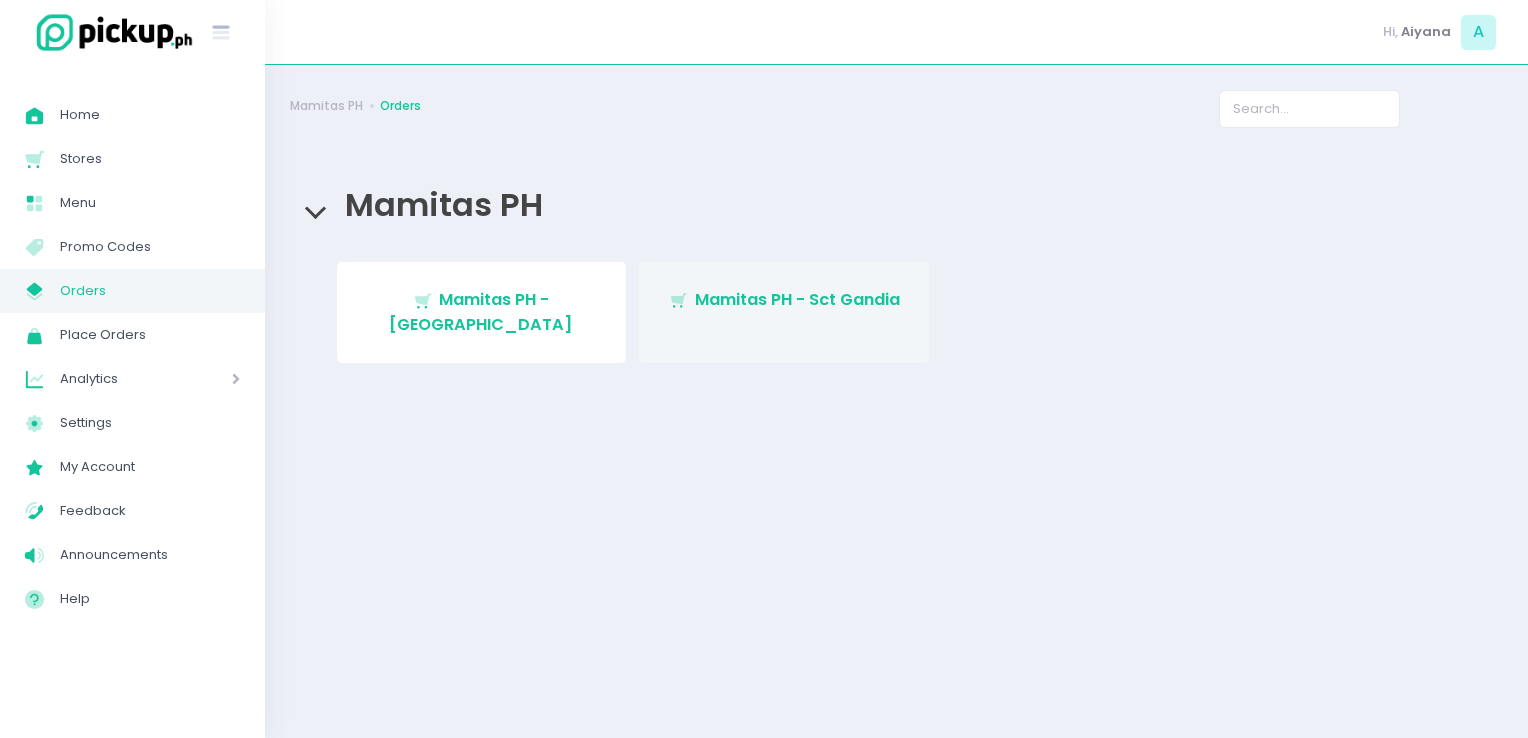 click on "Stockholm-icons / Shopping / Cart1 Created with Sketch. Mamitas PH - Sct Gandia" at bounding box center (784, 312) 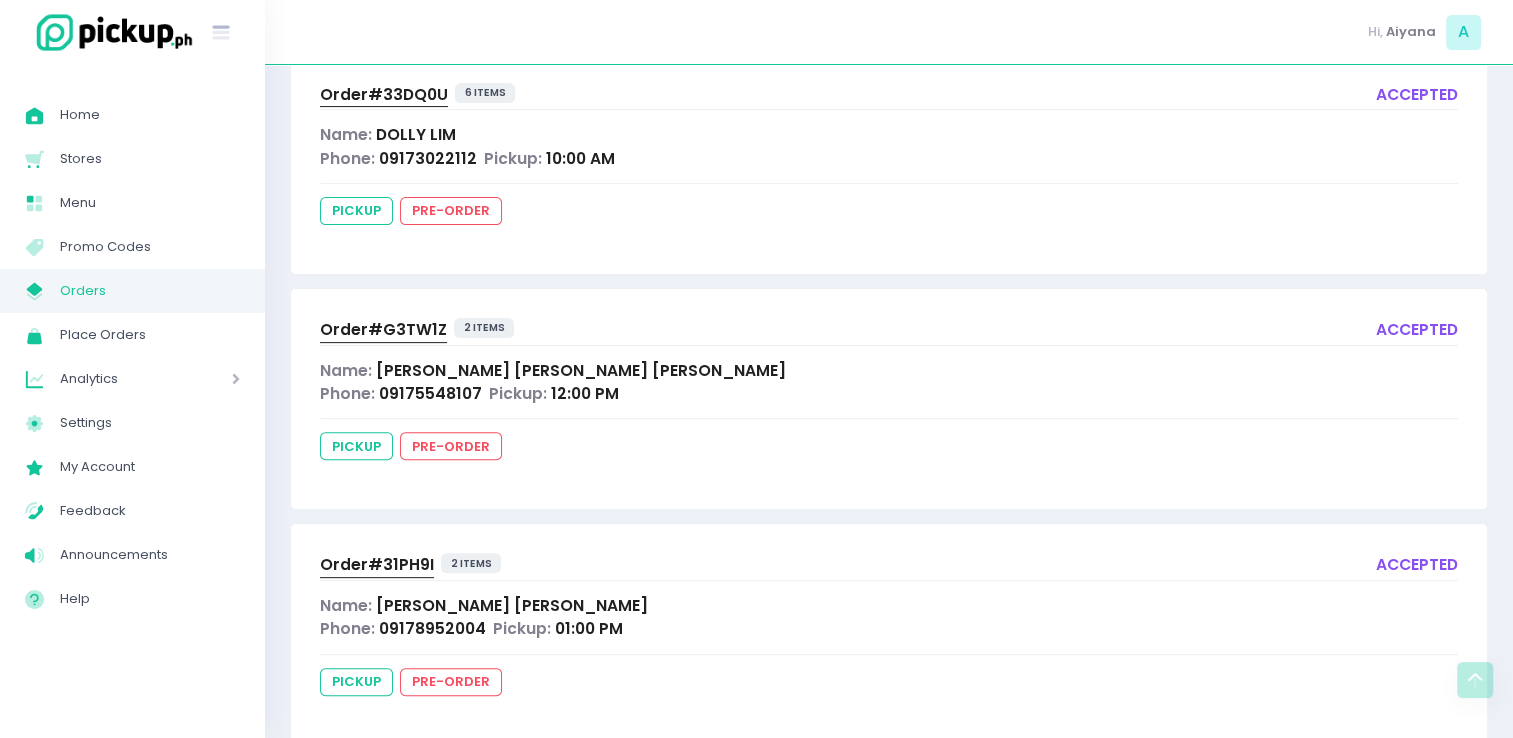 scroll, scrollTop: 575, scrollLeft: 0, axis: vertical 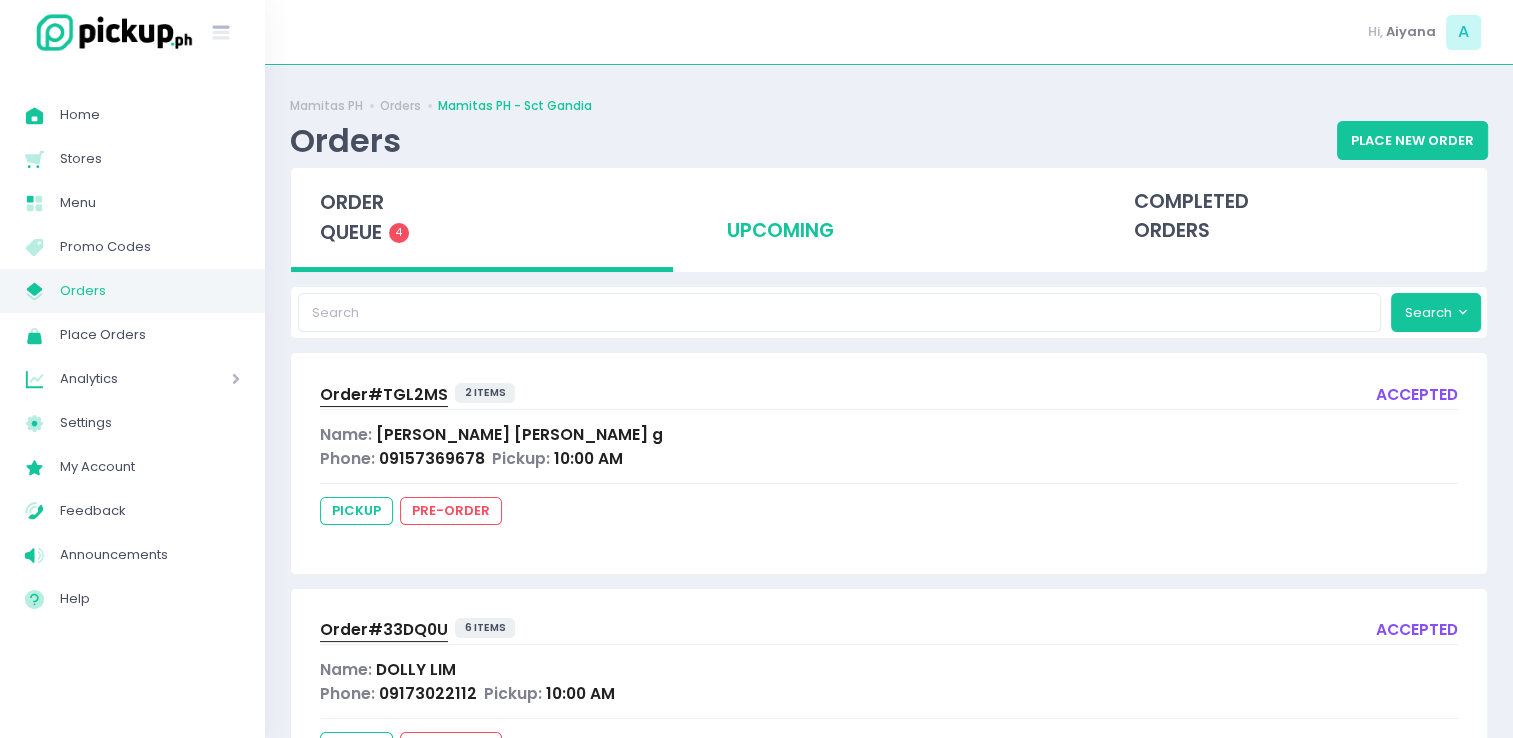 click on "upcoming" at bounding box center [889, 217] 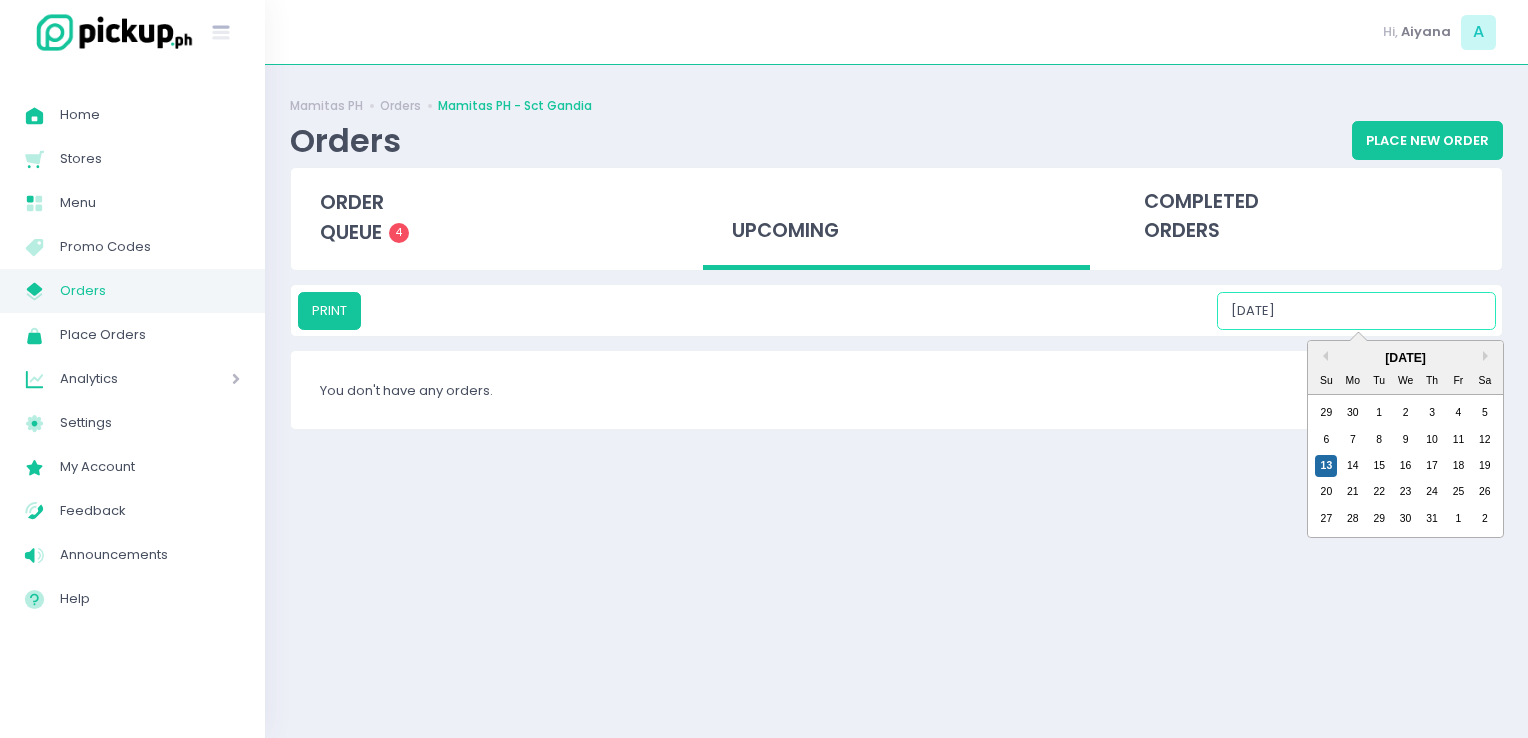 click on "07/13/2025" at bounding box center (1356, 311) 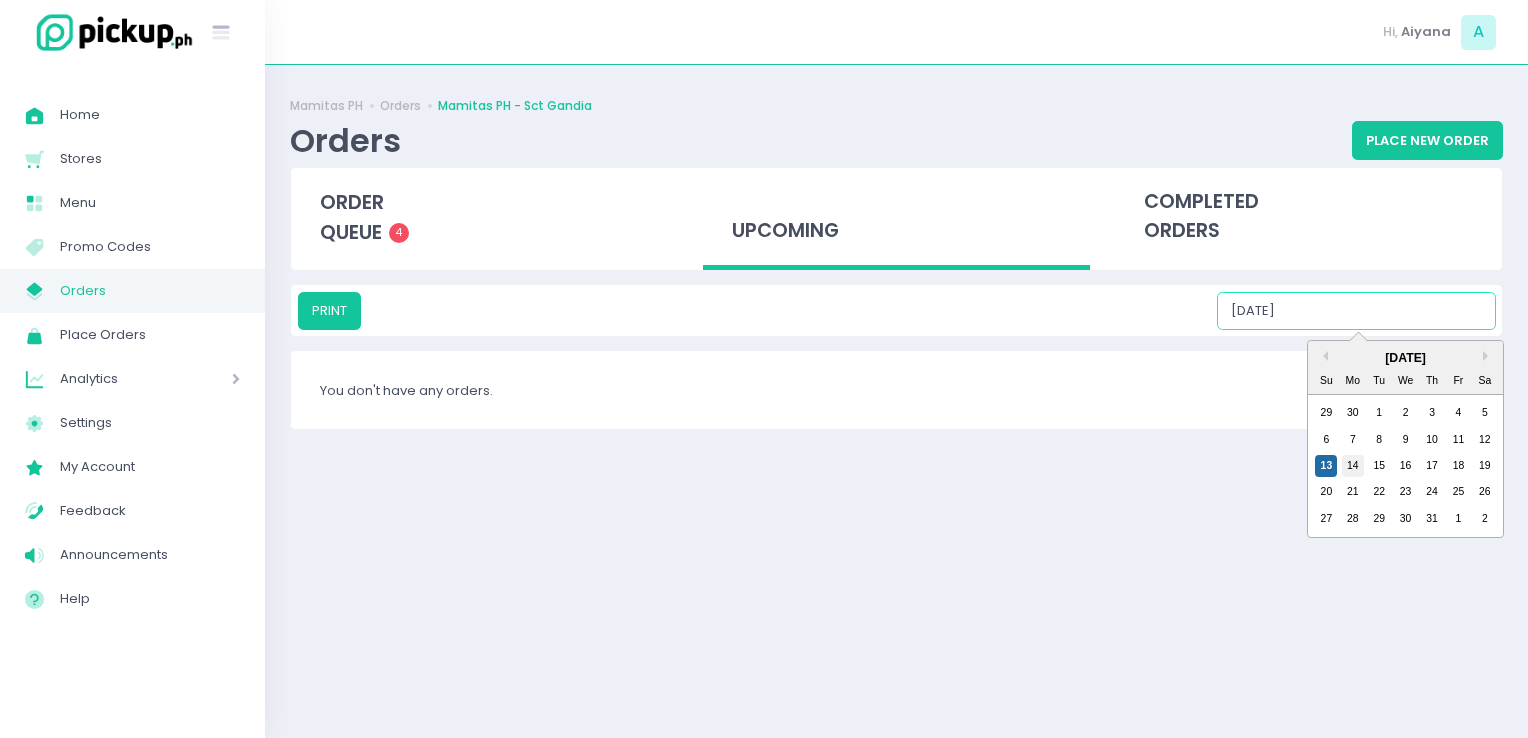 click on "14" at bounding box center (1353, 466) 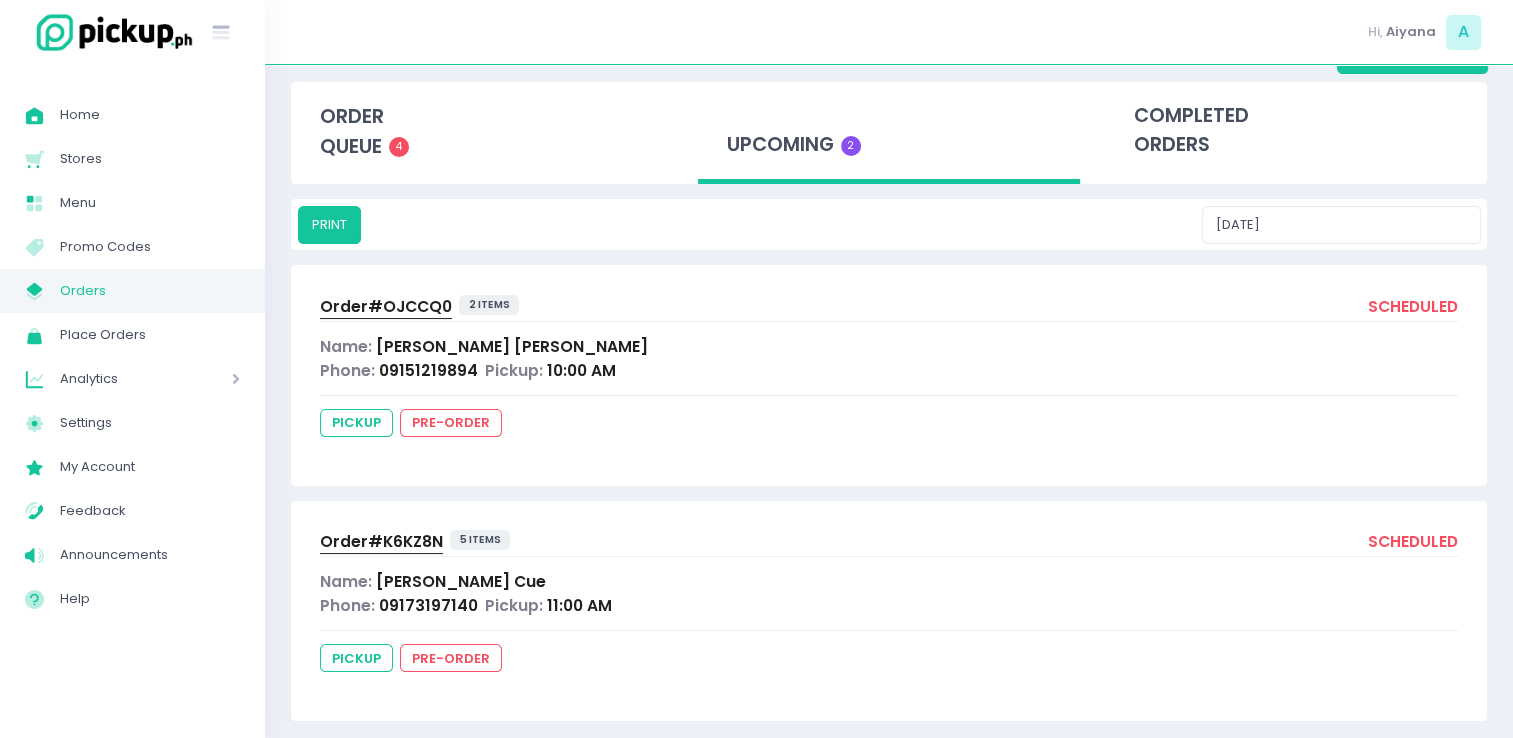 scroll, scrollTop: 104, scrollLeft: 0, axis: vertical 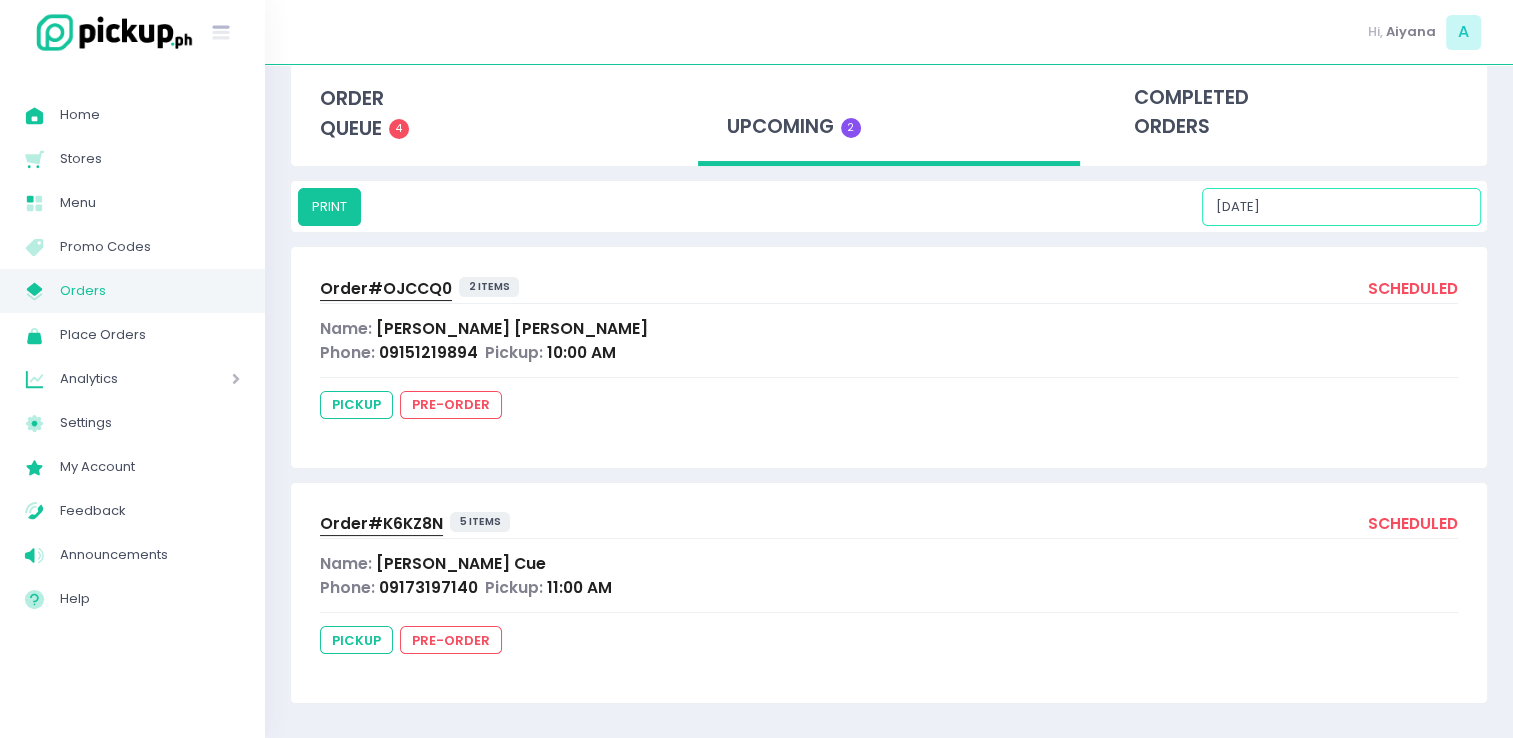 click on "07/14/2025" at bounding box center [1341, 207] 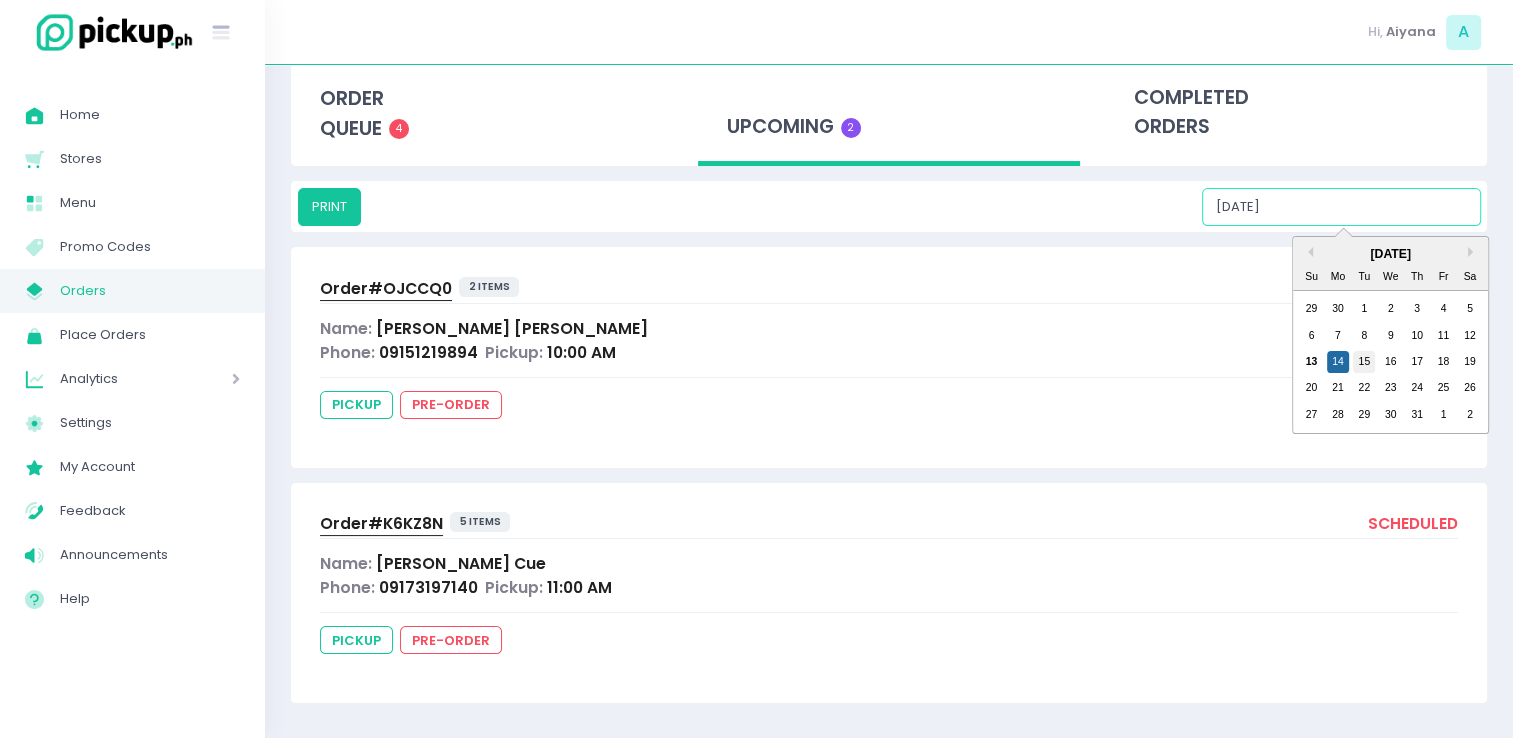 click on "15" at bounding box center [1364, 362] 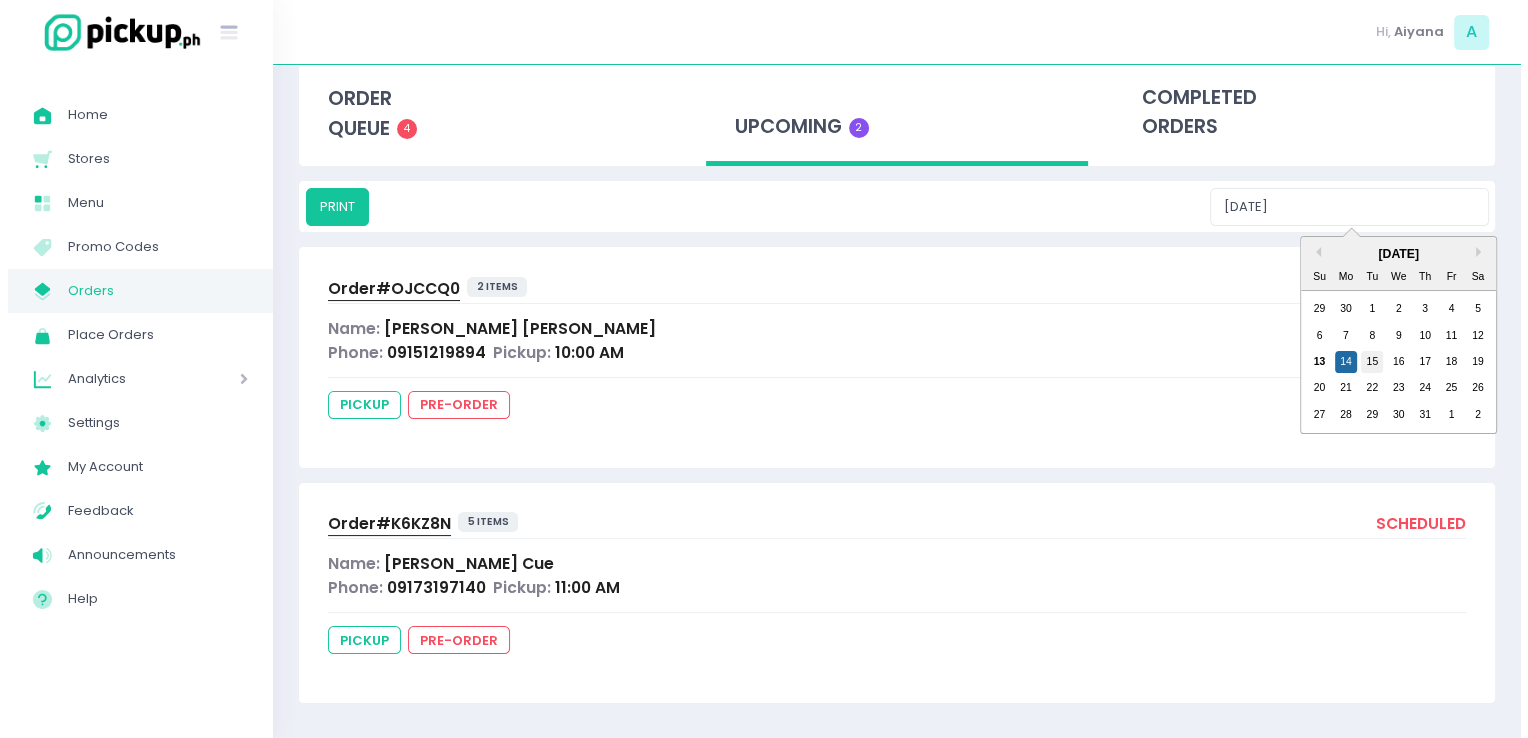 scroll, scrollTop: 0, scrollLeft: 0, axis: both 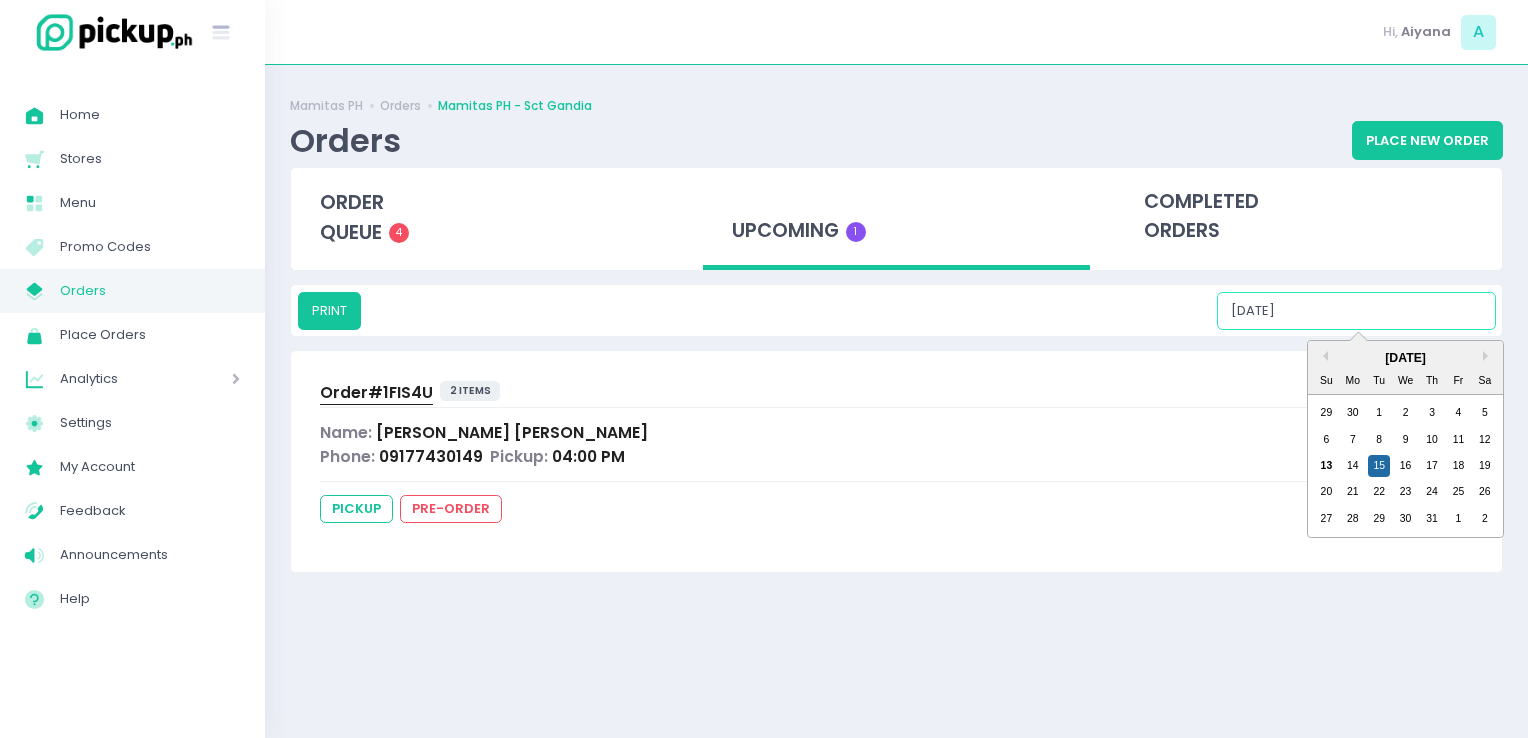 click on "07/15/2025" at bounding box center (1356, 311) 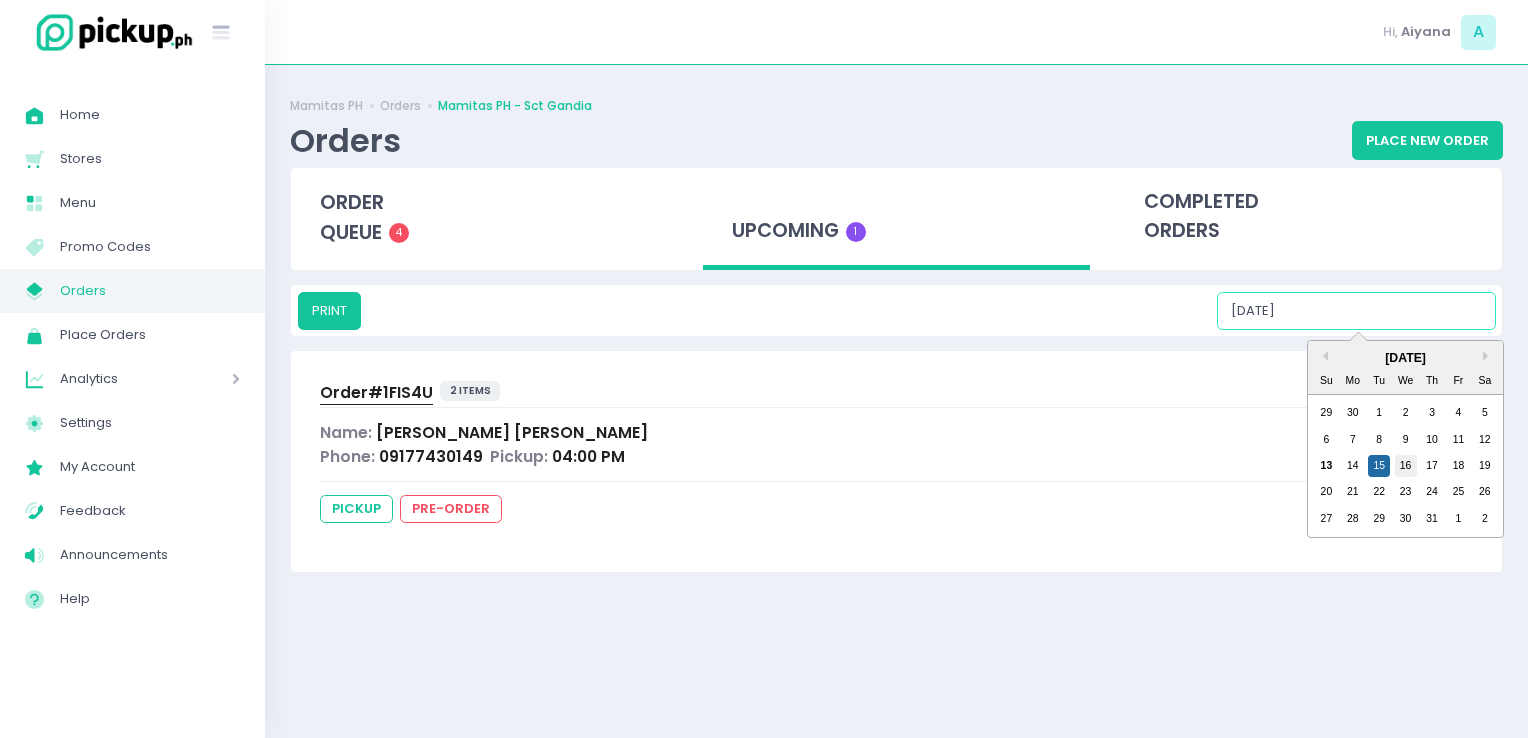 click on "16" at bounding box center [1406, 466] 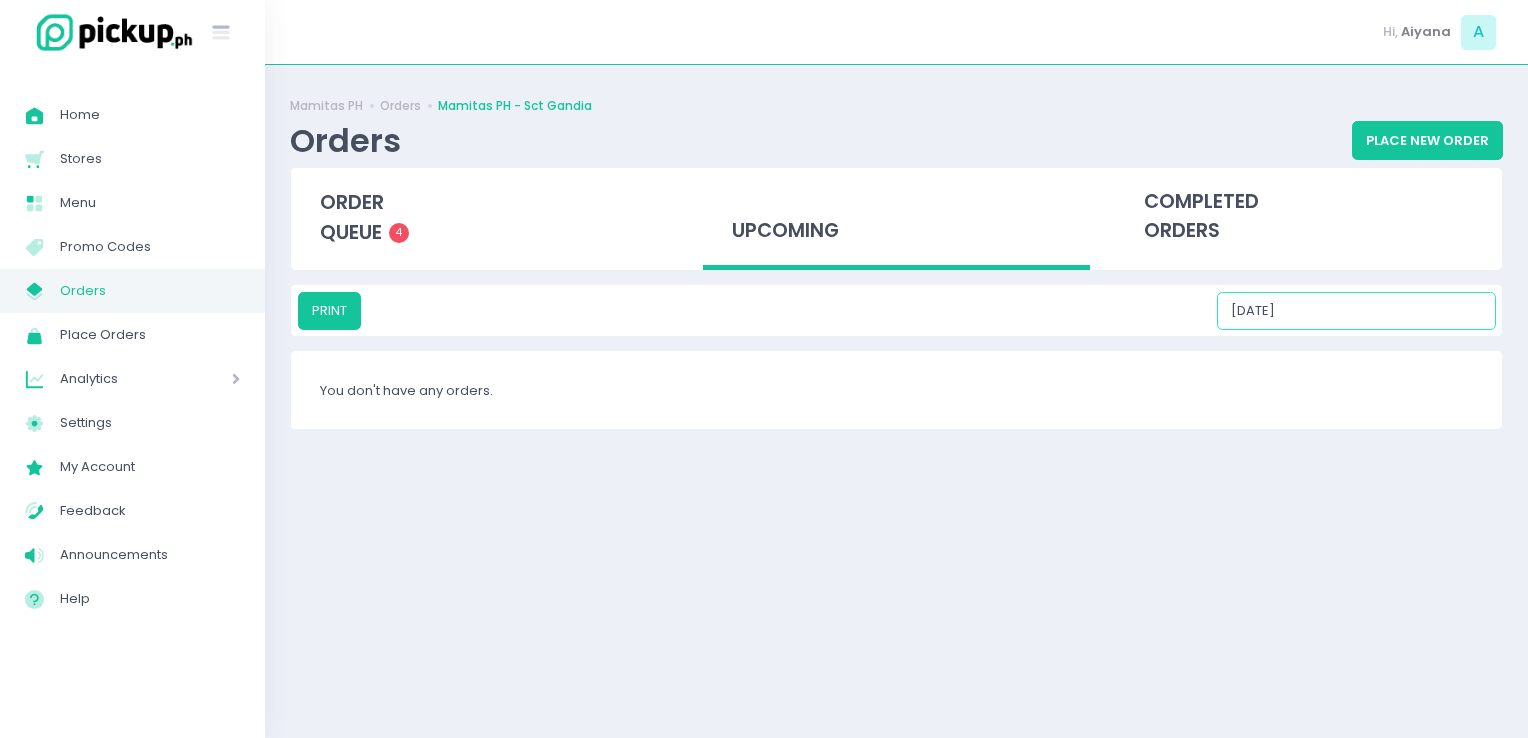 click on "07/16/2025" at bounding box center (1356, 311) 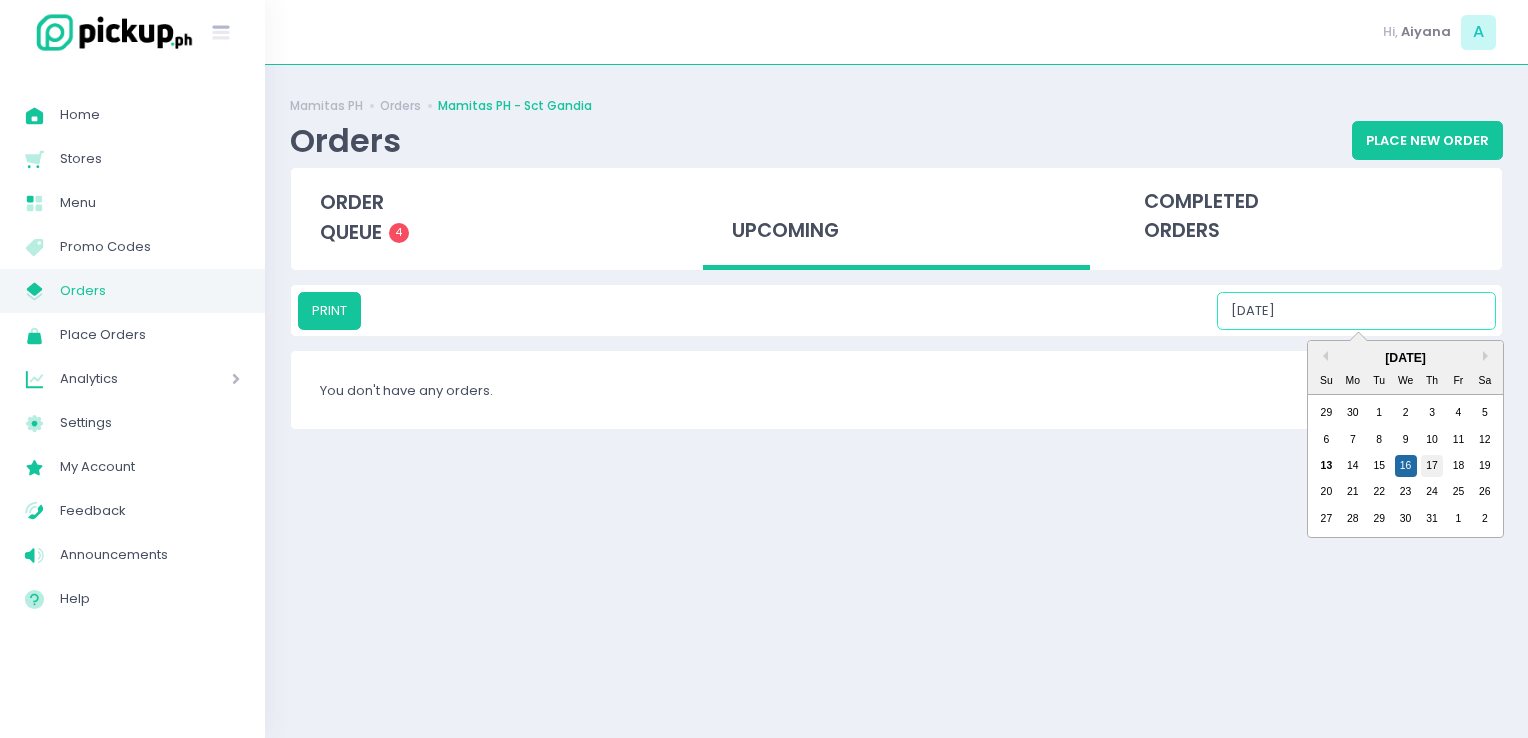 click on "17" at bounding box center [1432, 466] 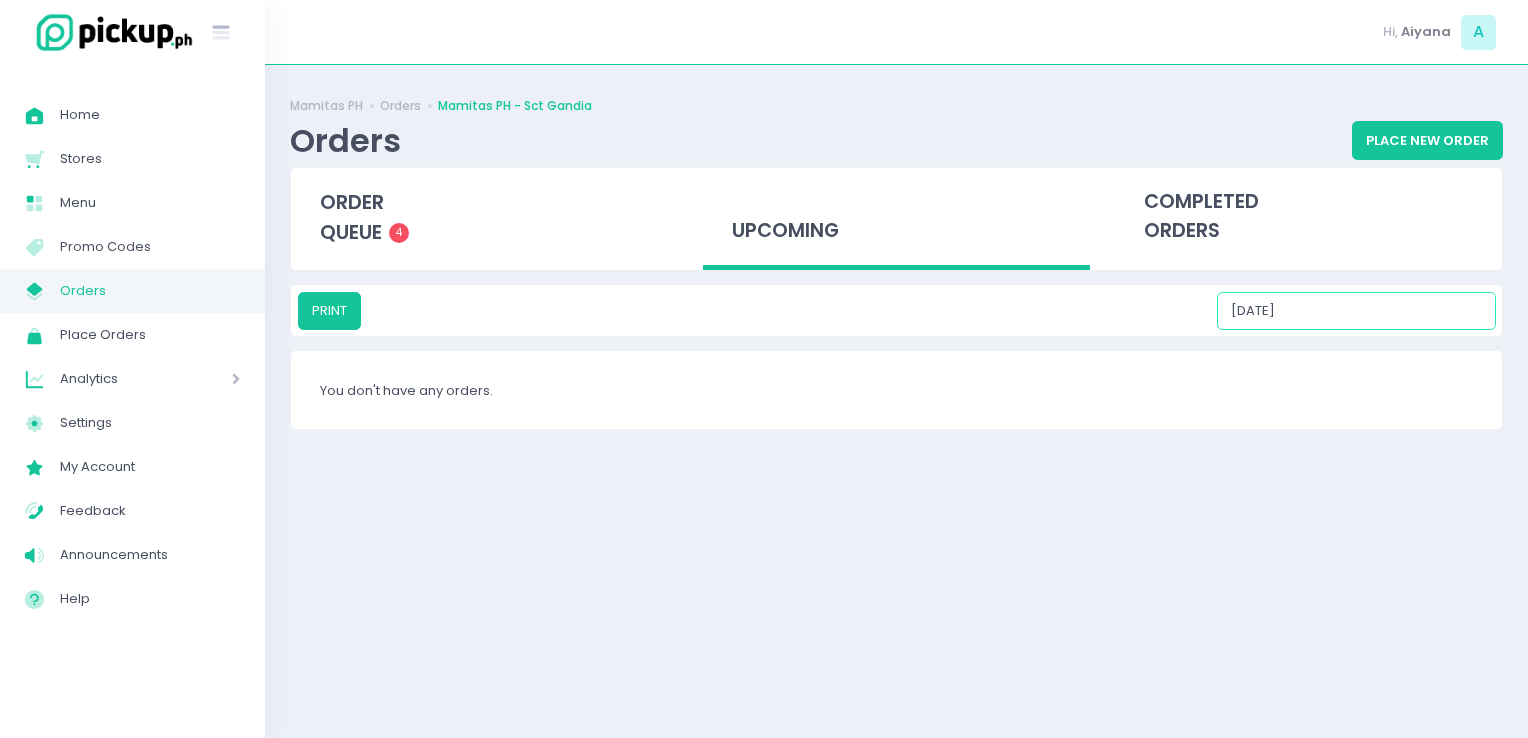 click on "07/17/2025" at bounding box center [1356, 311] 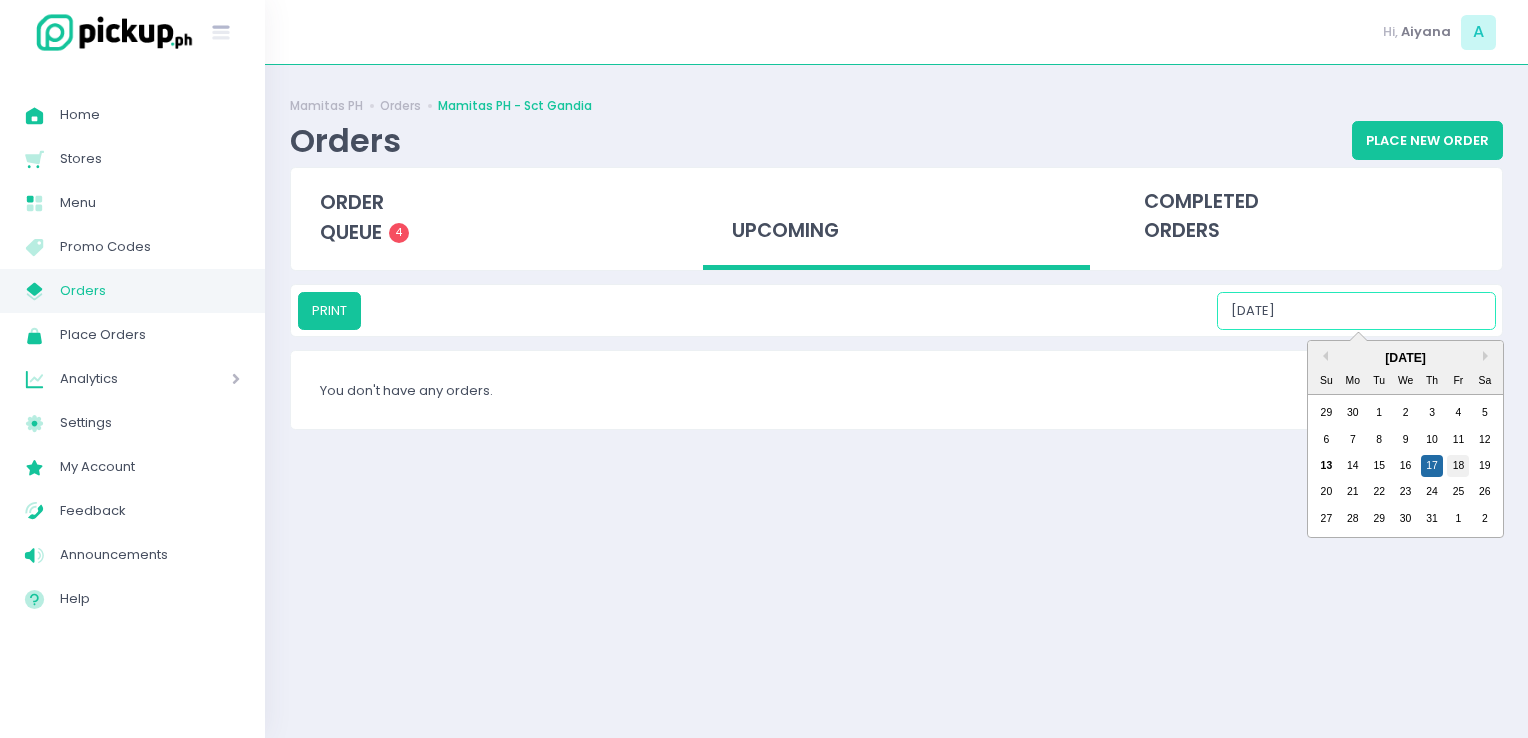 click on "18" at bounding box center [1458, 466] 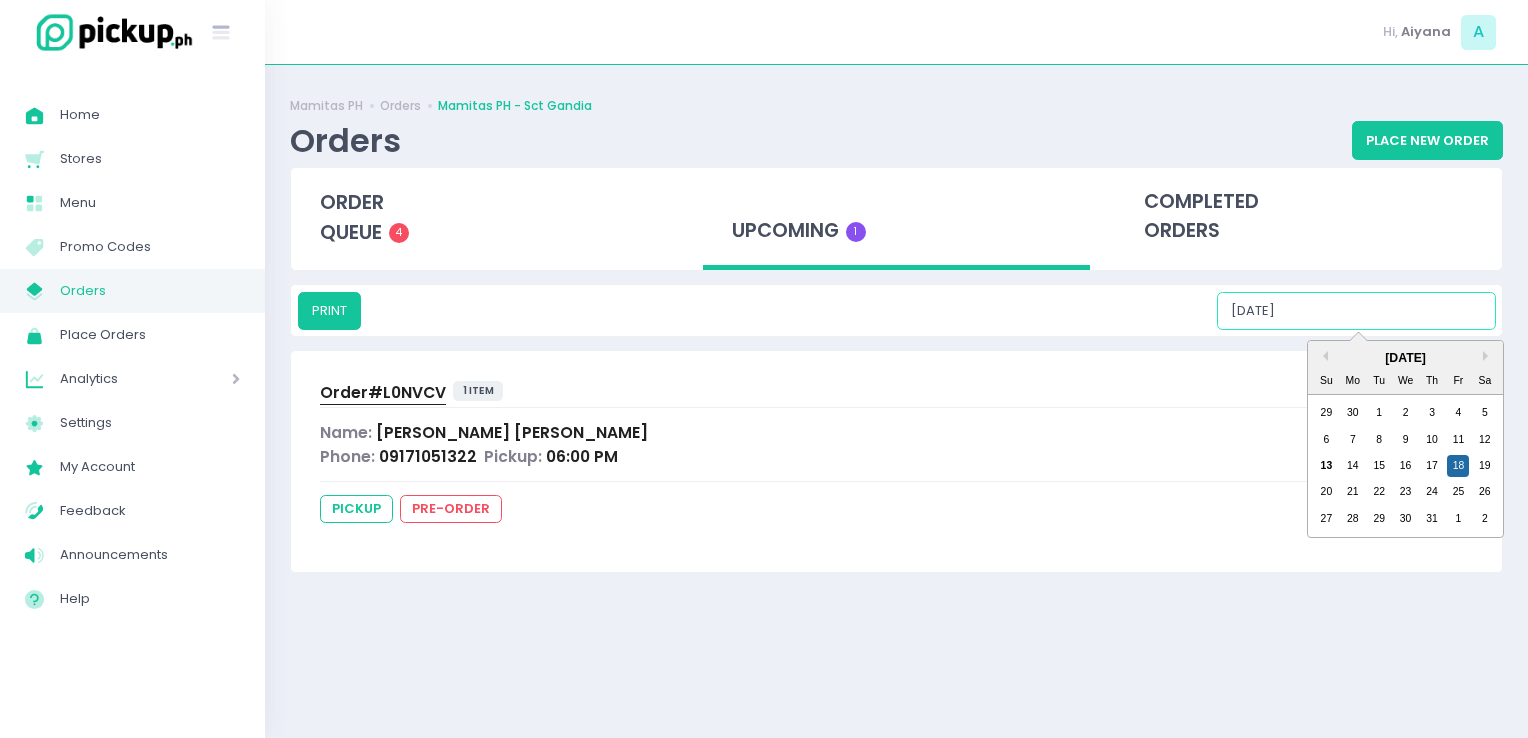 click on "07/18/2025" at bounding box center [1356, 311] 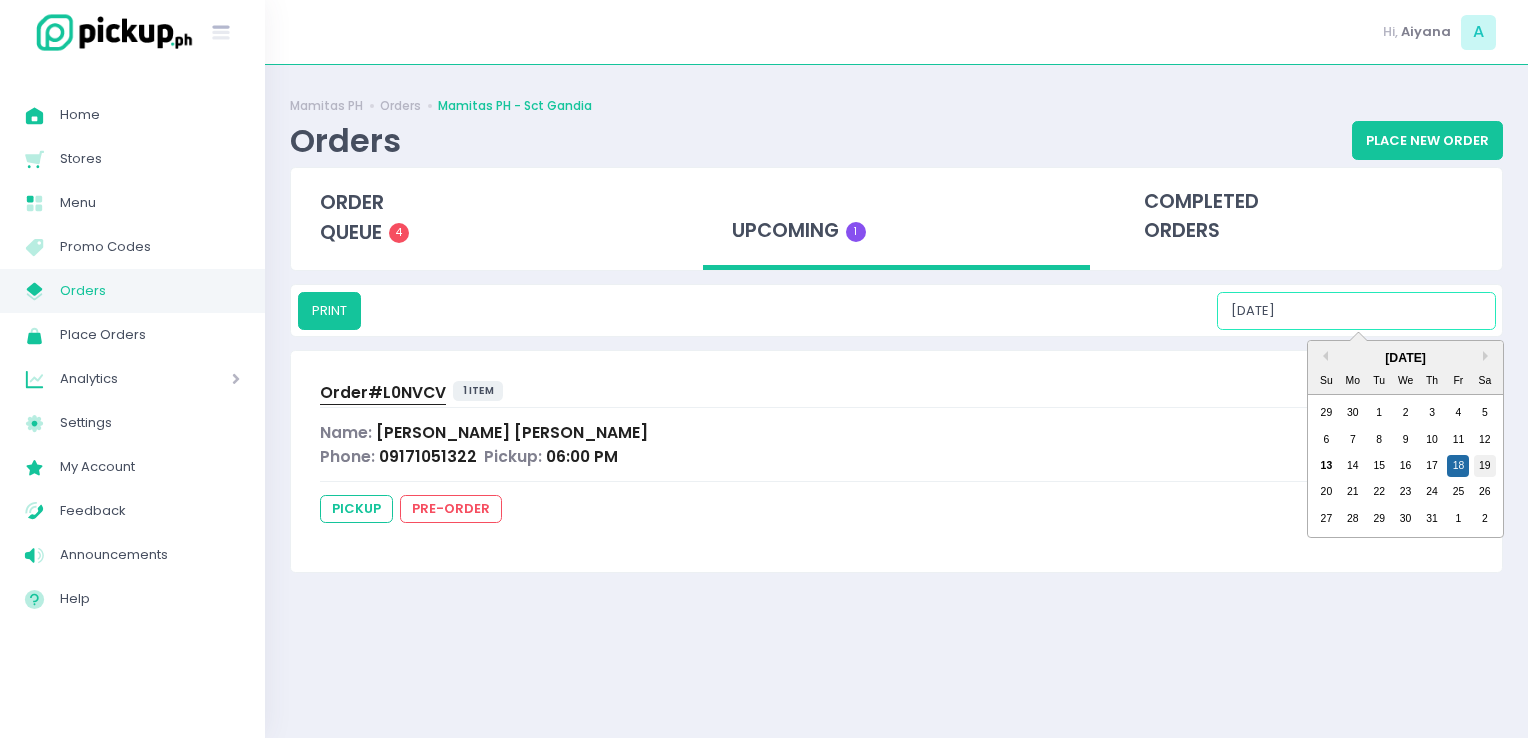 click on "19" at bounding box center (1485, 466) 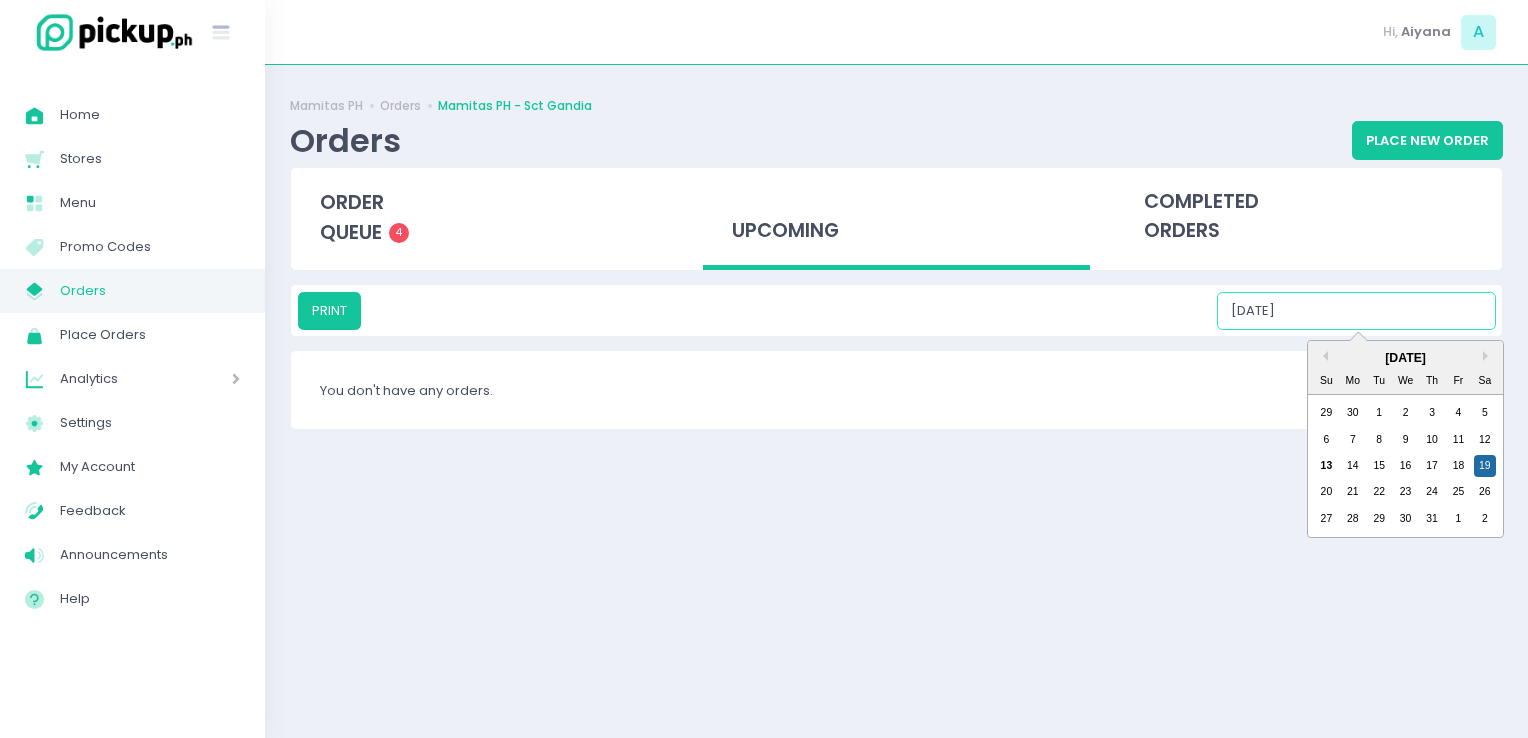 click on "07/19/2025" at bounding box center (1356, 311) 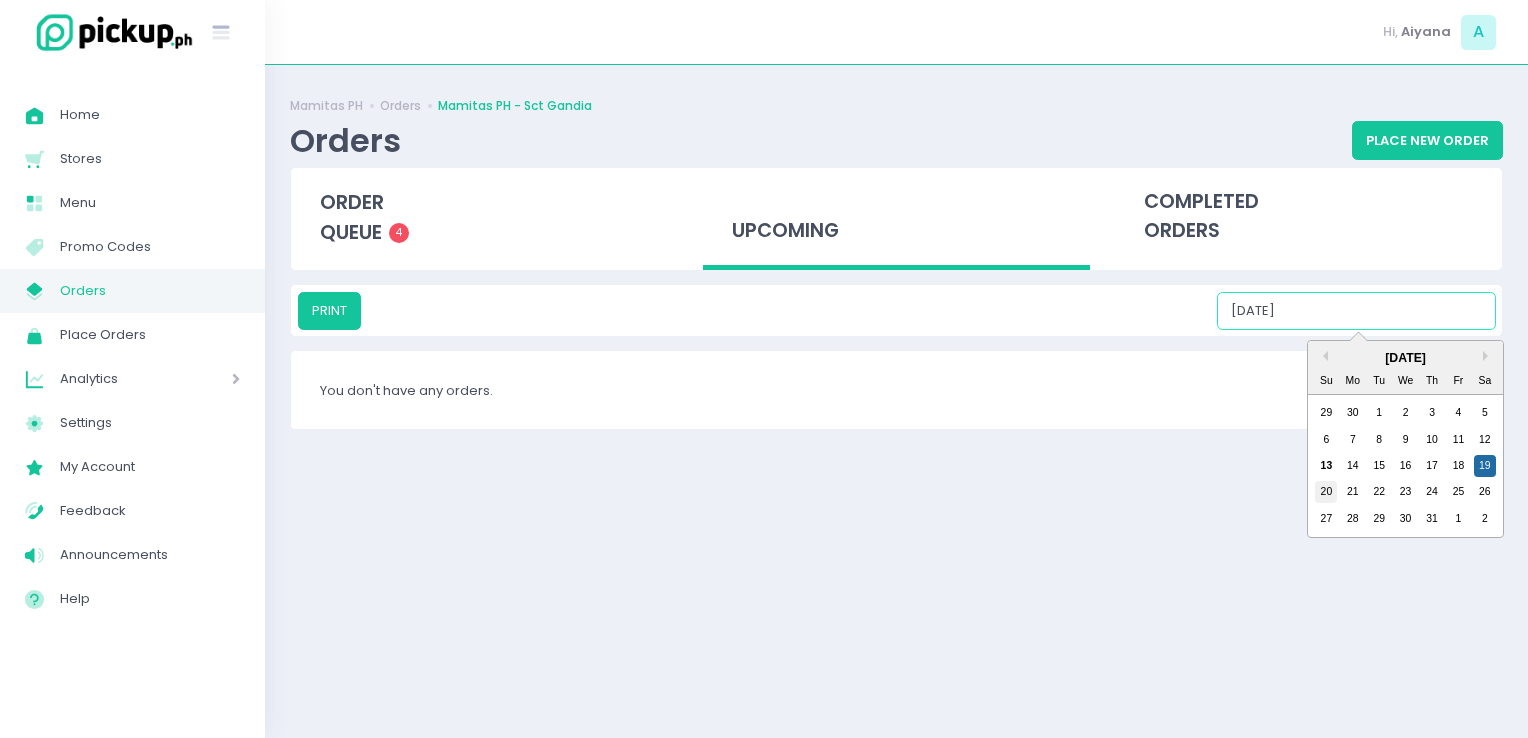 click on "20" at bounding box center (1326, 492) 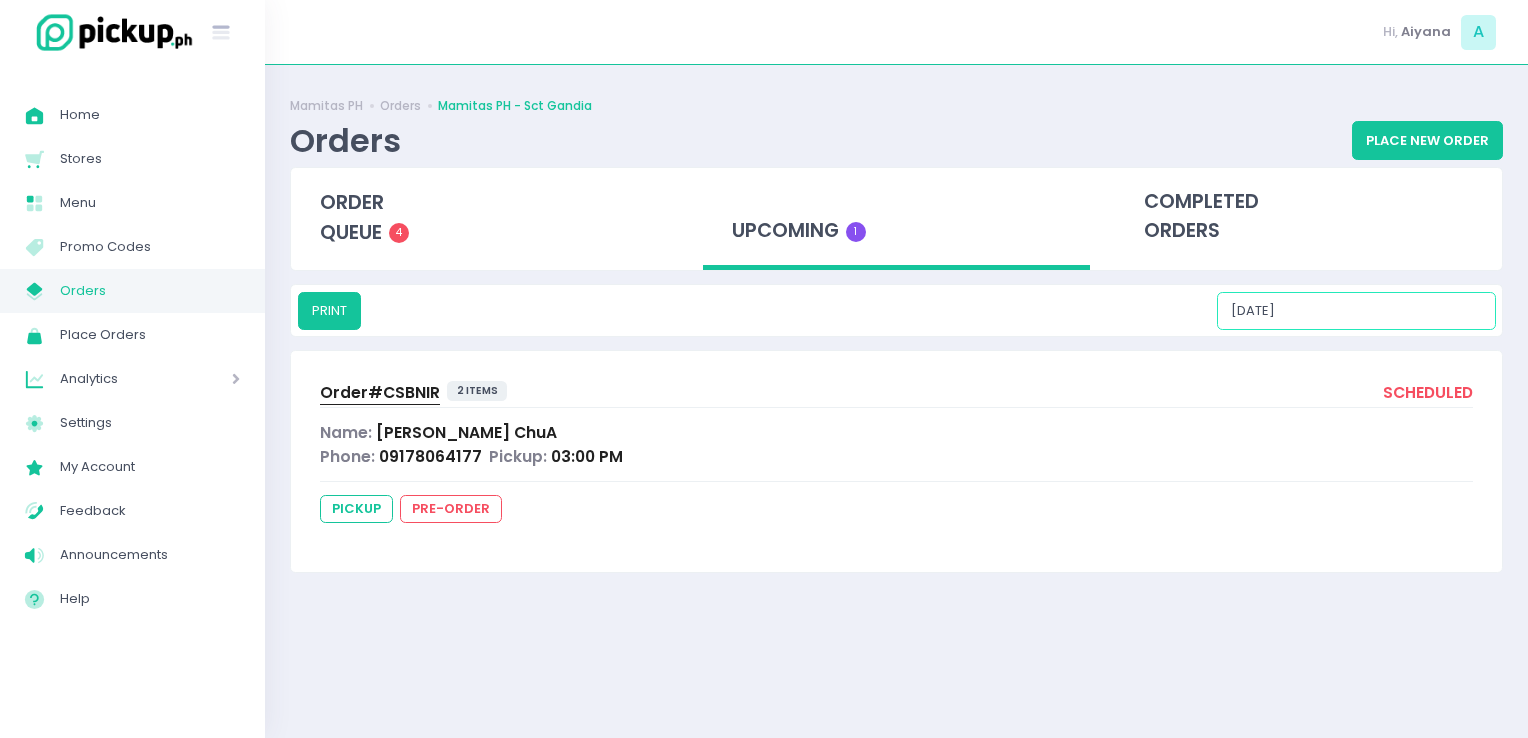 click on "07/20/2025" at bounding box center (1356, 311) 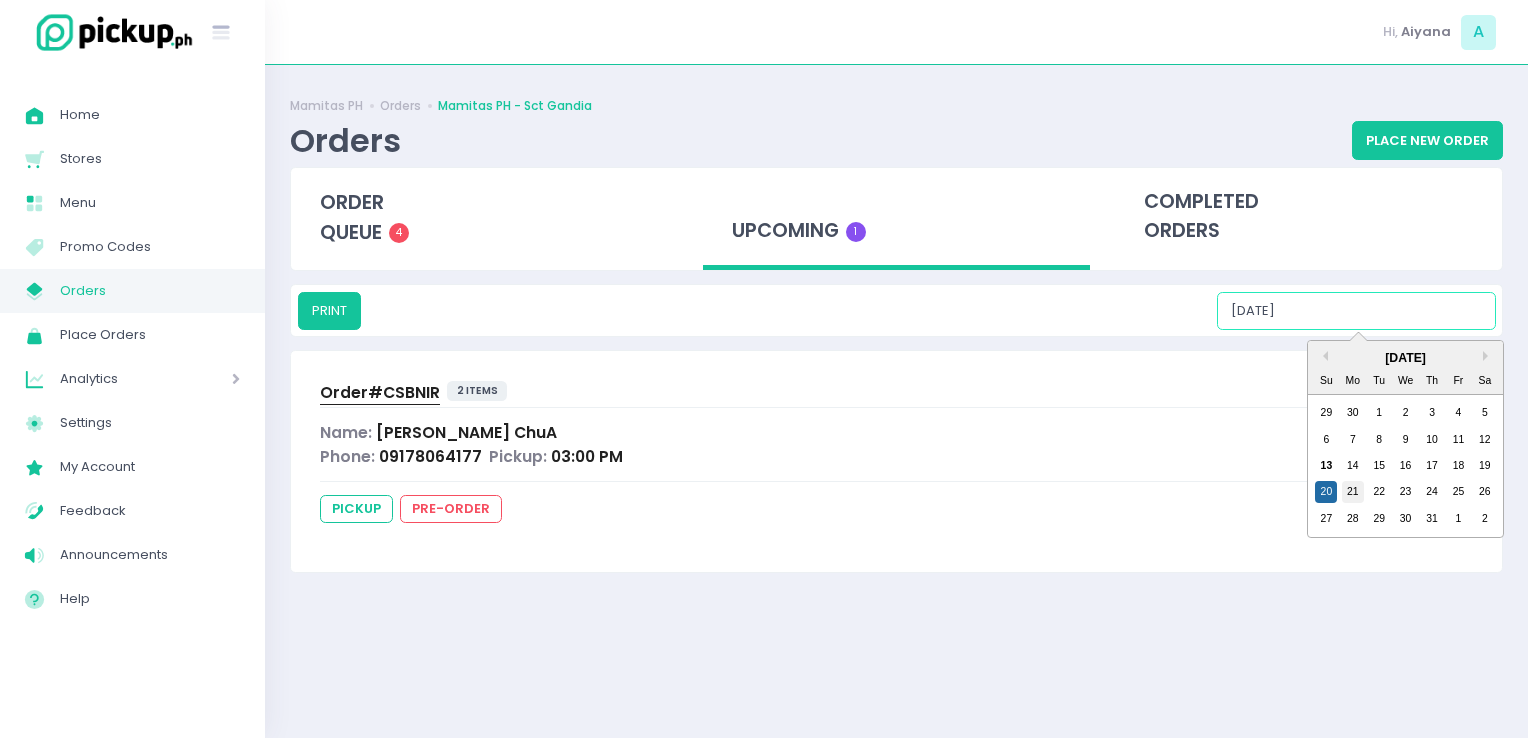 click on "21" at bounding box center [1353, 492] 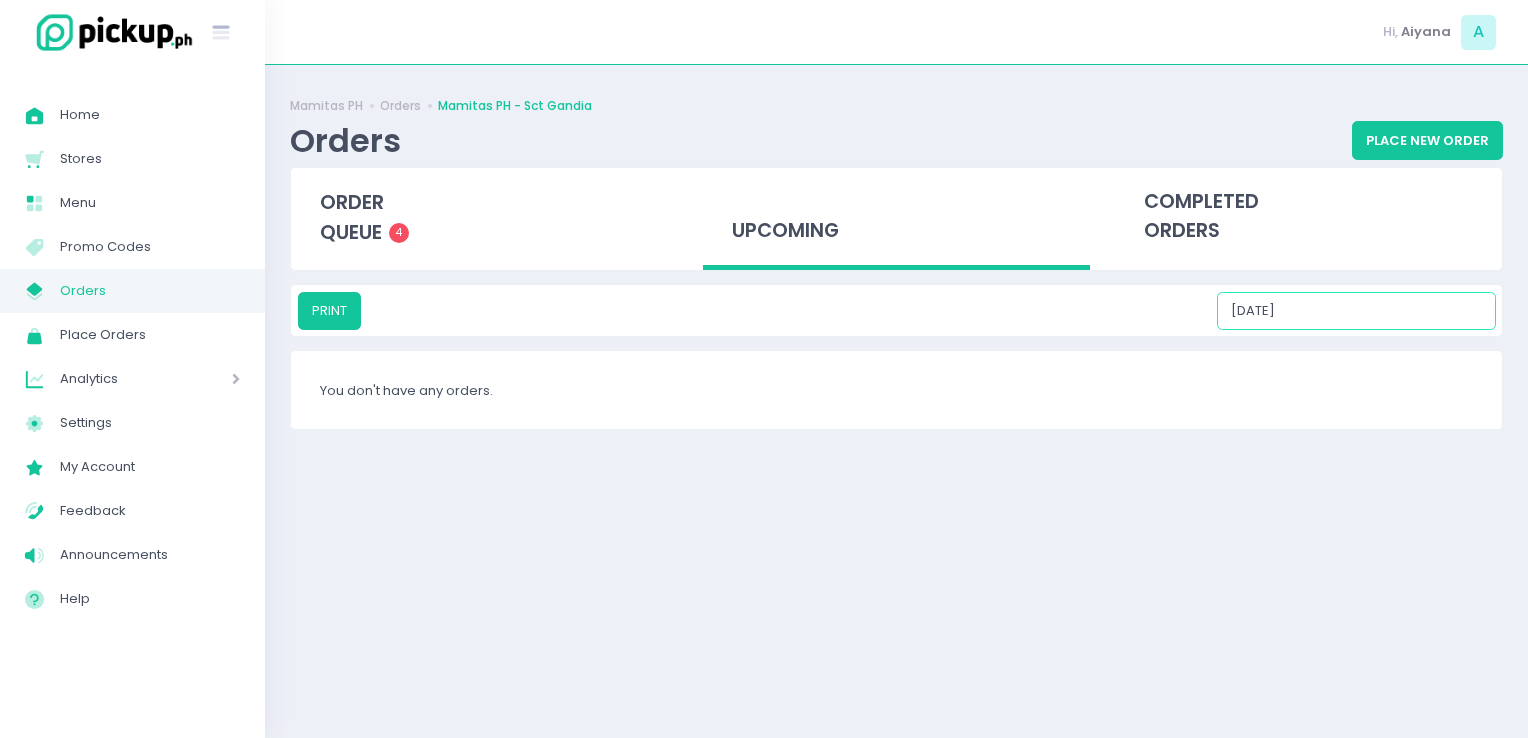 click on "07/21/2025" at bounding box center (1356, 311) 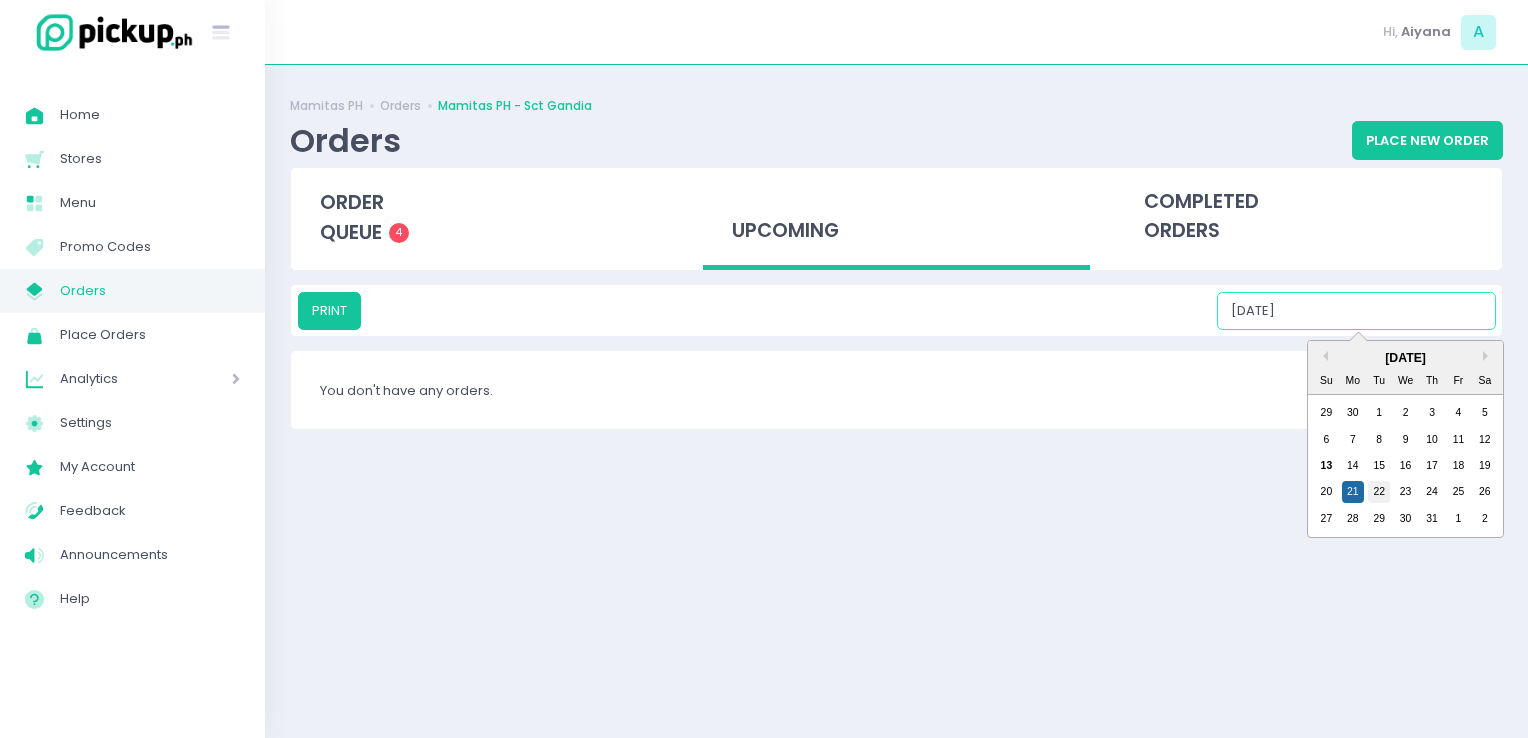 click on "22" at bounding box center (1379, 492) 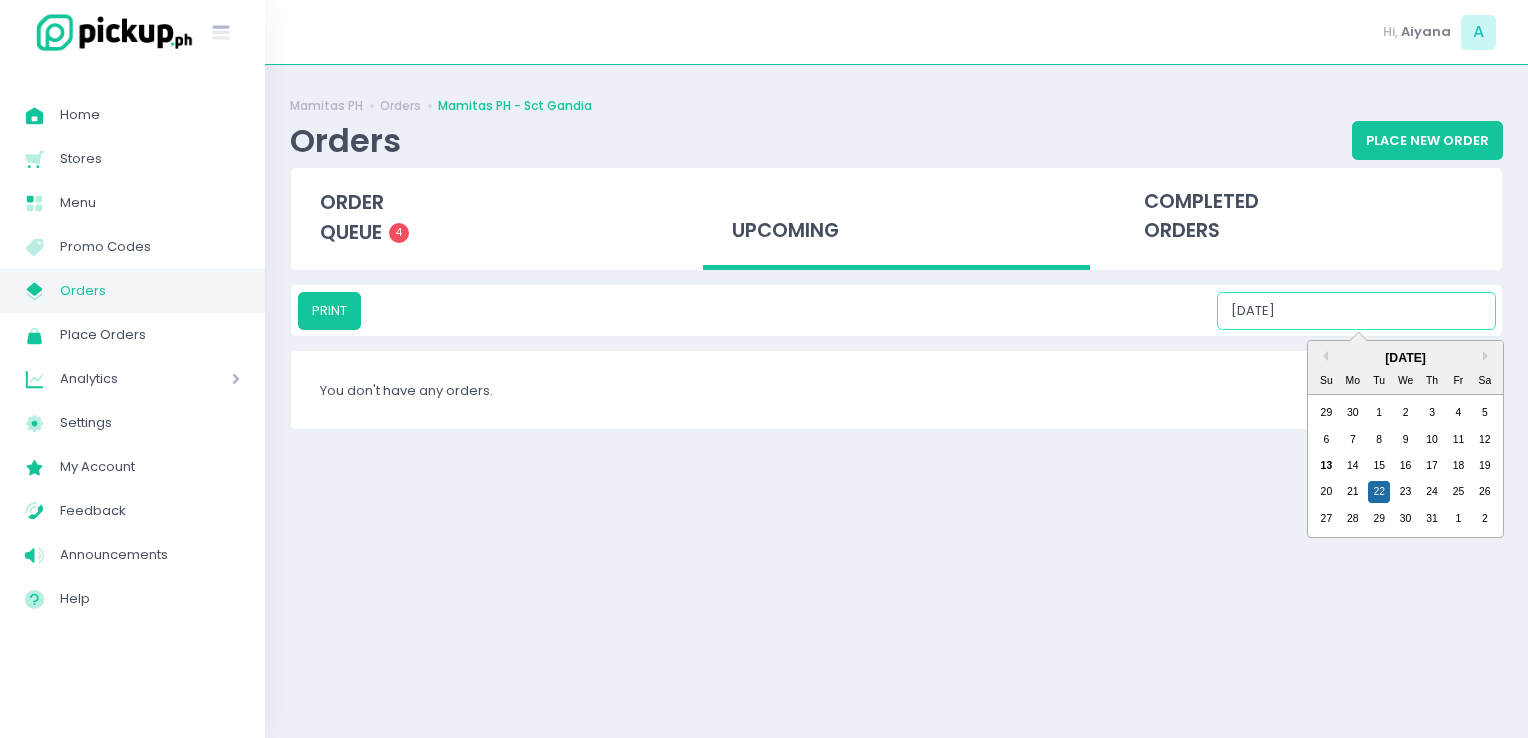 click on "07/22/2025" at bounding box center [1356, 311] 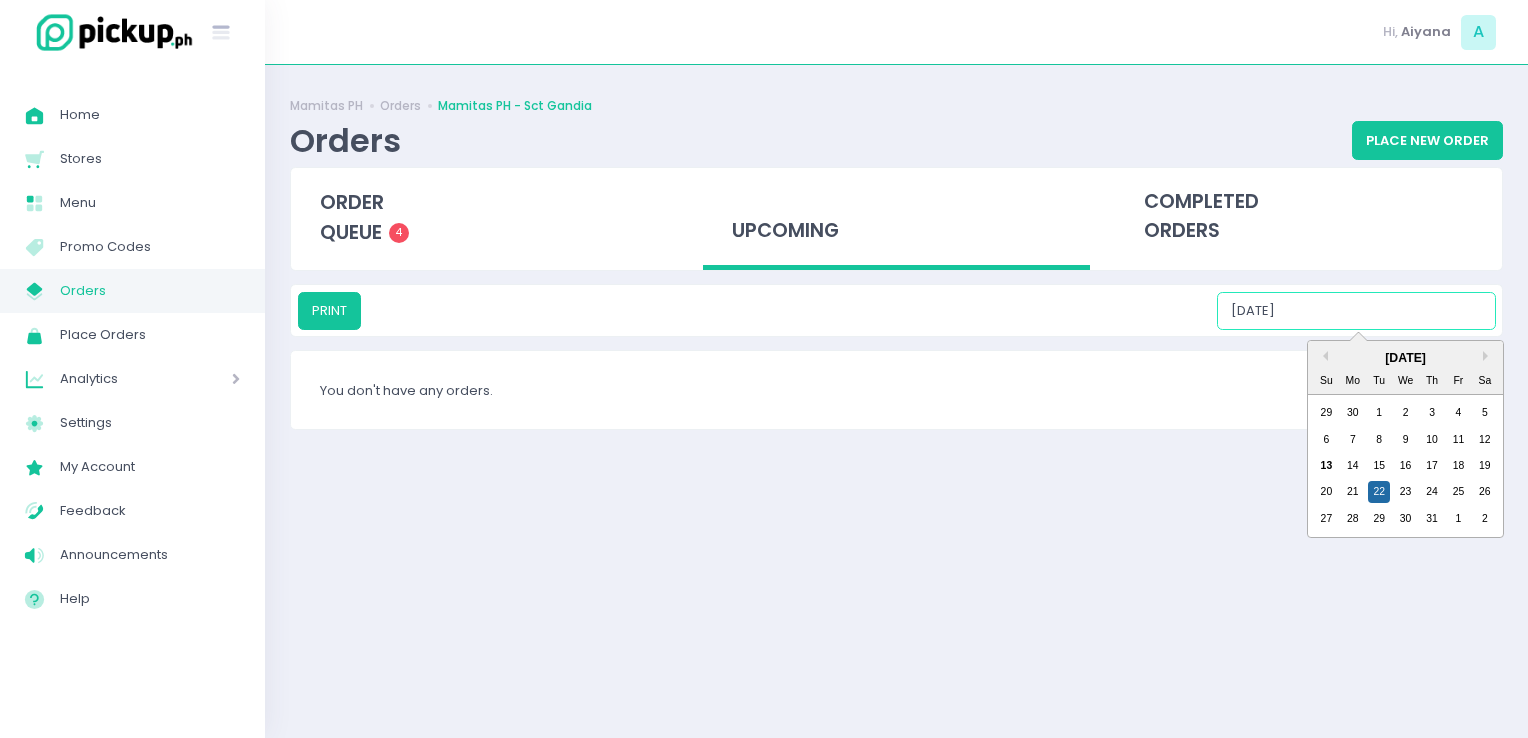 click on "20 21 22 23 24 25 26" at bounding box center (1405, 492) 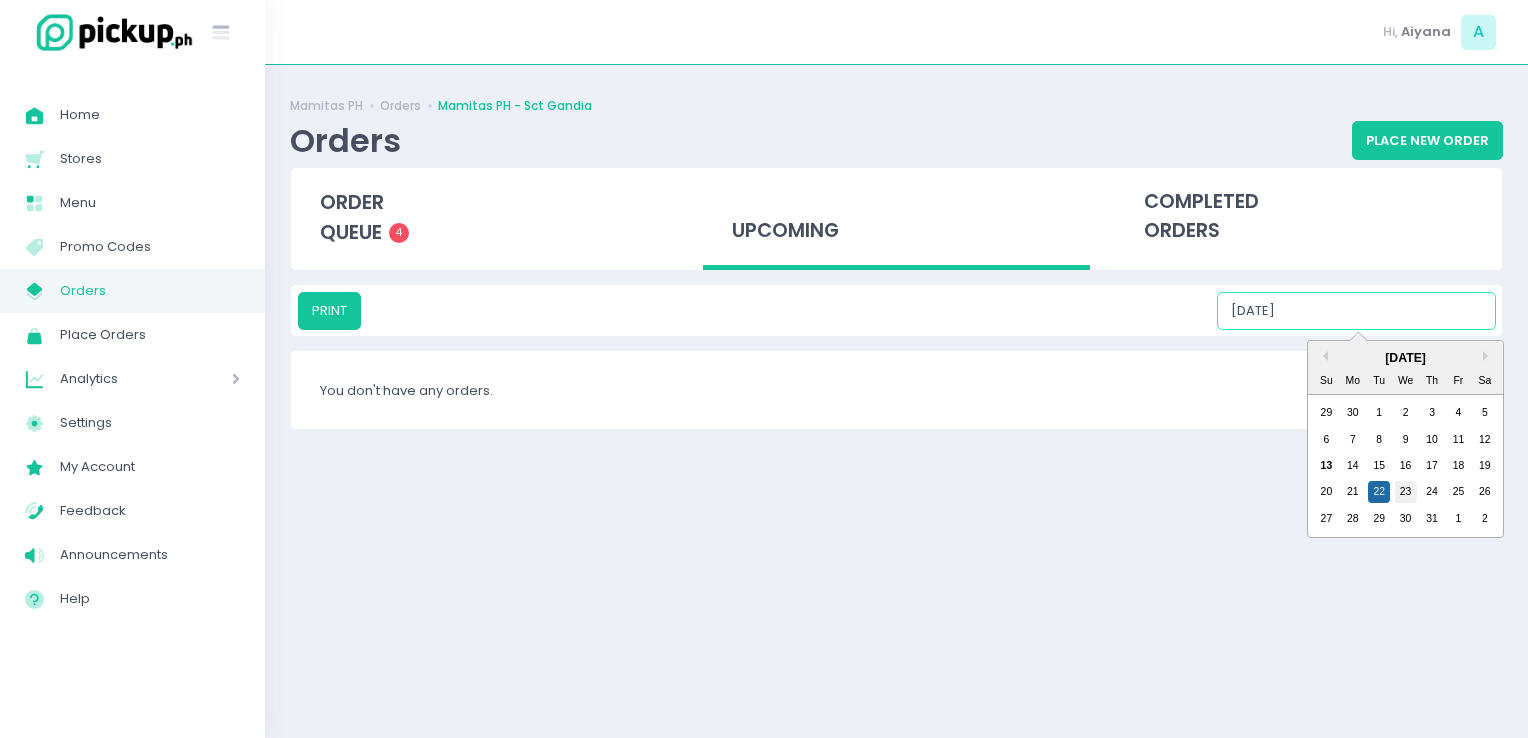 click on "23" at bounding box center [1406, 492] 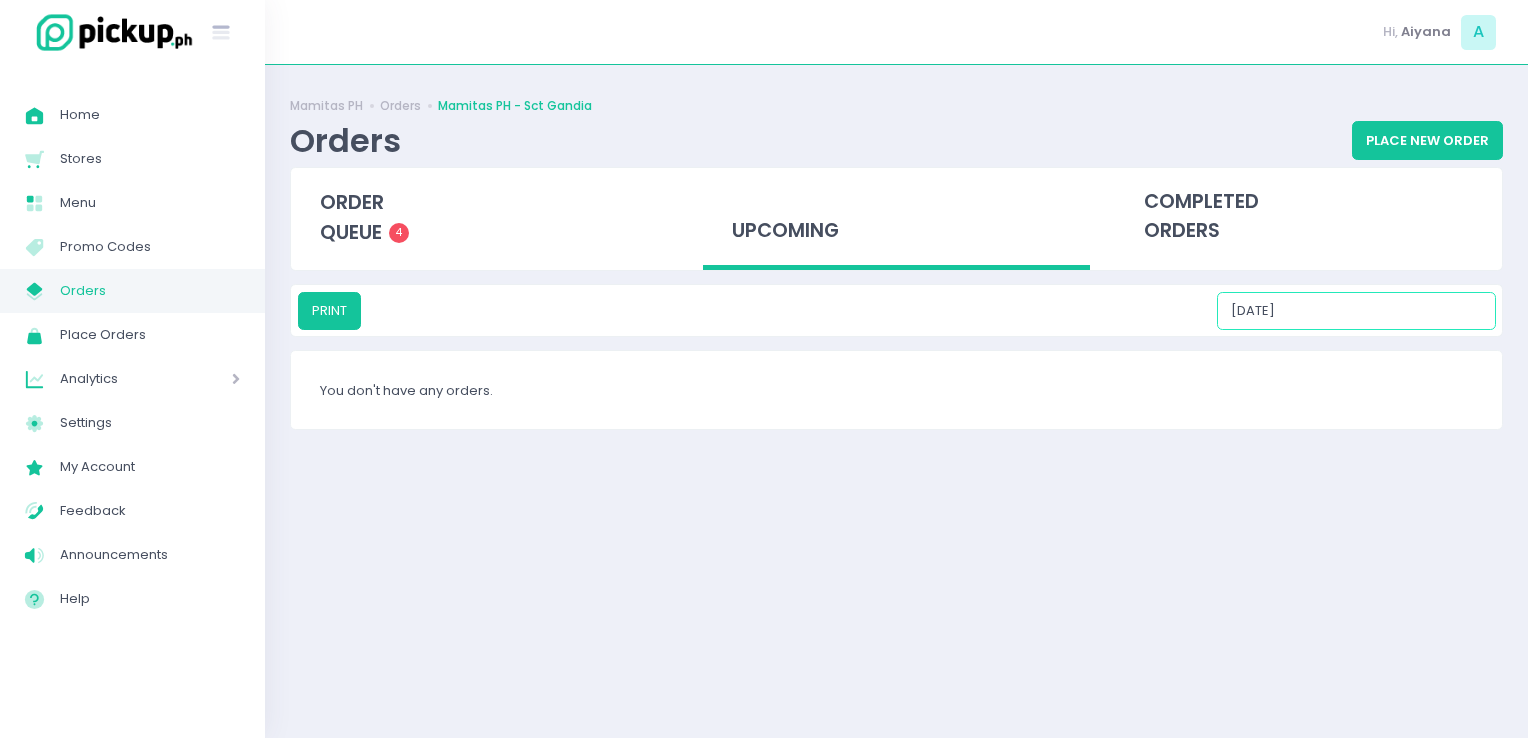 click on "07/23/2025" at bounding box center [1356, 311] 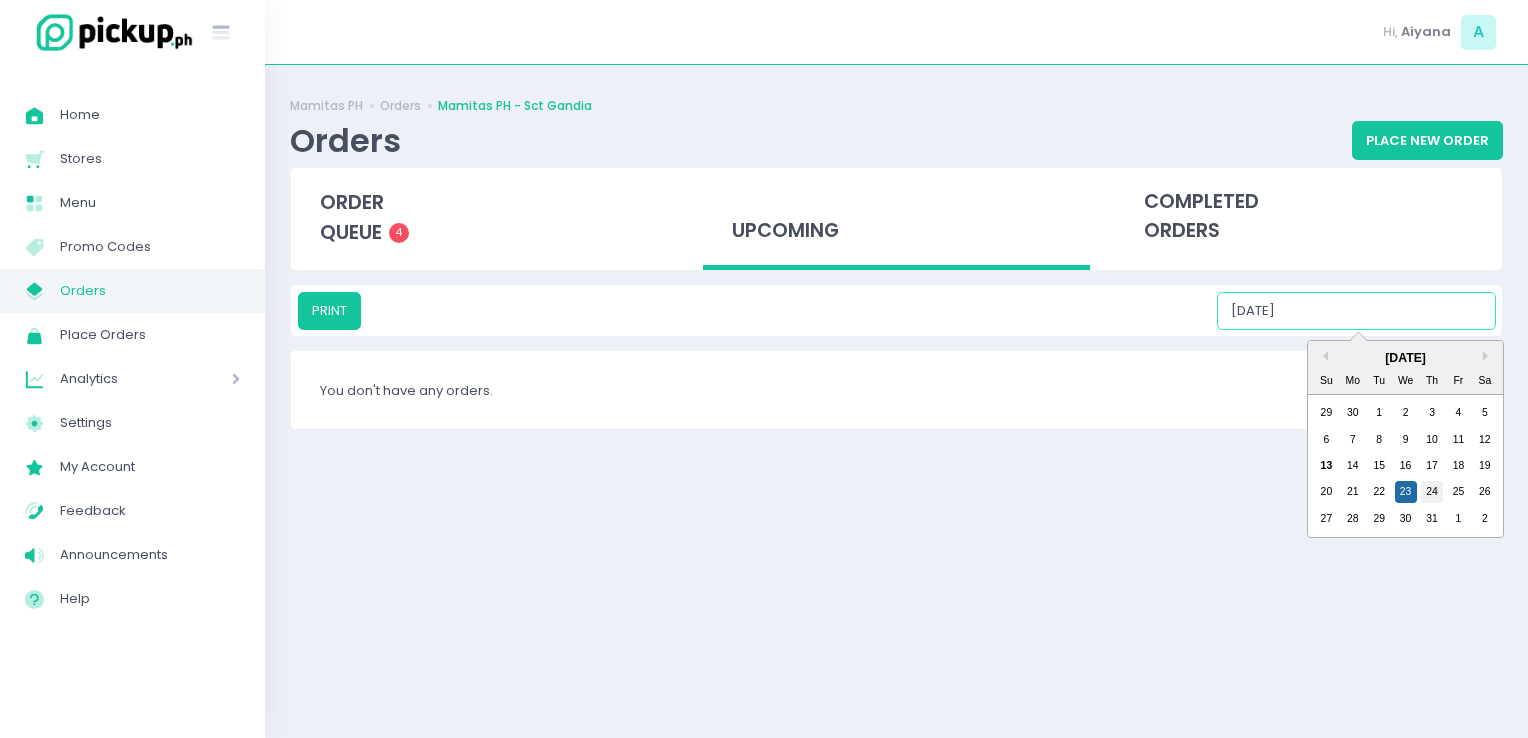click on "24" at bounding box center (1432, 492) 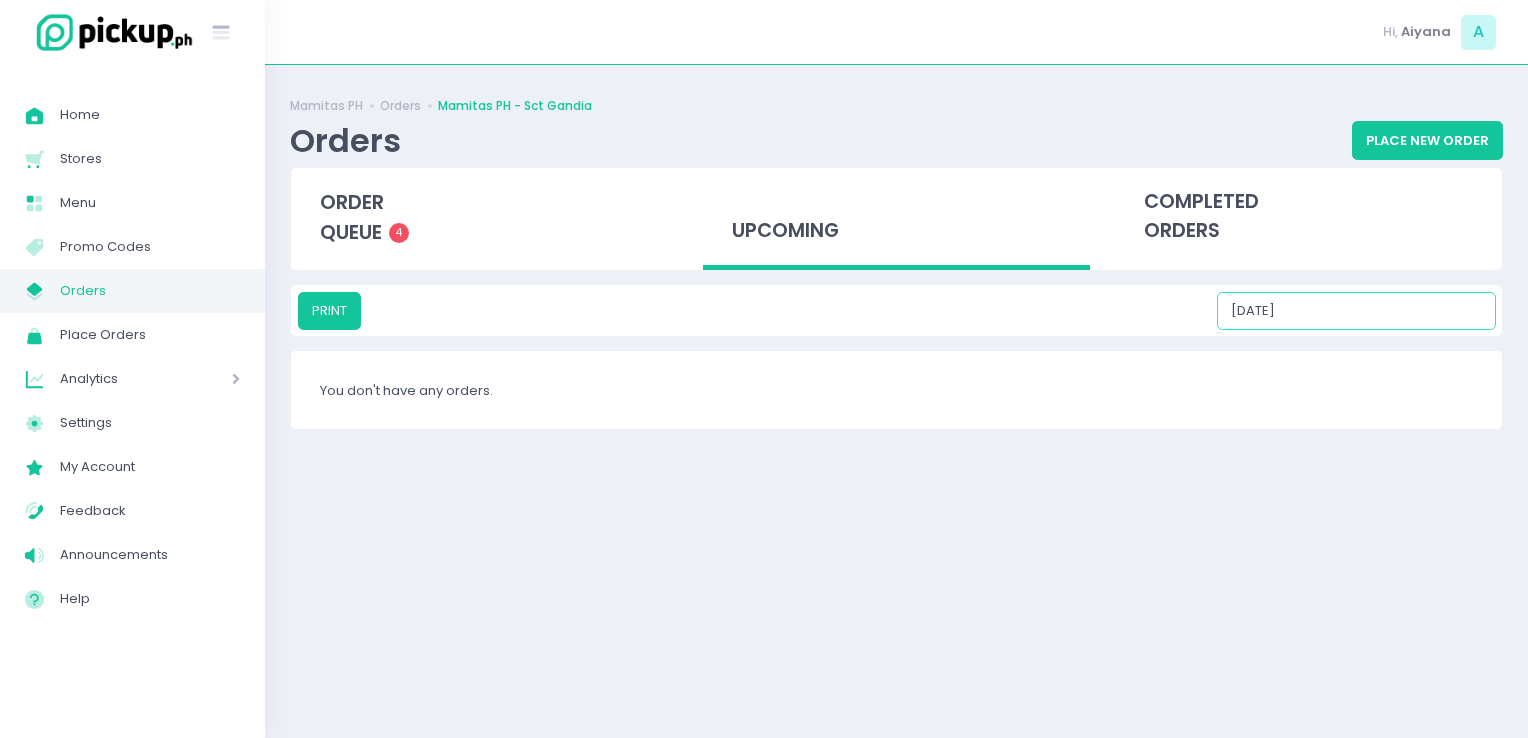 click on "07/24/2025" at bounding box center [1356, 311] 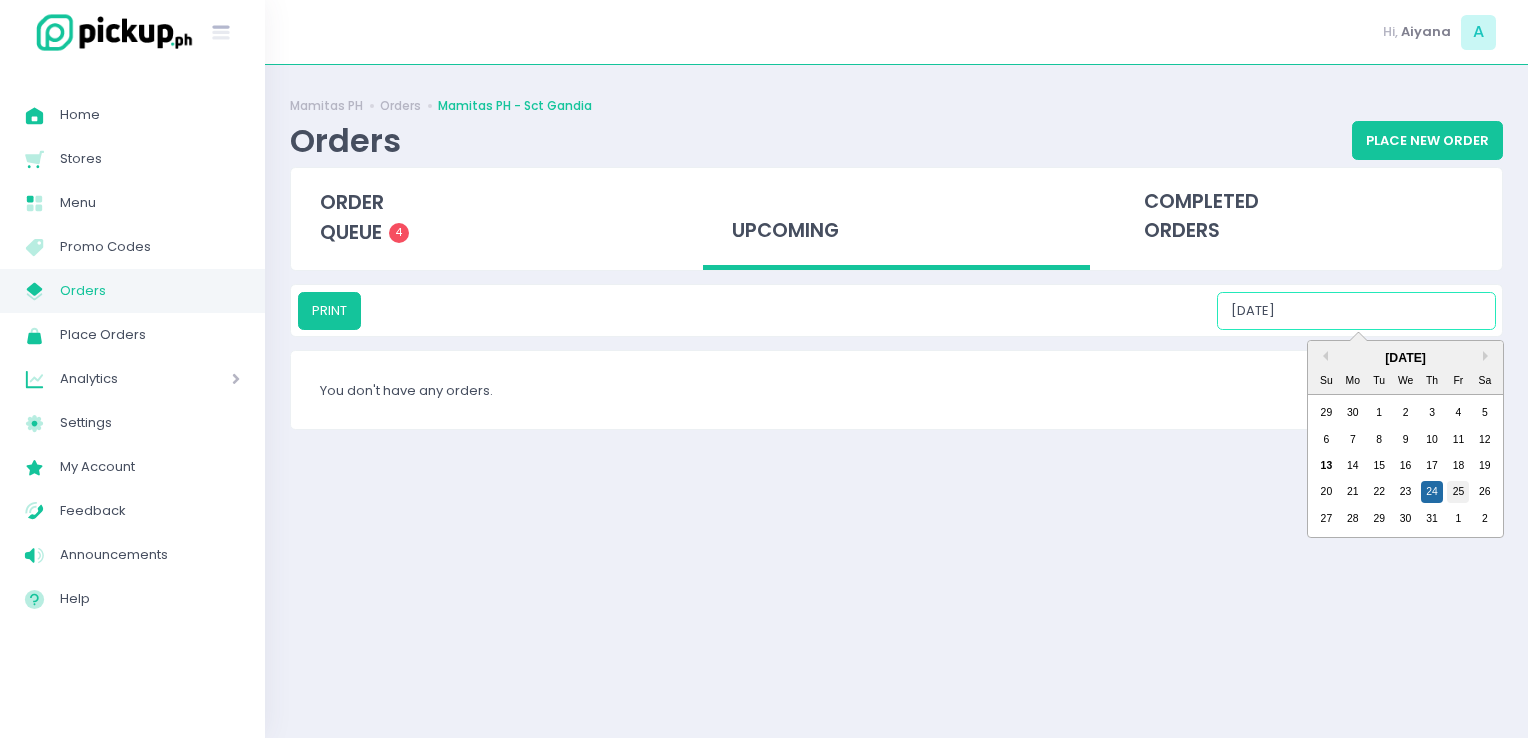click on "25" at bounding box center (1458, 492) 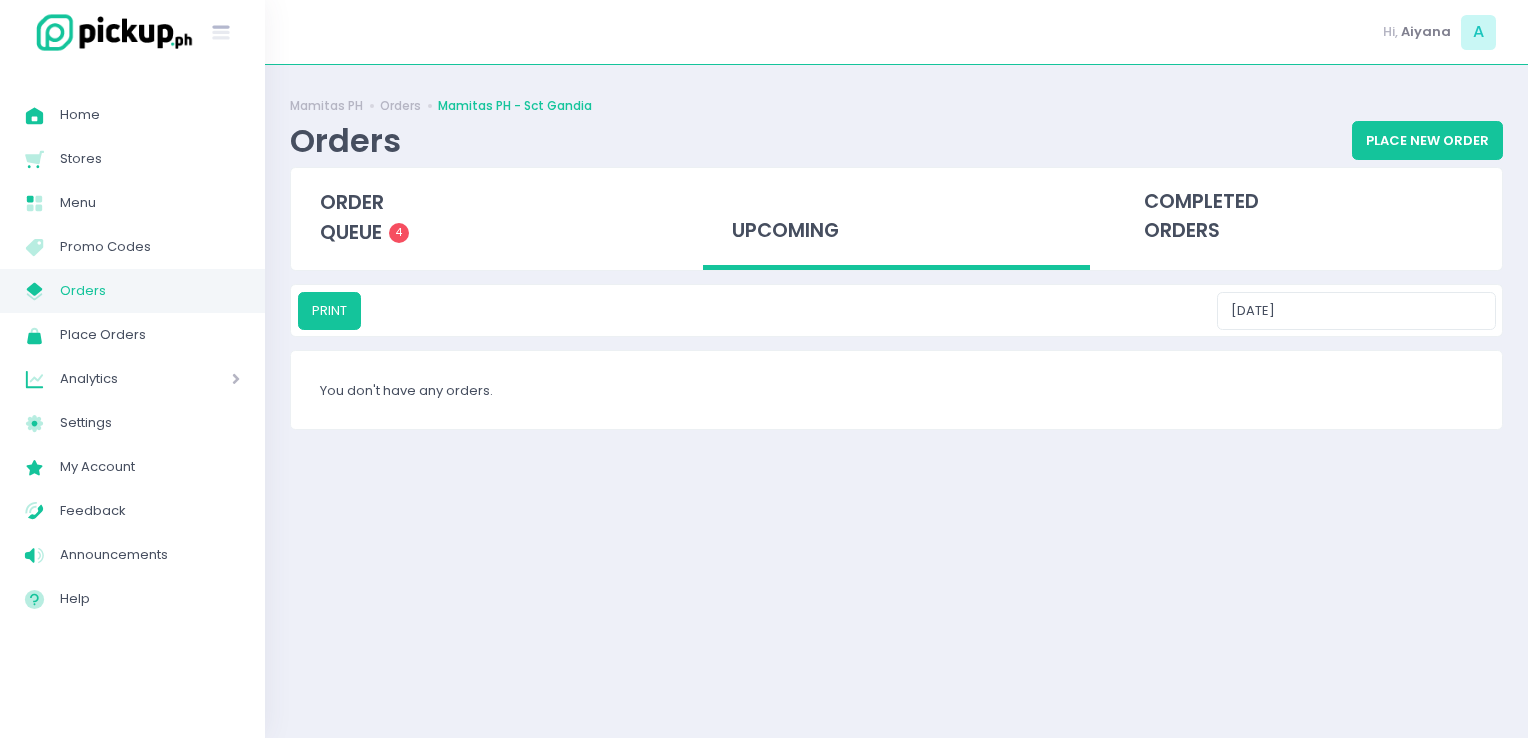 click on "Mamitas PH Orders Mamitas PH - Sct Gandia   Orders Place New Order       order   queue 4    upcoming completed  orders PRINT 07/25/2025 You don't have any orders." at bounding box center [896, 401] 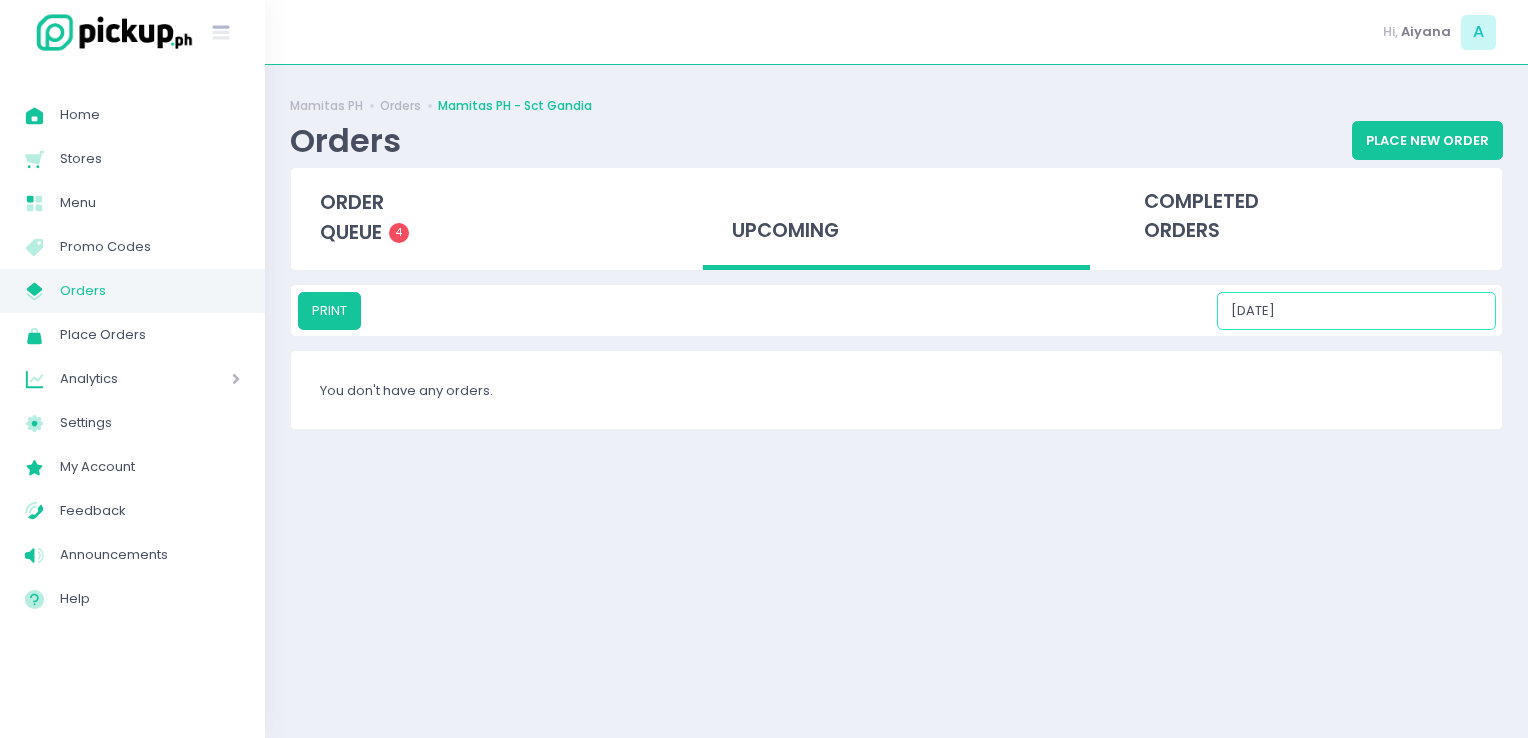 click on "07/25/2025" at bounding box center (1356, 311) 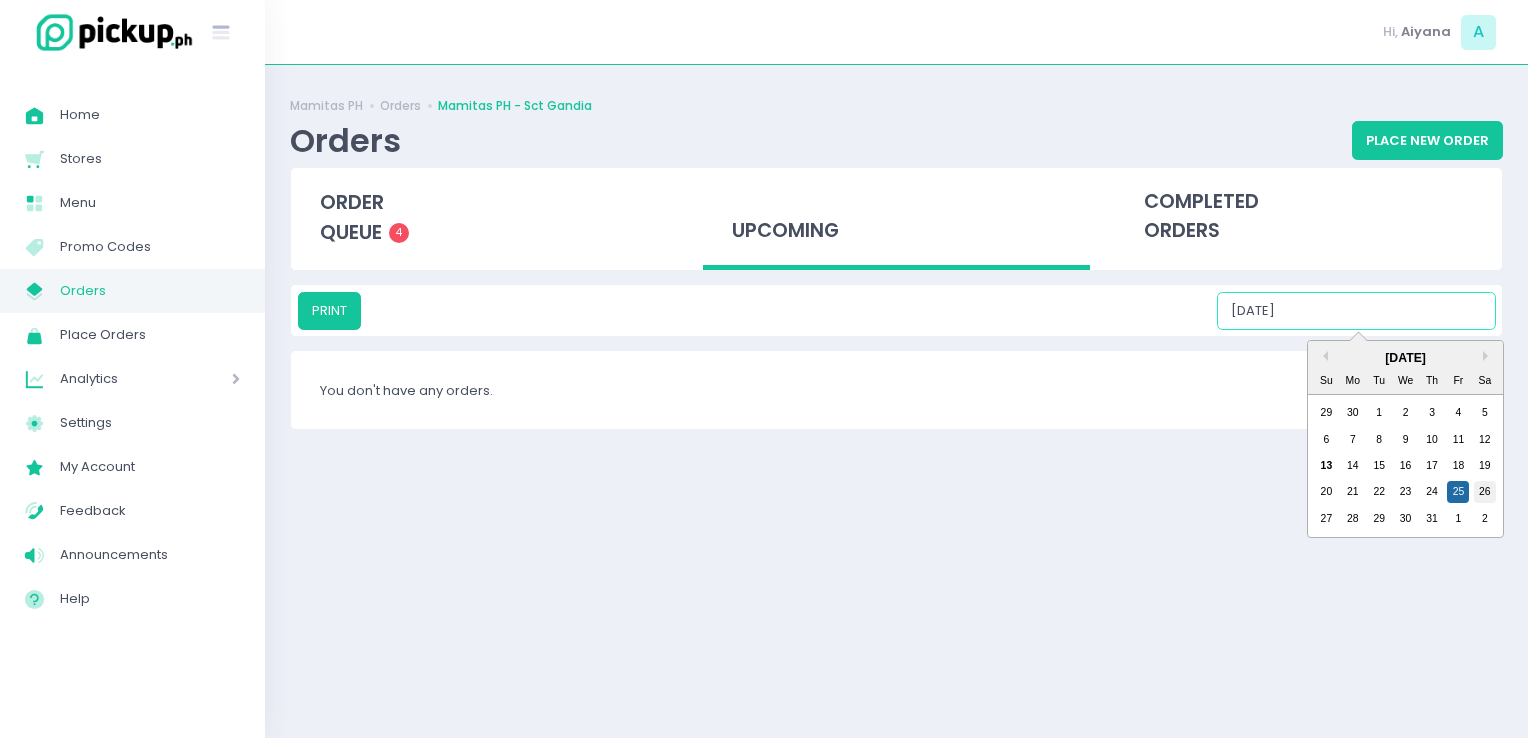 click on "26" at bounding box center [1485, 492] 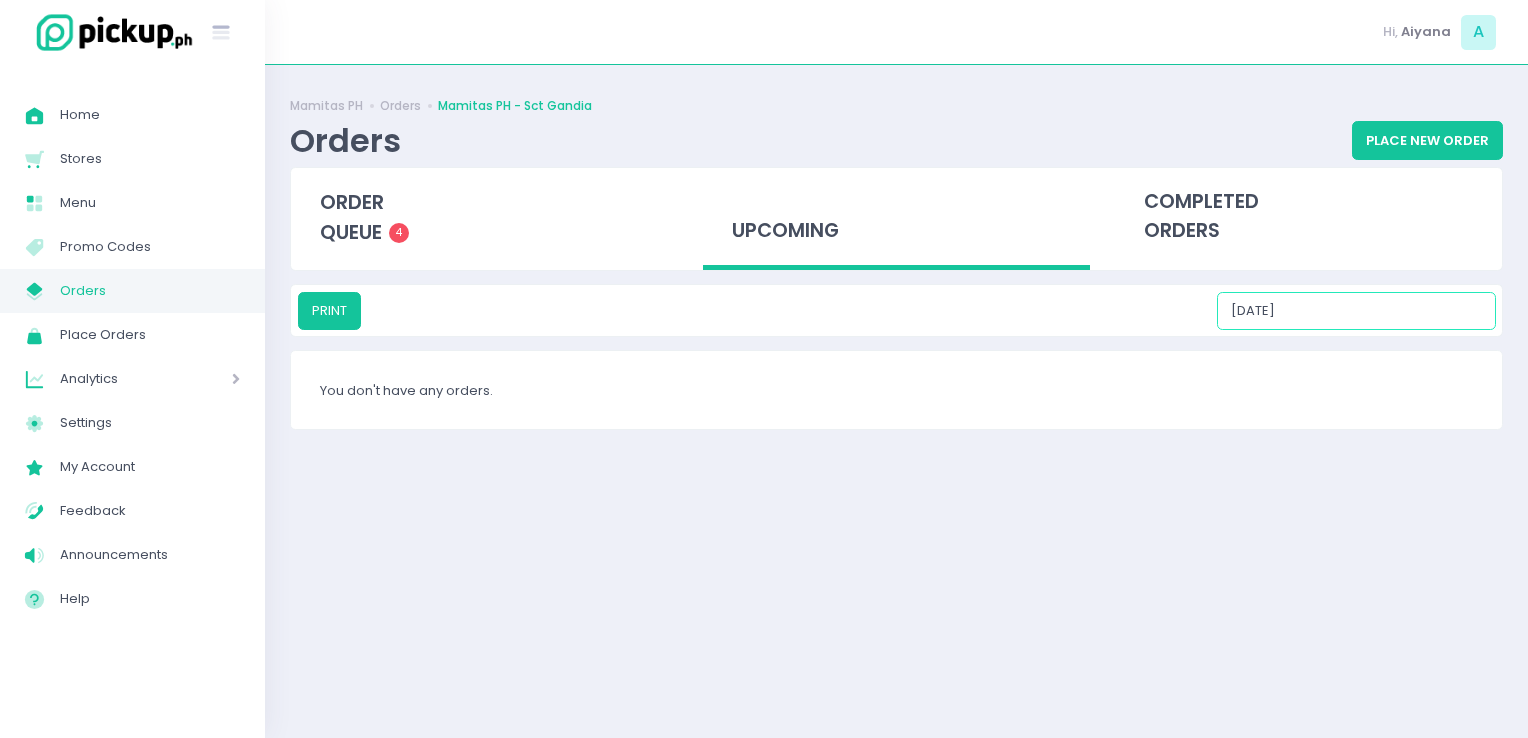 click on "07/26/2025" at bounding box center (1356, 311) 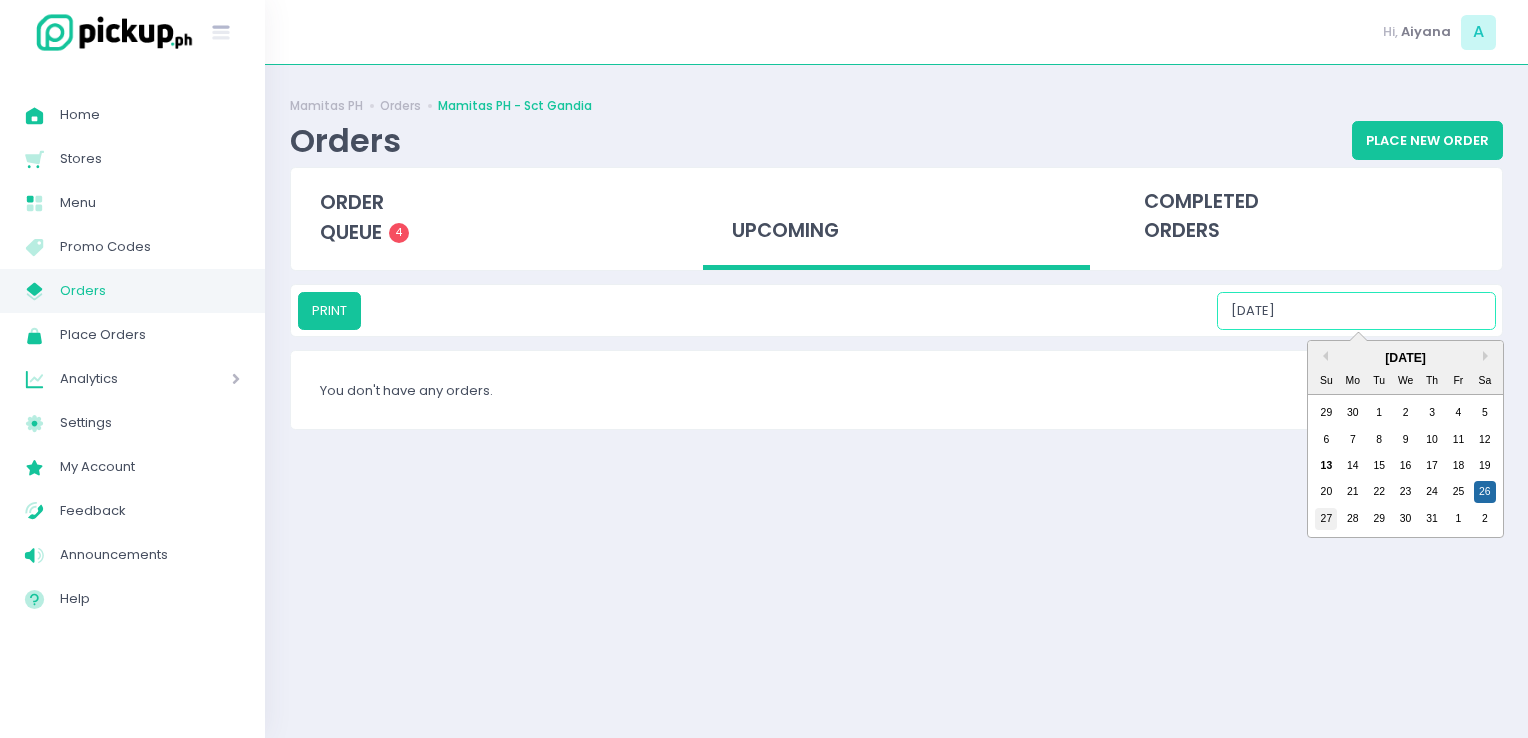 click on "27" at bounding box center (1326, 519) 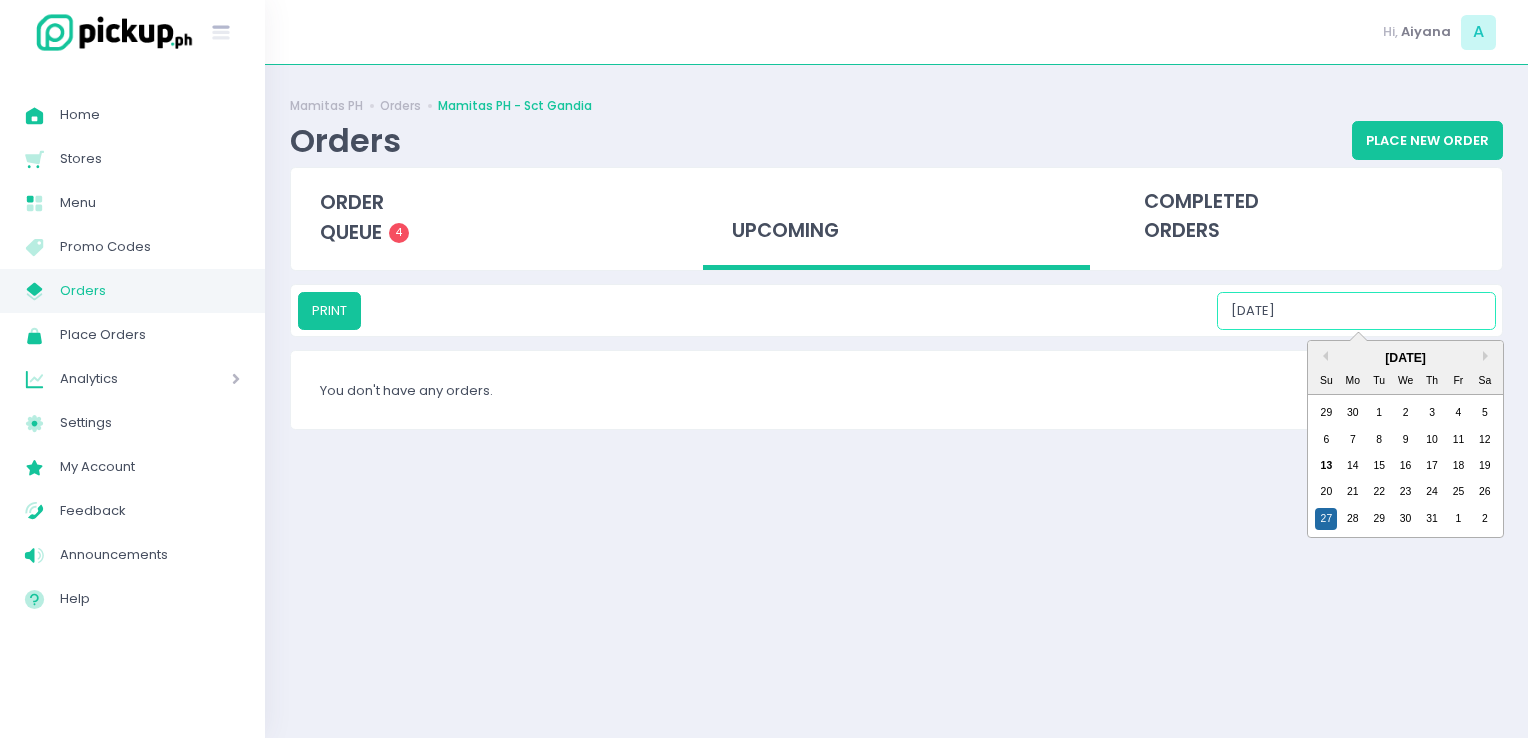 click on "07/27/2025" at bounding box center [1356, 311] 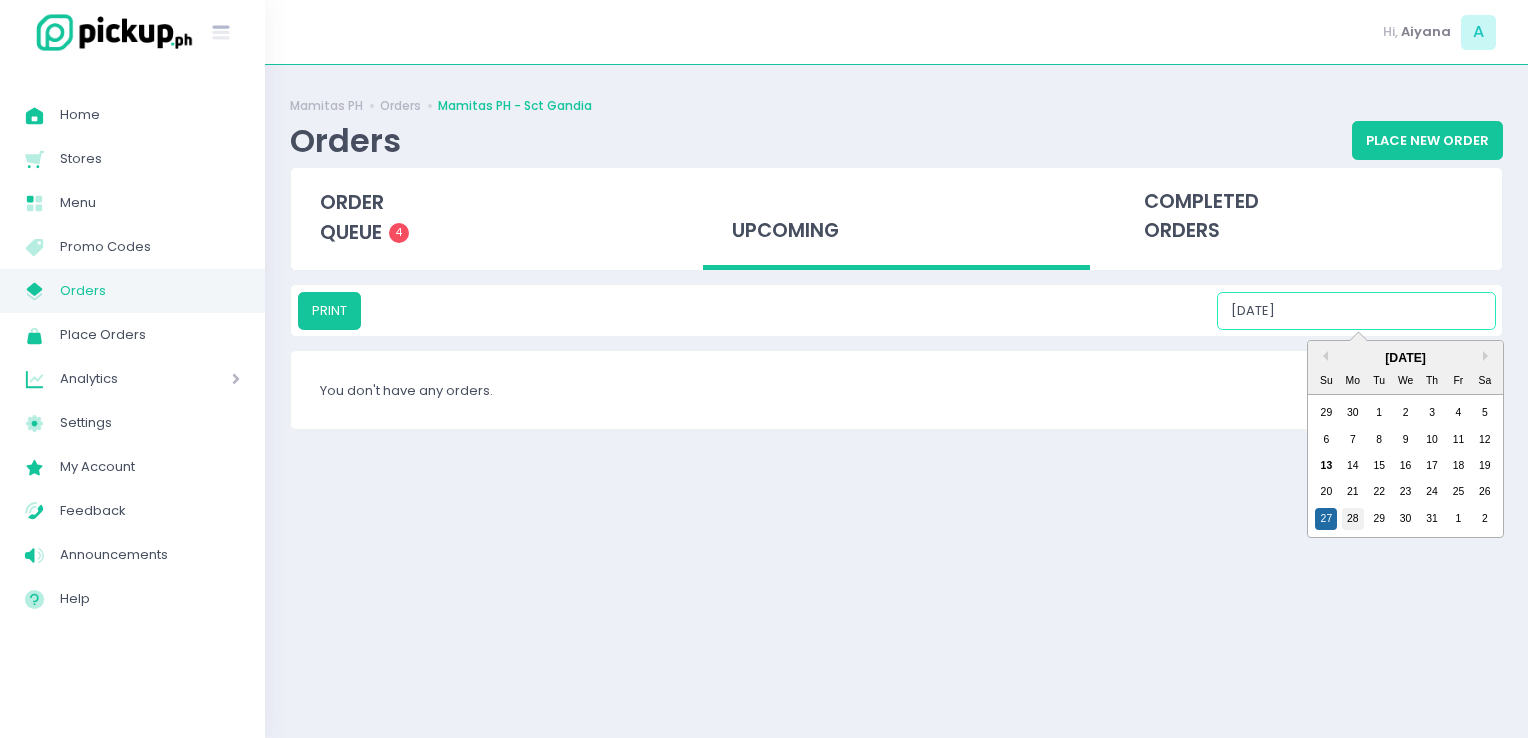 click on "July 2025 Su Mo Tu We Th Fr Sa 29 30 1 2 3 4 5 6 7 8 9 10 11 12 13 14 15 16 17 18 19 20 21 22 23 24 25 26 27 28 29 30 31 1 2" at bounding box center (1405, 439) 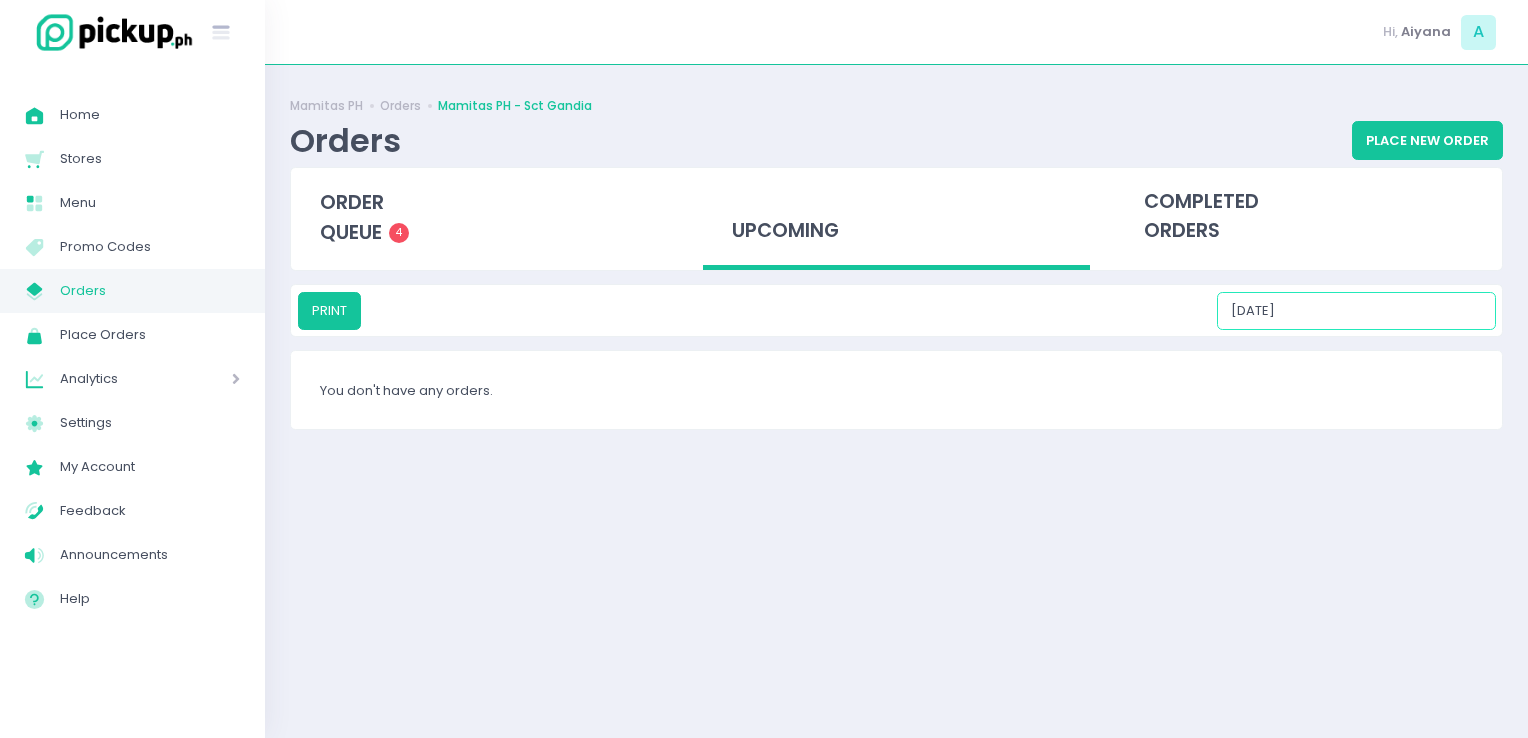 click on "07/28/2025" at bounding box center [1356, 311] 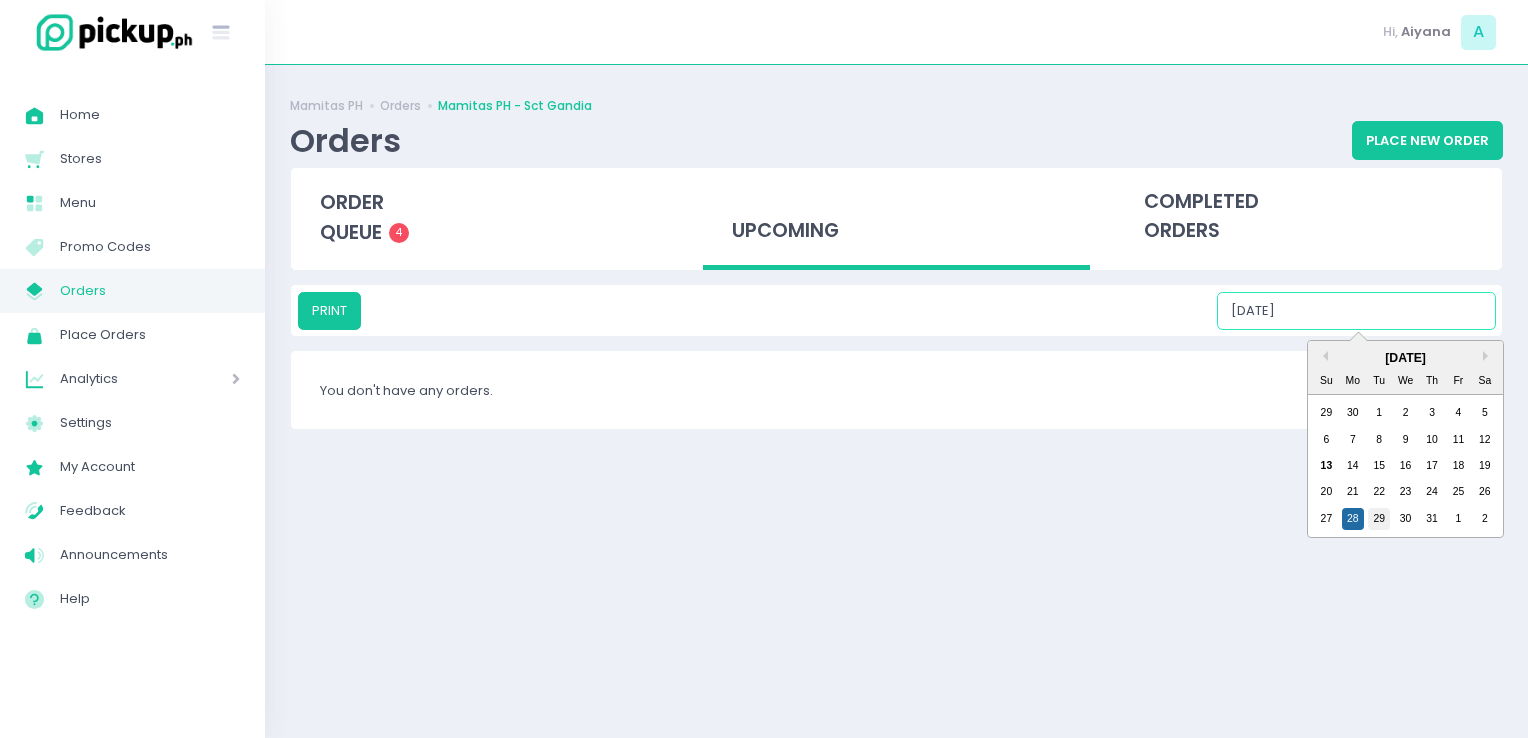 click on "29" at bounding box center [1379, 519] 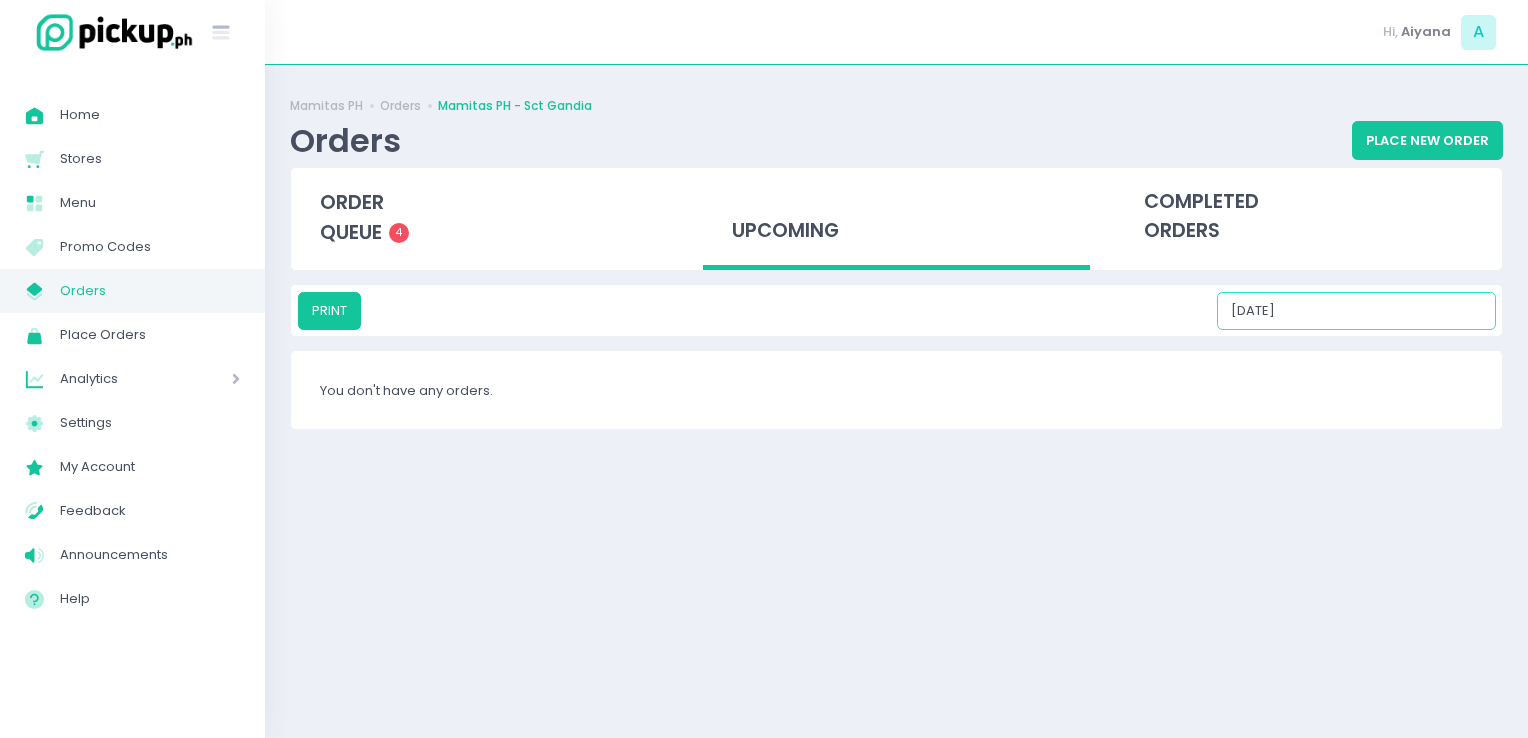 click on "07/29/2025" at bounding box center (1356, 311) 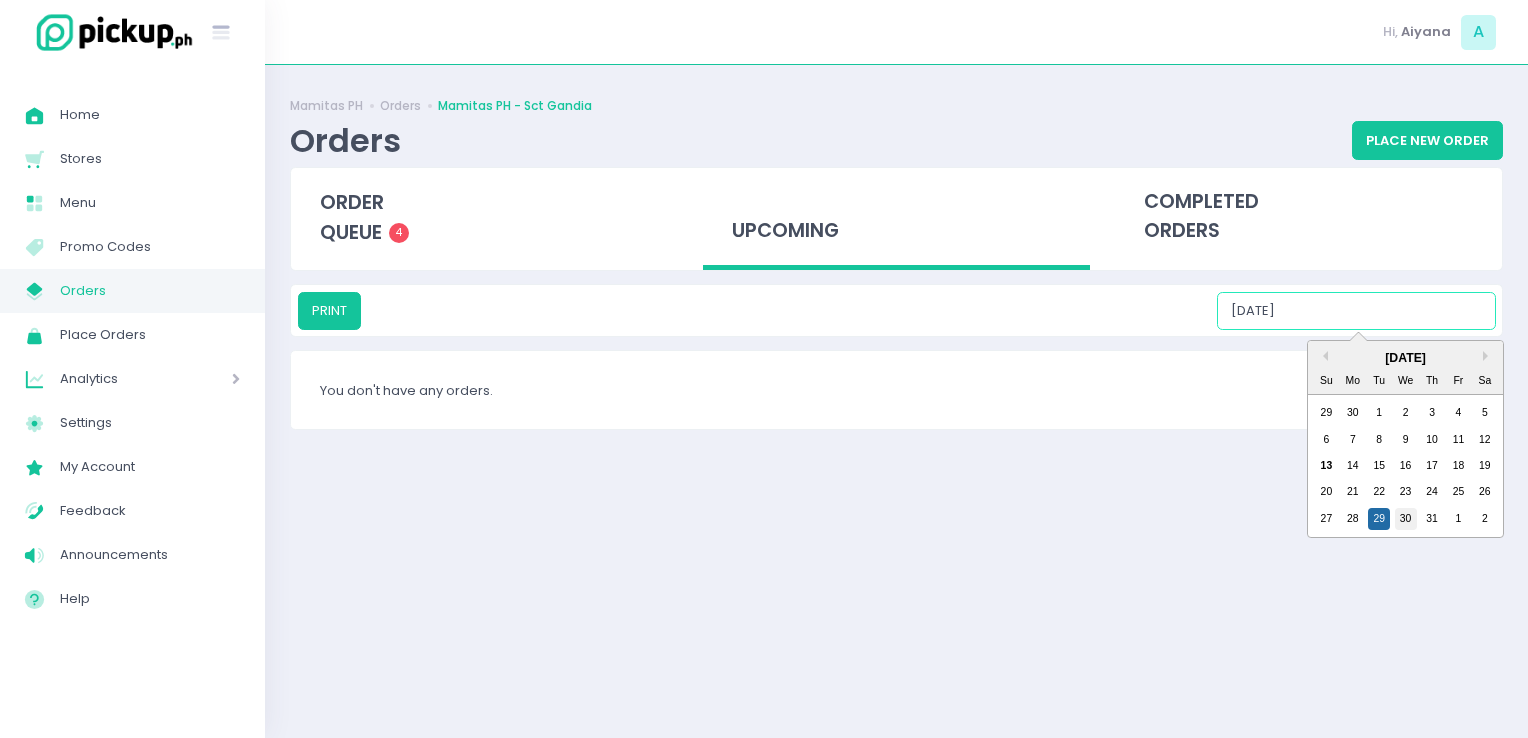 click on "30" at bounding box center (1406, 519) 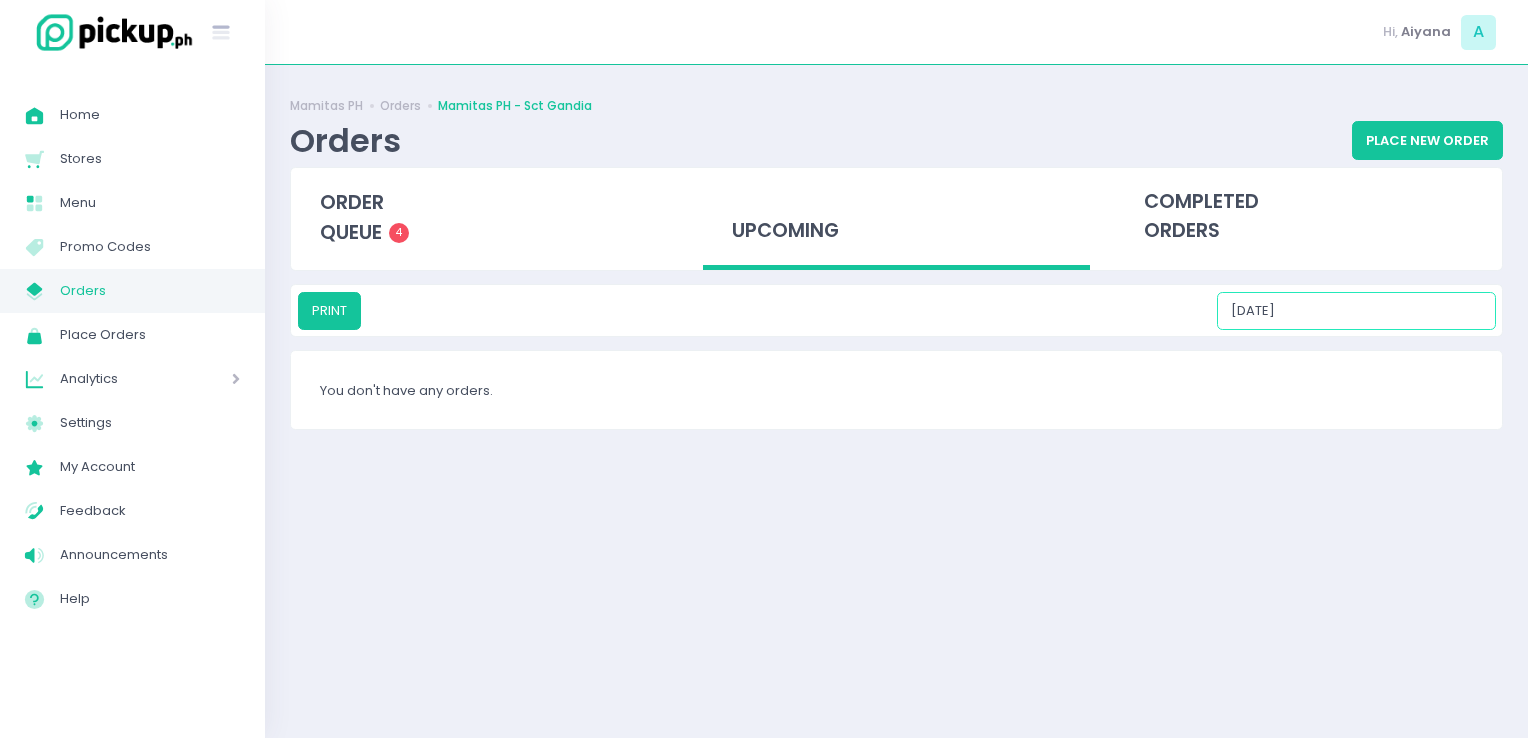 click on "07/30/2025" at bounding box center [1356, 311] 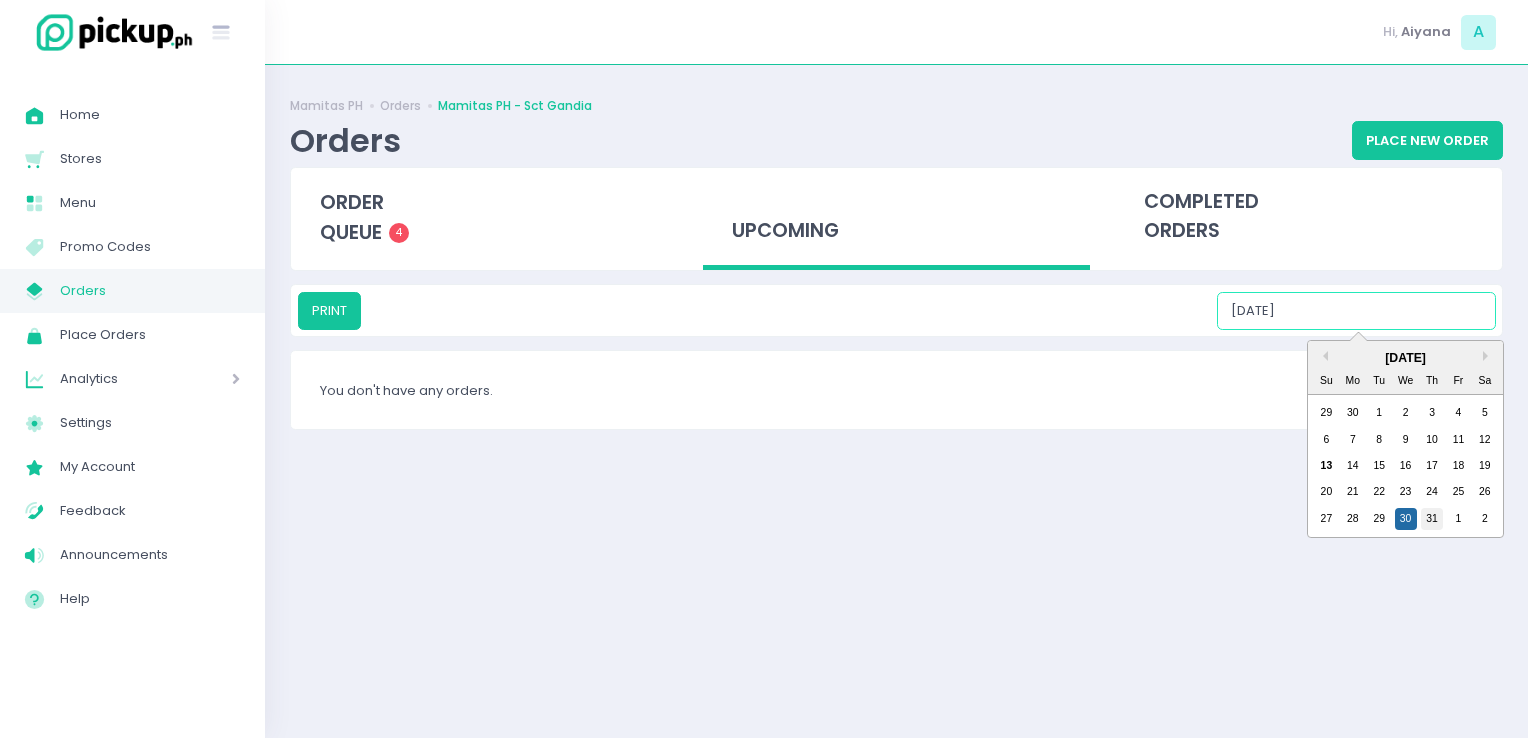 click on "31" at bounding box center [1432, 519] 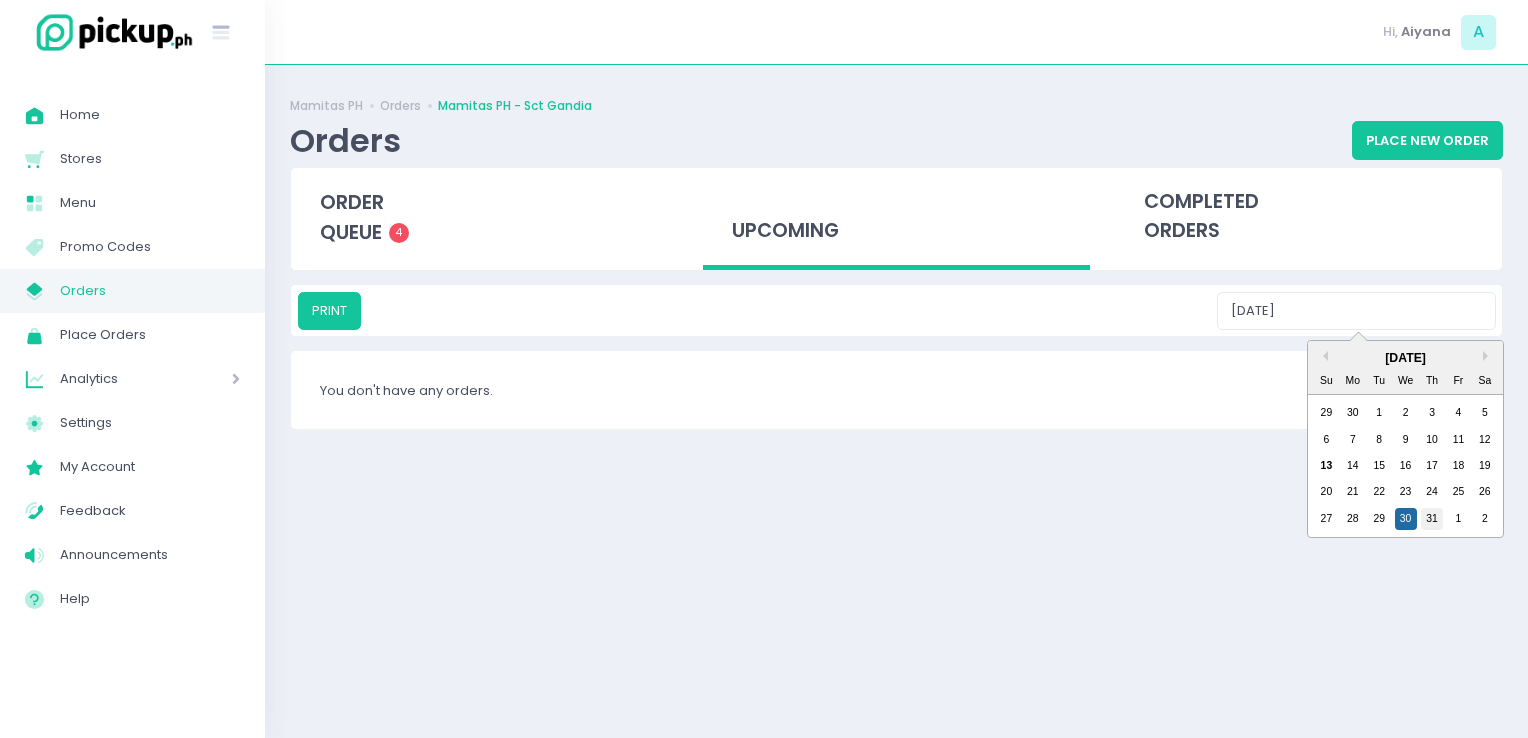 type on "07/31/2025" 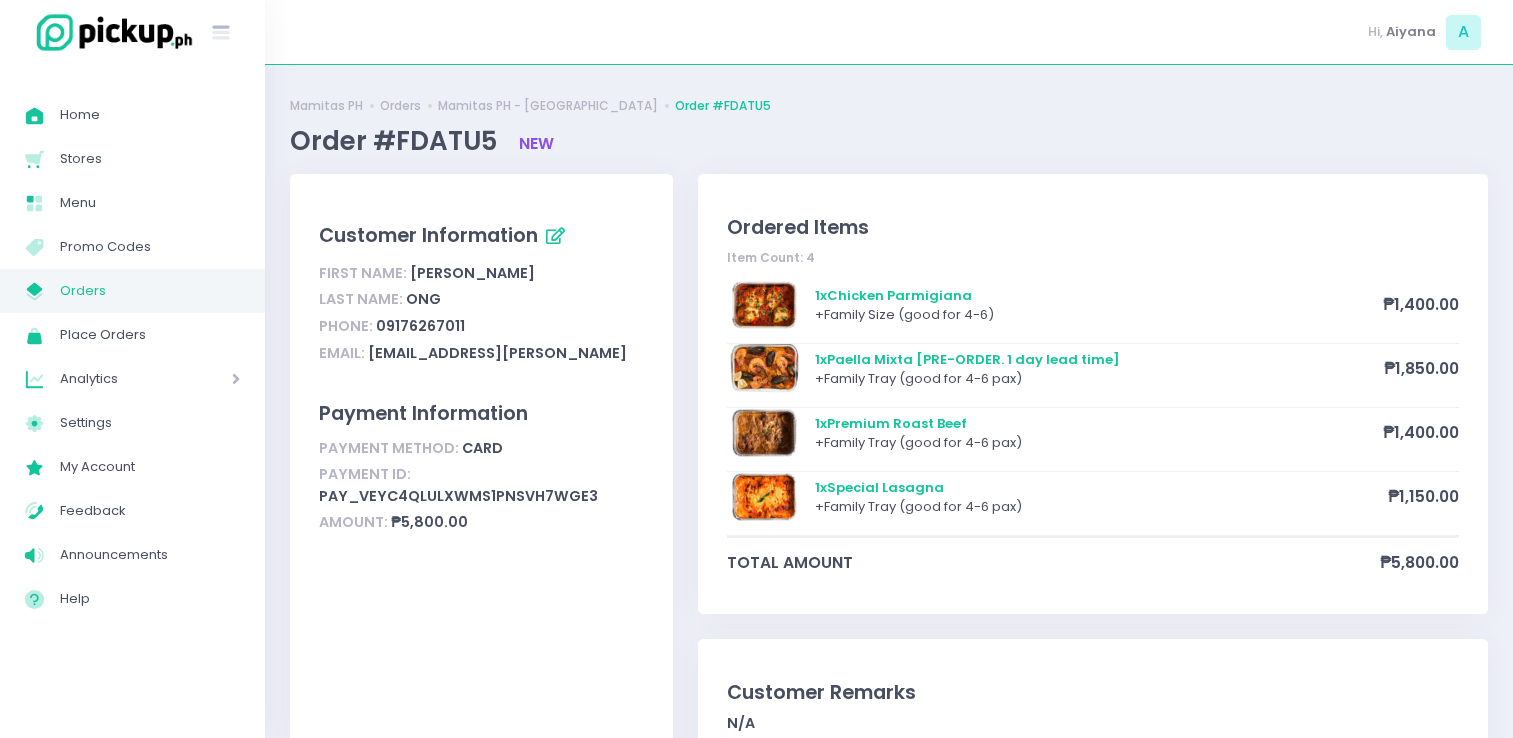 scroll, scrollTop: 0, scrollLeft: 0, axis: both 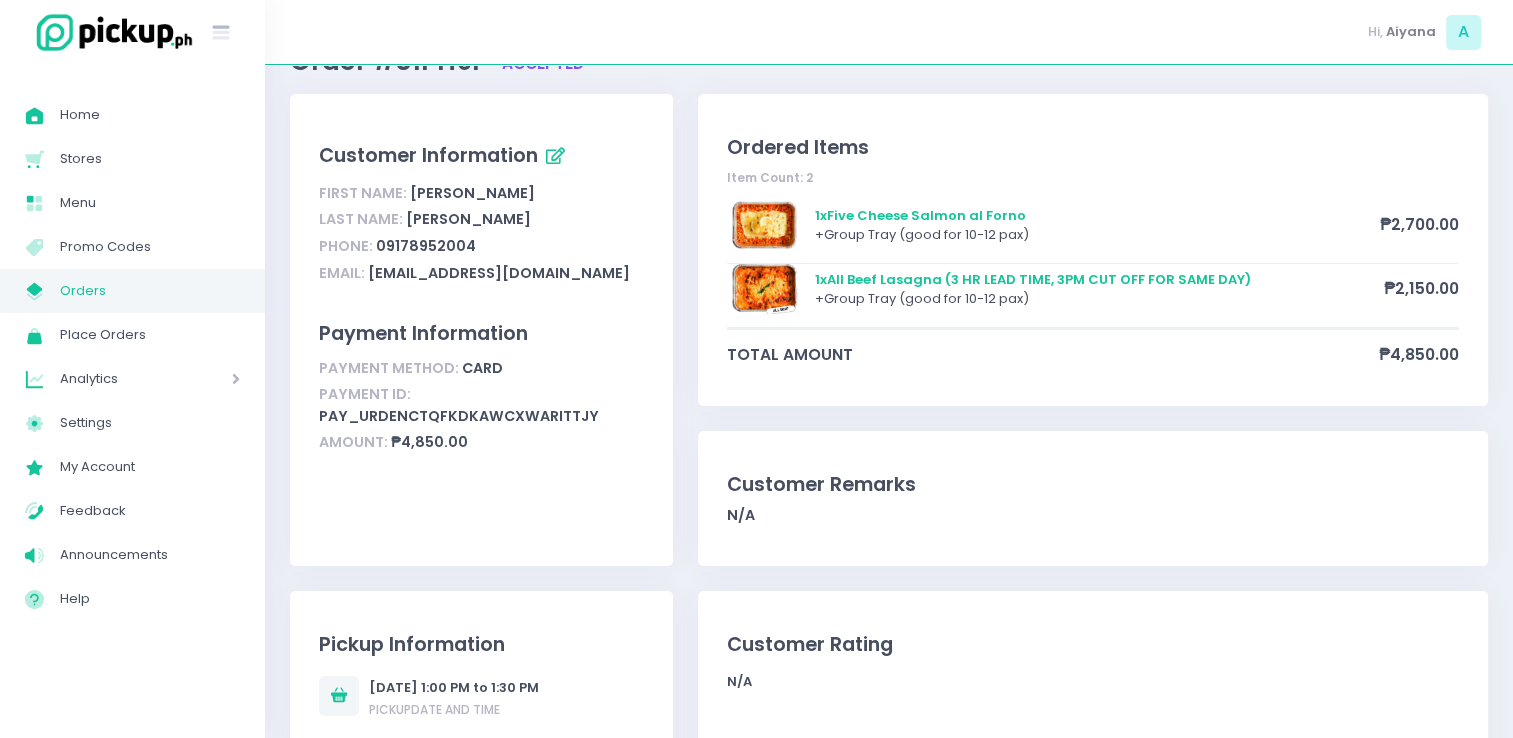 click on "Orders" at bounding box center (150, 291) 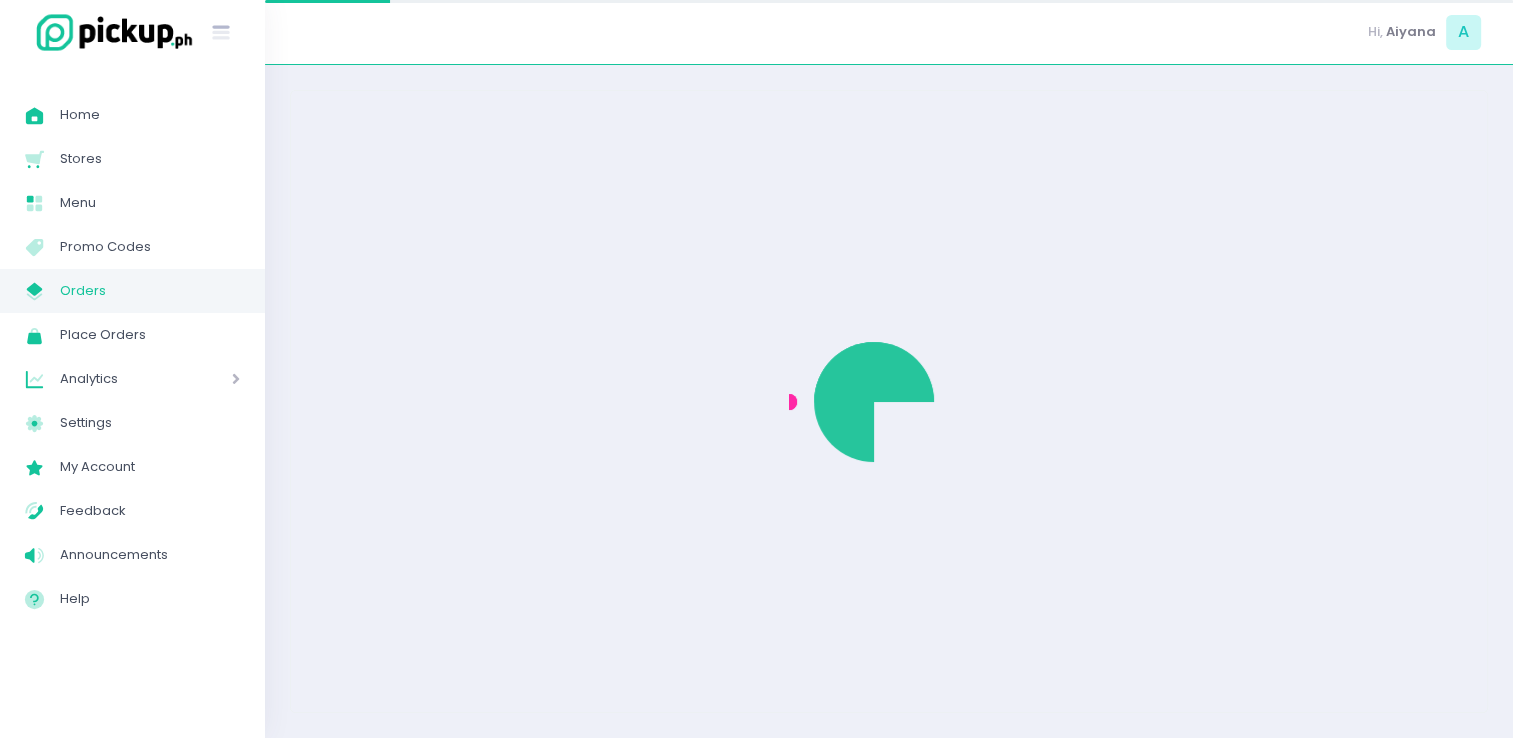 scroll, scrollTop: 0, scrollLeft: 0, axis: both 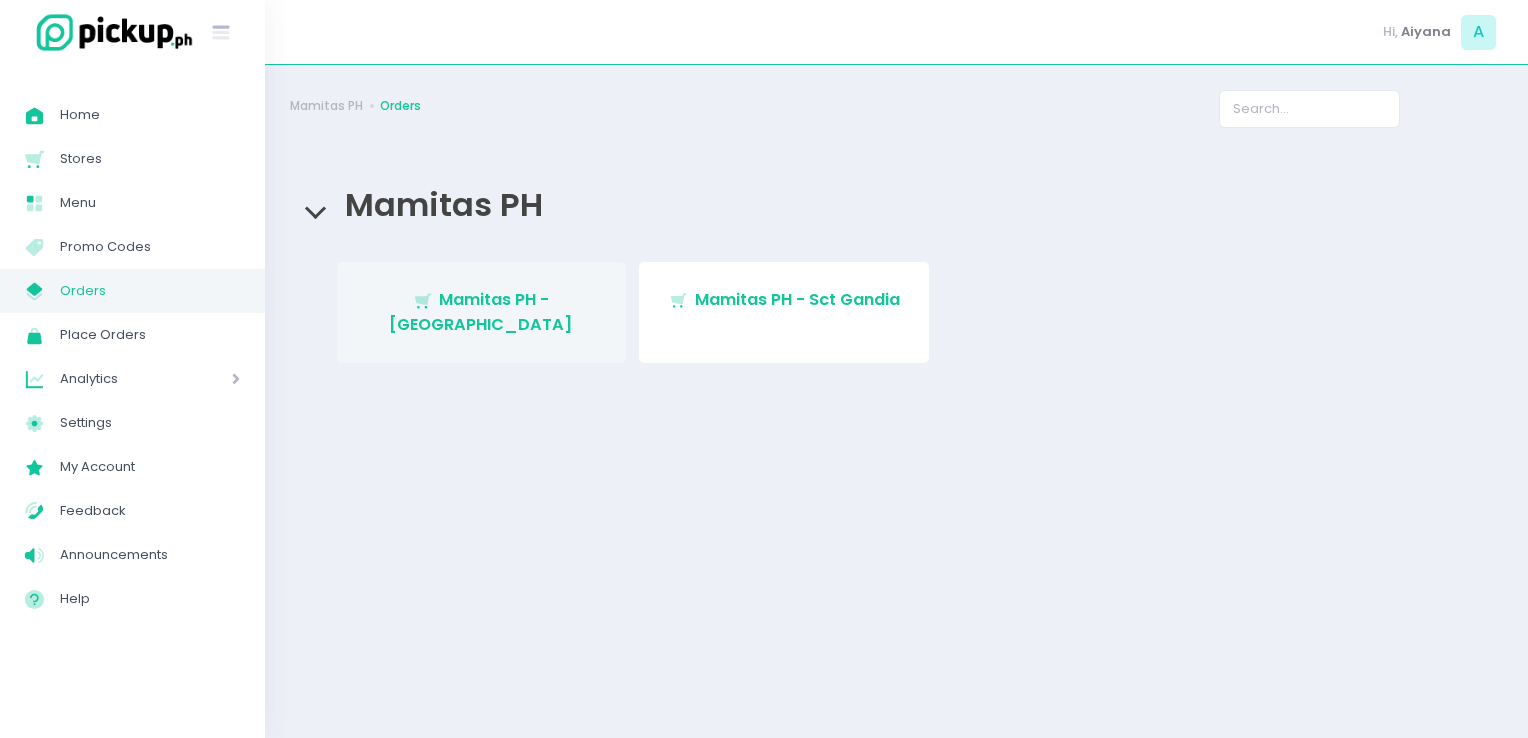 click on "Mamitas PH - [GEOGRAPHIC_DATA]" at bounding box center [481, 311] 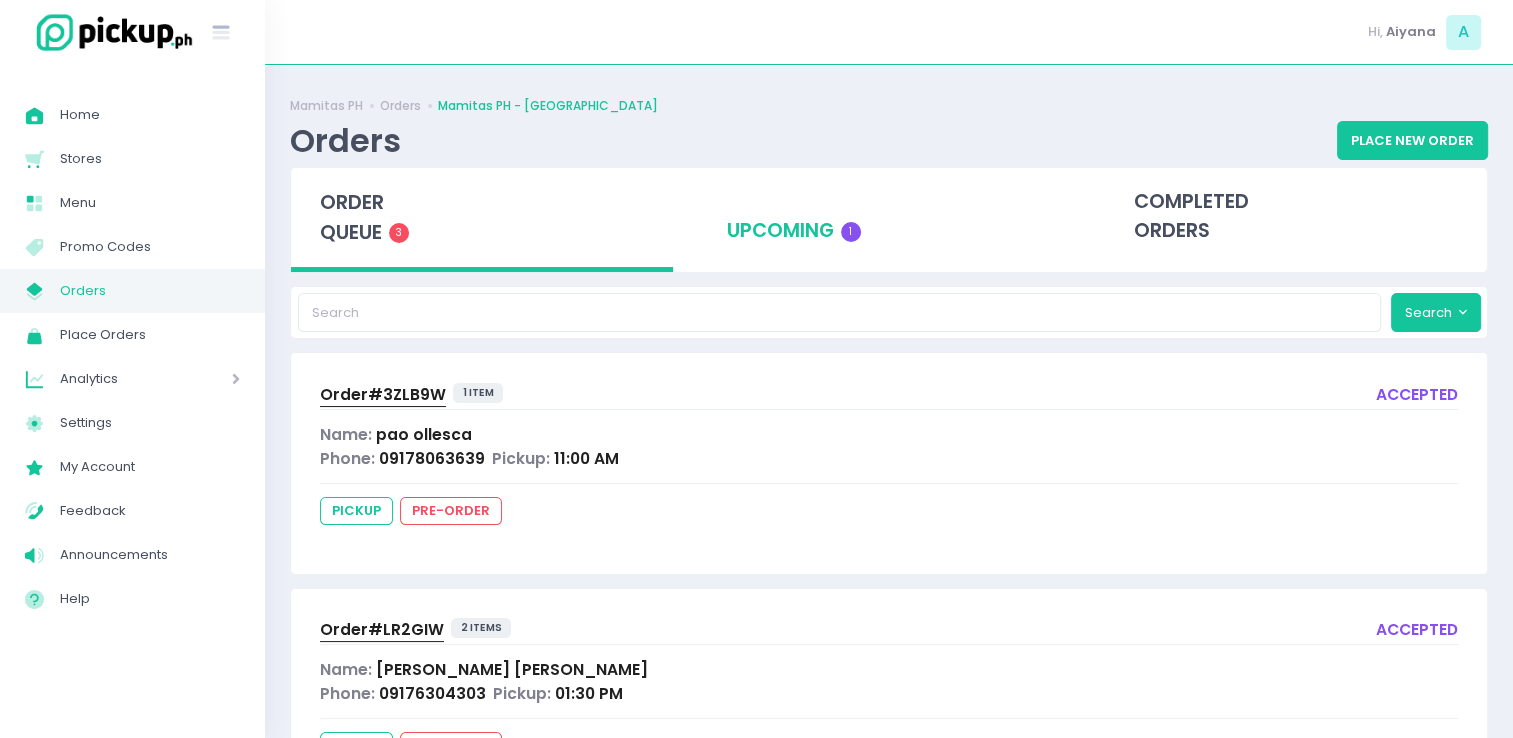 click on "upcoming 1" at bounding box center (889, 217) 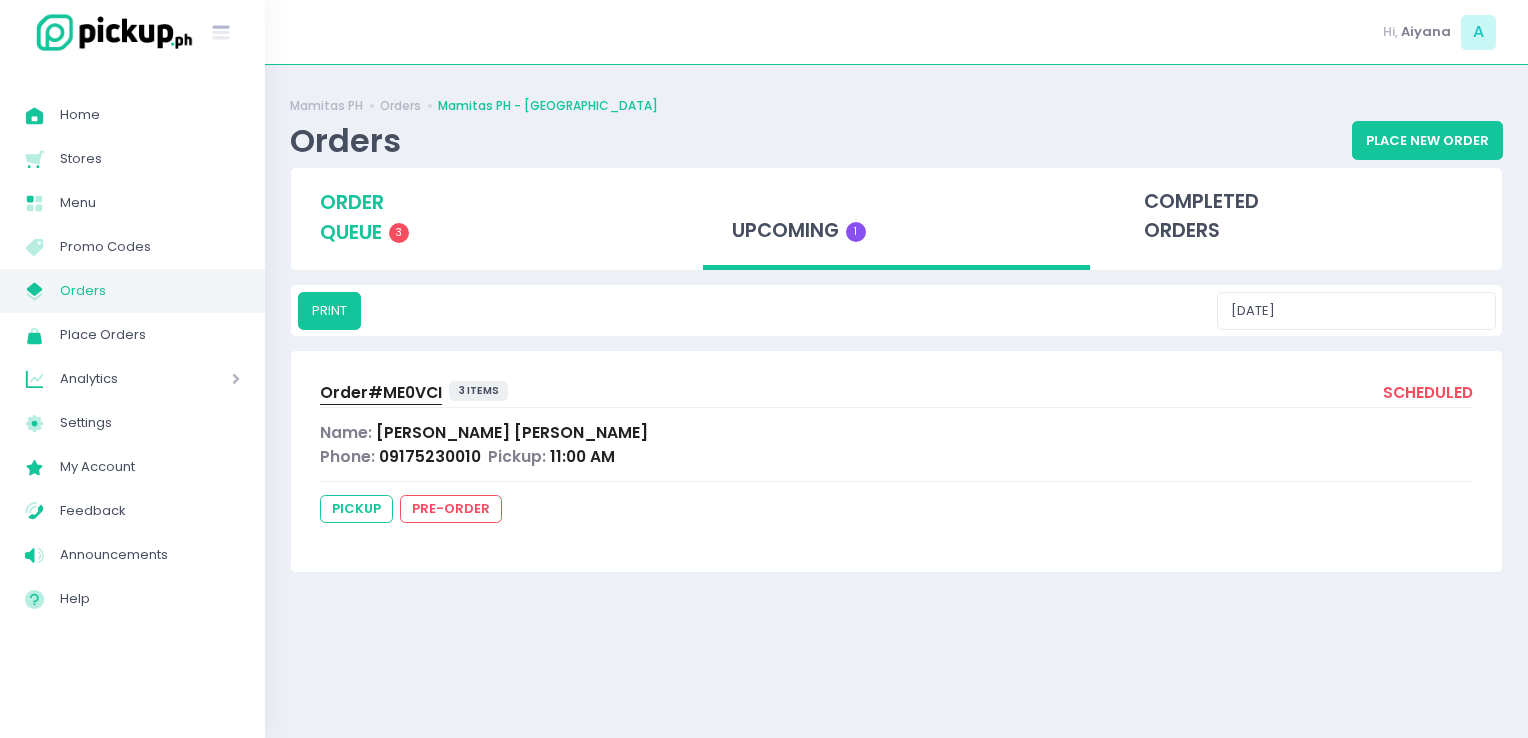 click on "order   queue 3" at bounding box center [484, 217] 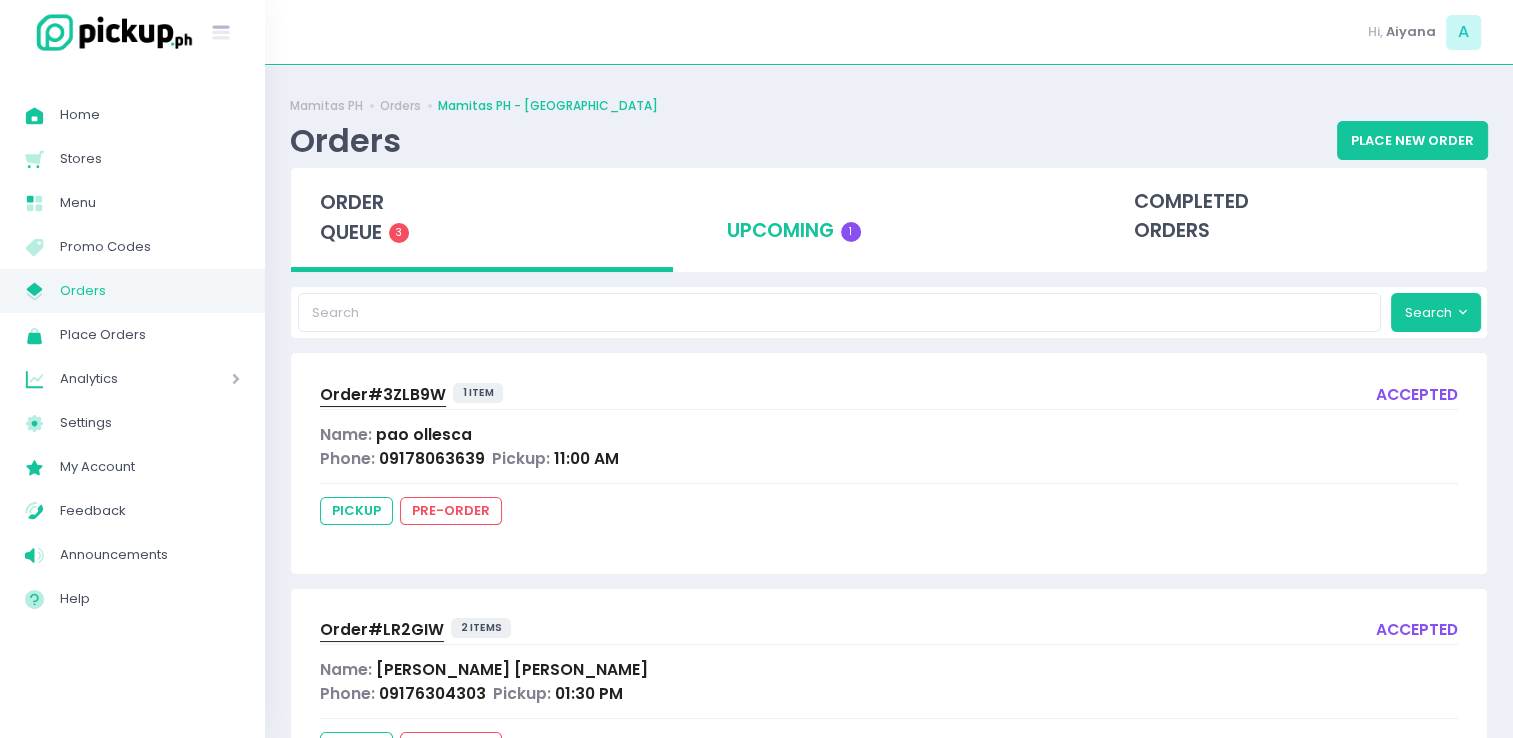 click on "upcoming 1" at bounding box center (889, 217) 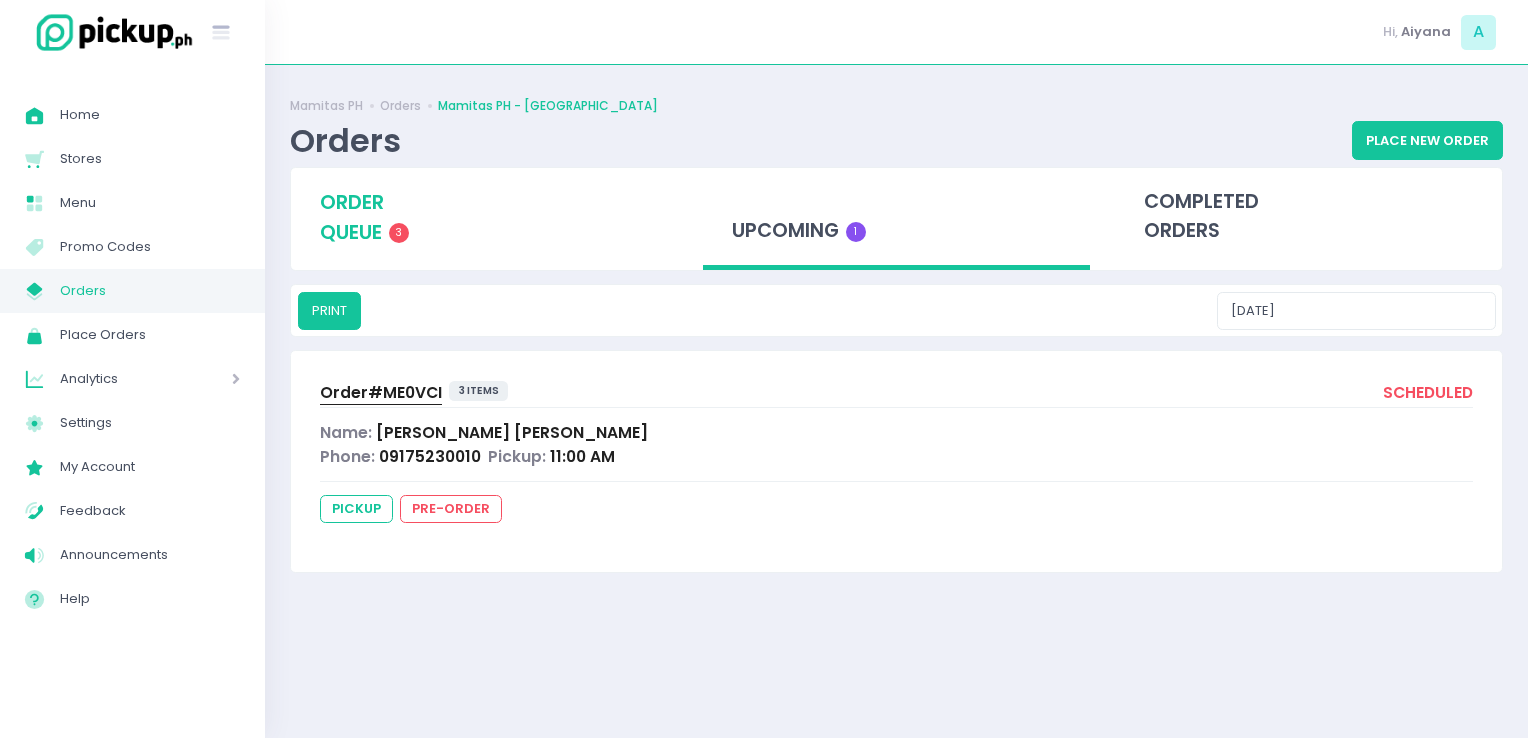 click on "order   queue" at bounding box center [352, 217] 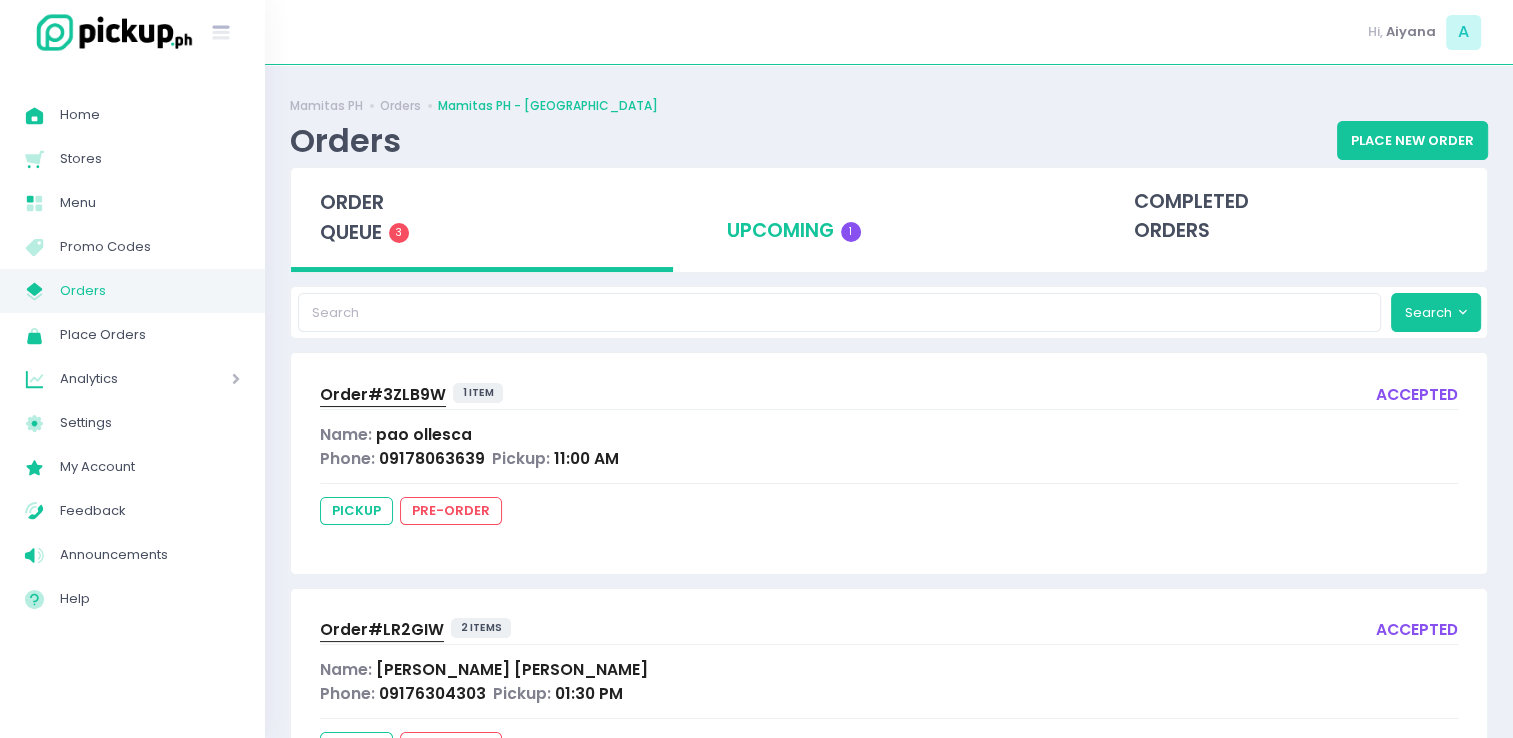 click on "upcoming 1" at bounding box center (889, 217) 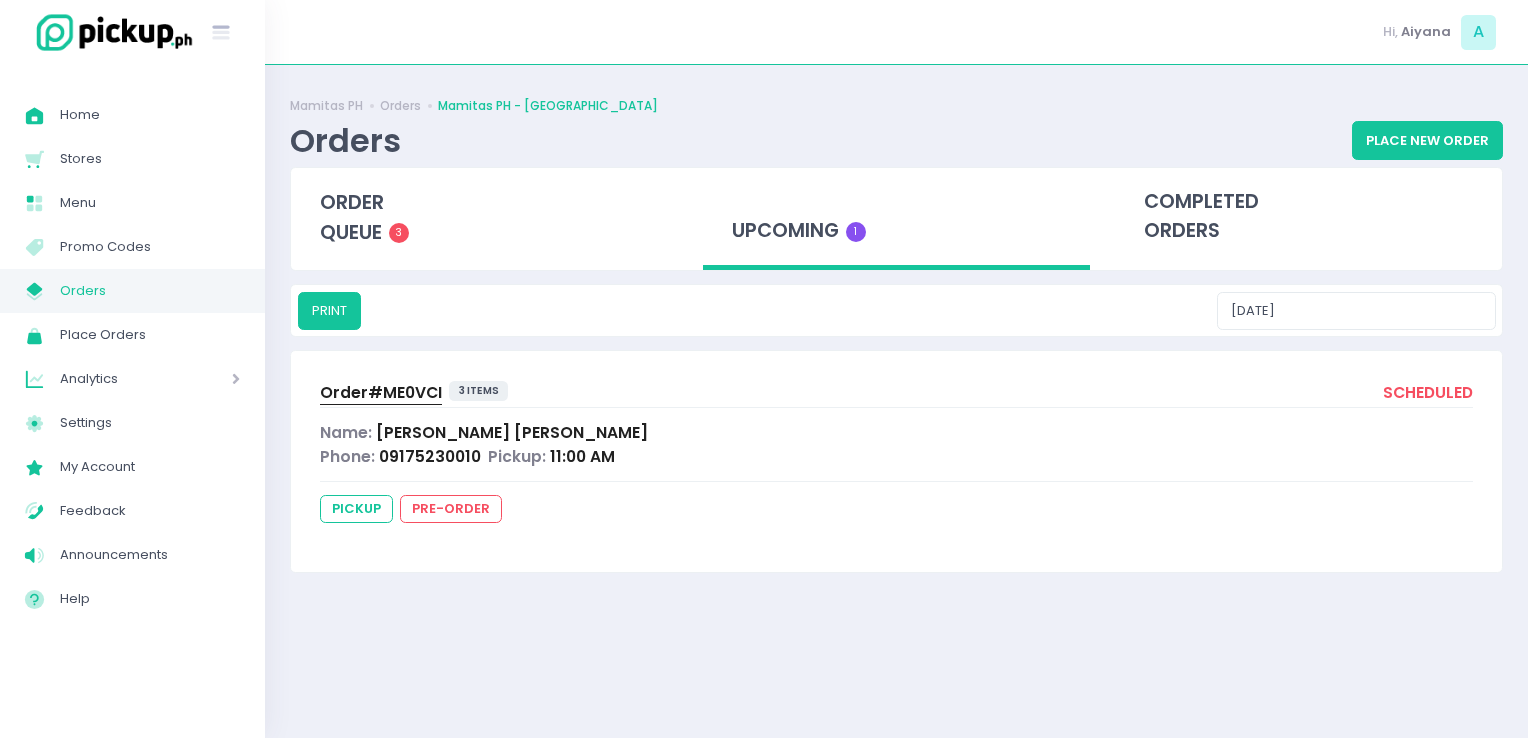click on "Order# ME0VCI" at bounding box center (381, 392) 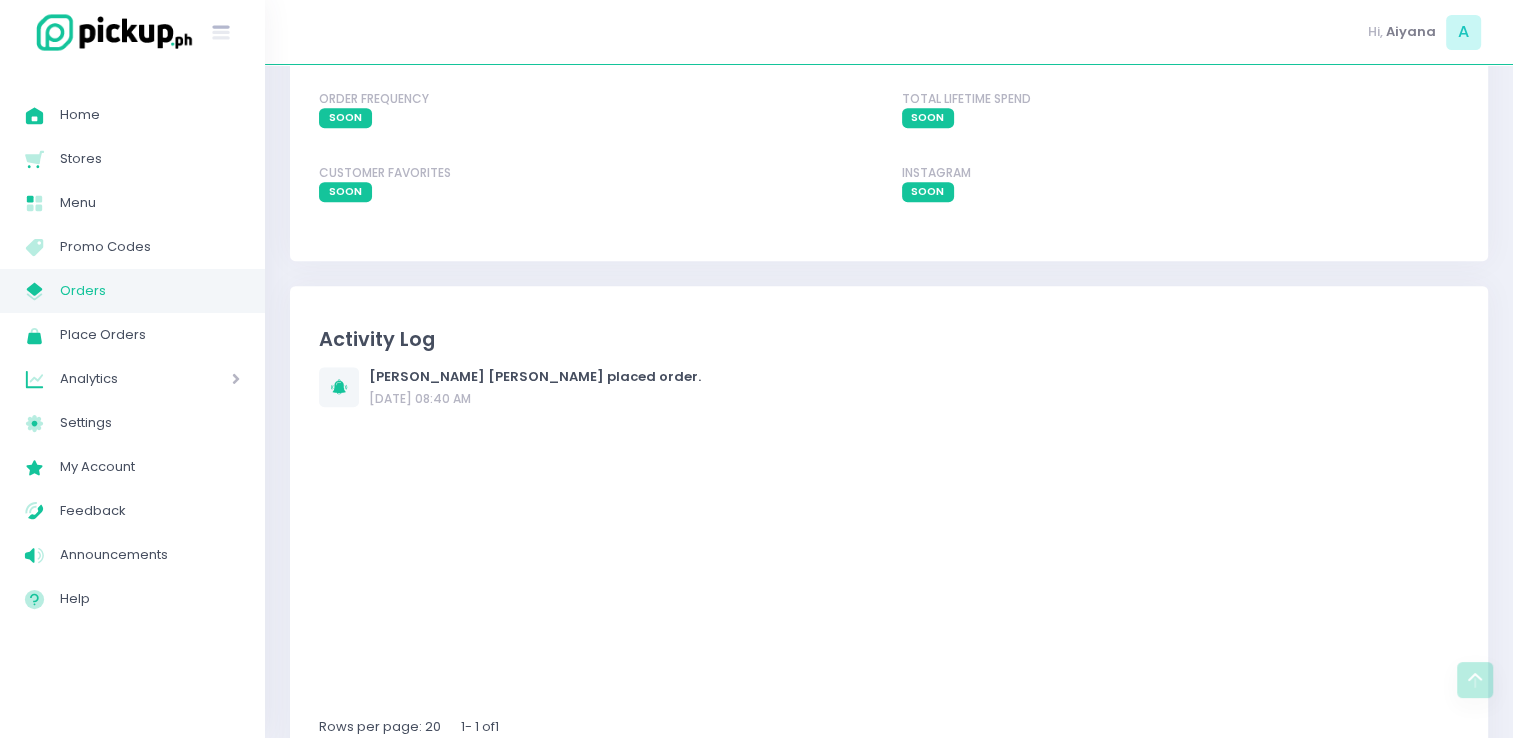scroll, scrollTop: 0, scrollLeft: 0, axis: both 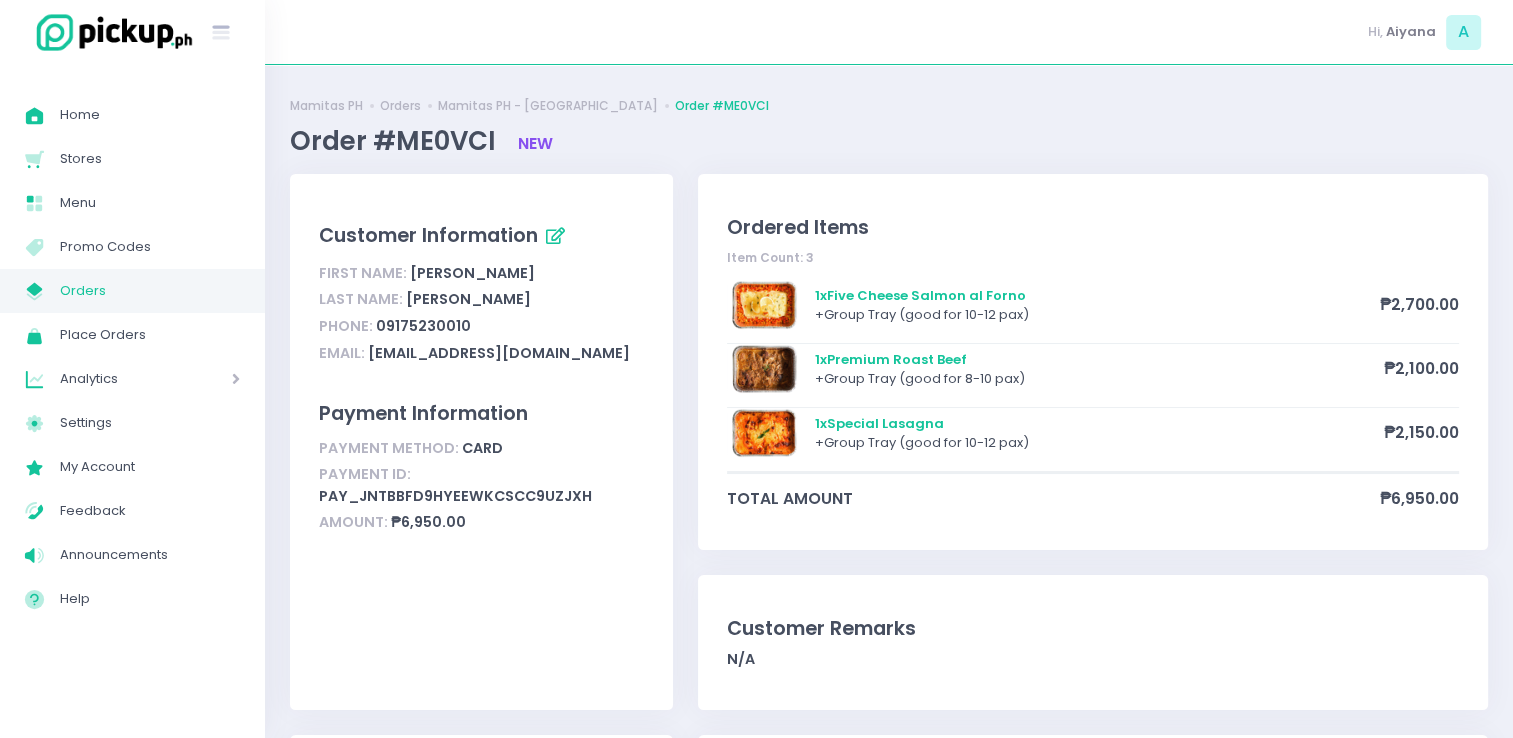 click on "Orders" at bounding box center (150, 291) 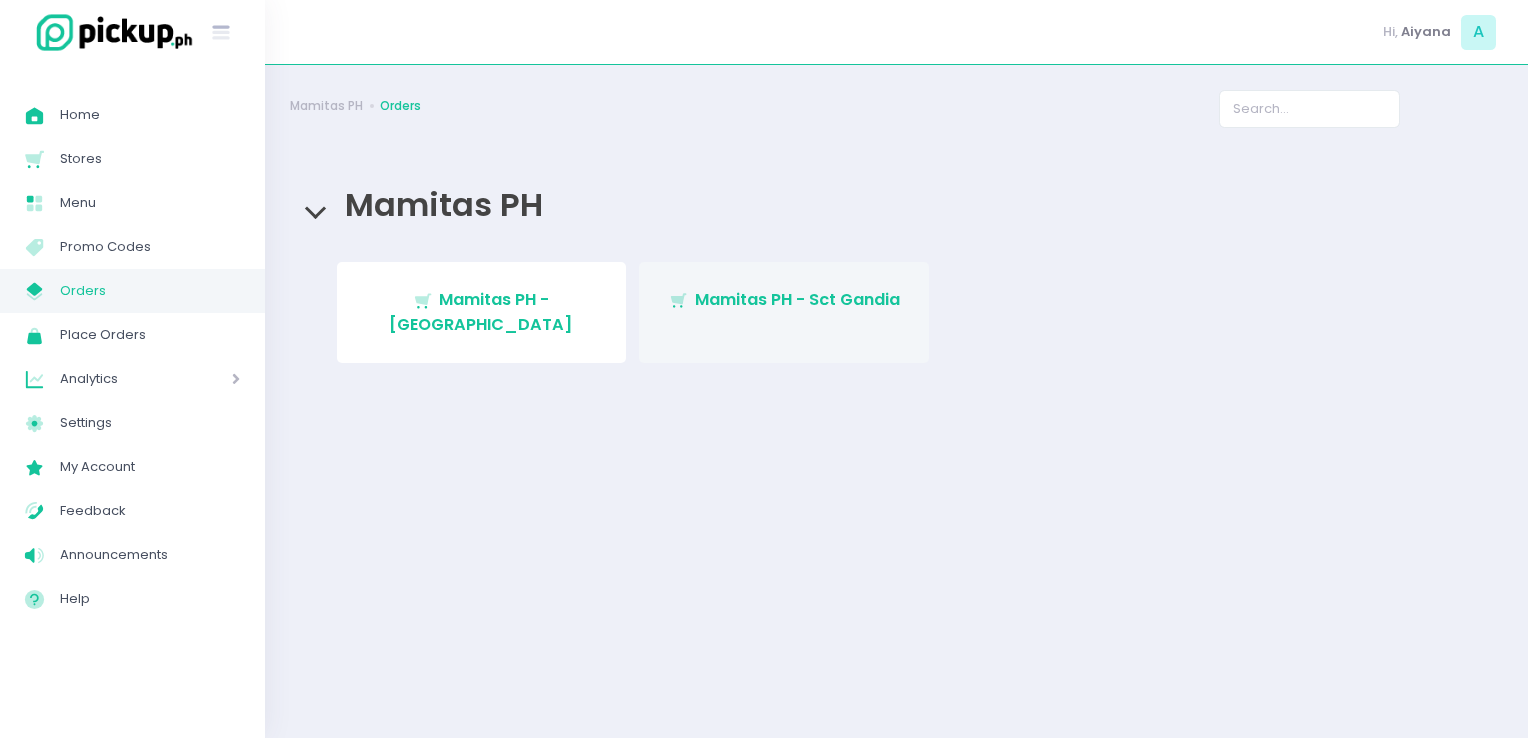 click on "Mamitas PH - Sct Gandia" at bounding box center [797, 299] 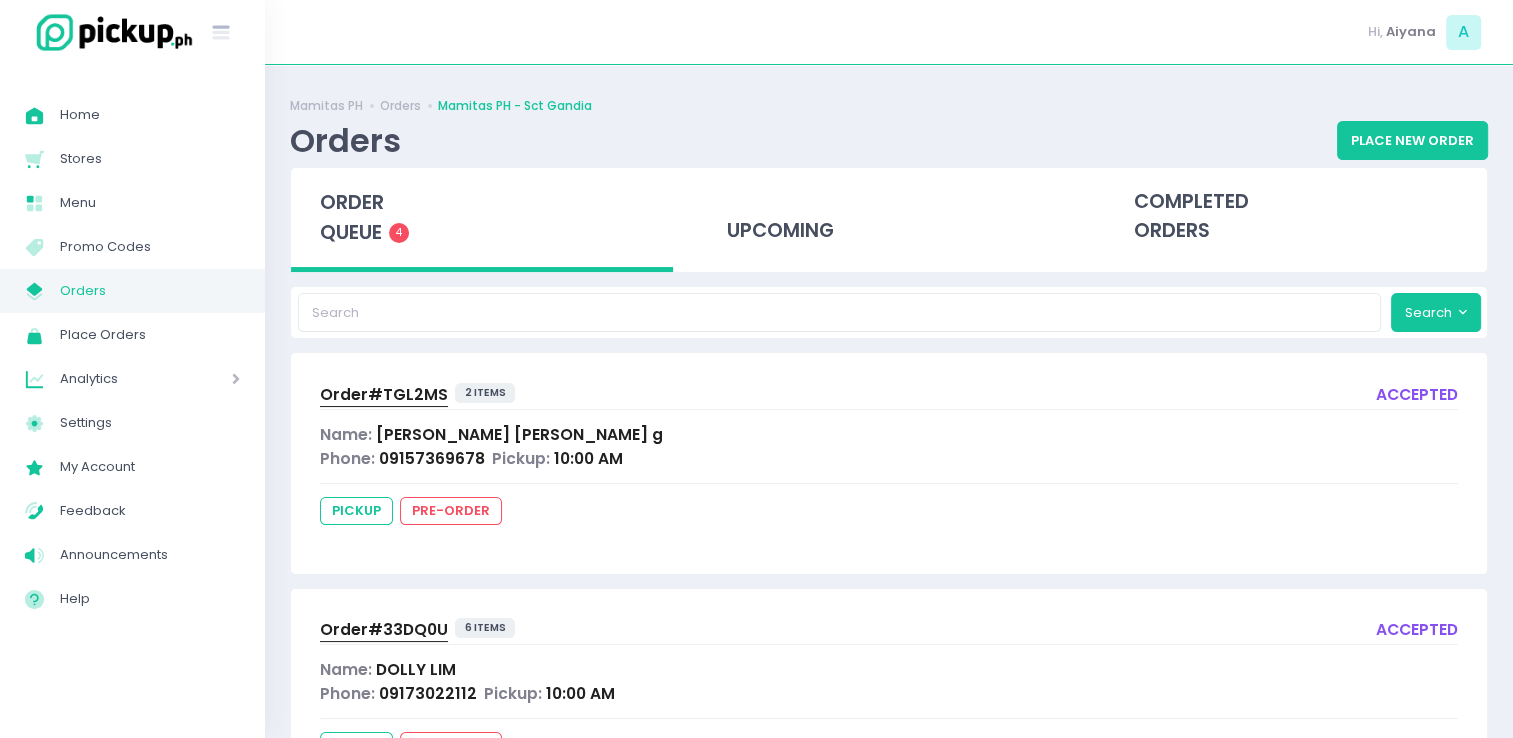 click on "Orders" at bounding box center [150, 291] 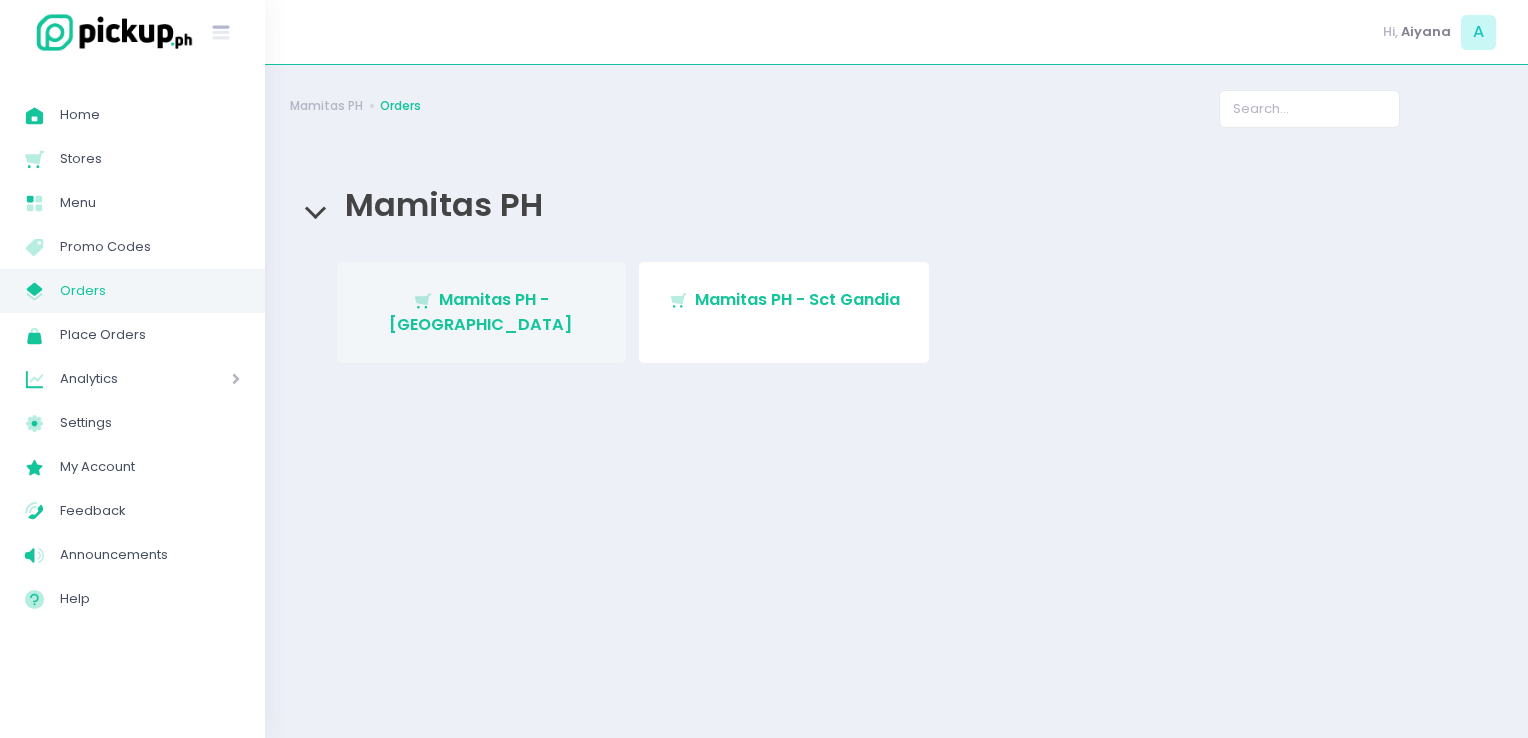 click on "Mamitas PH - [GEOGRAPHIC_DATA]" at bounding box center (481, 311) 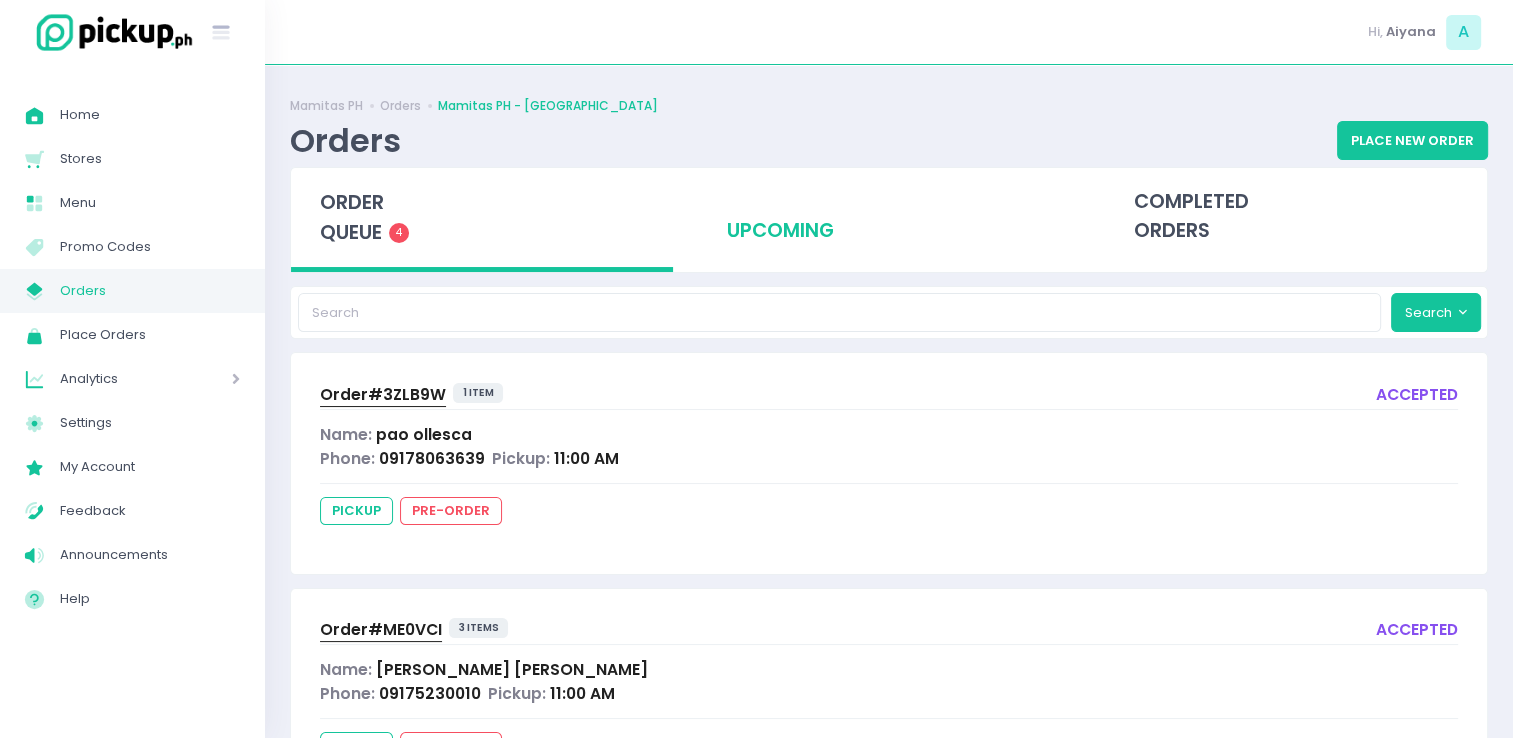 click on "upcoming" at bounding box center (889, 217) 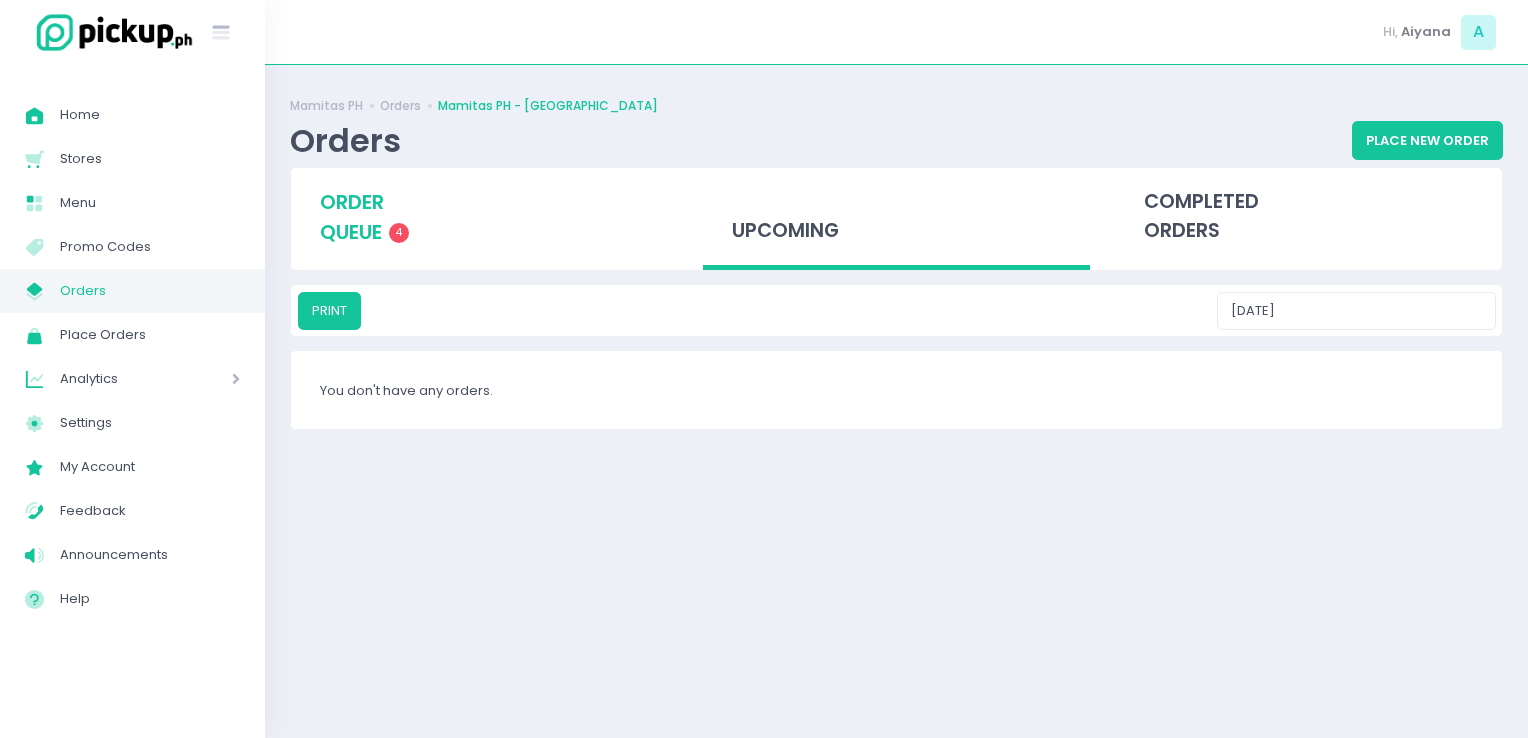 click on "order   queue" at bounding box center (352, 217) 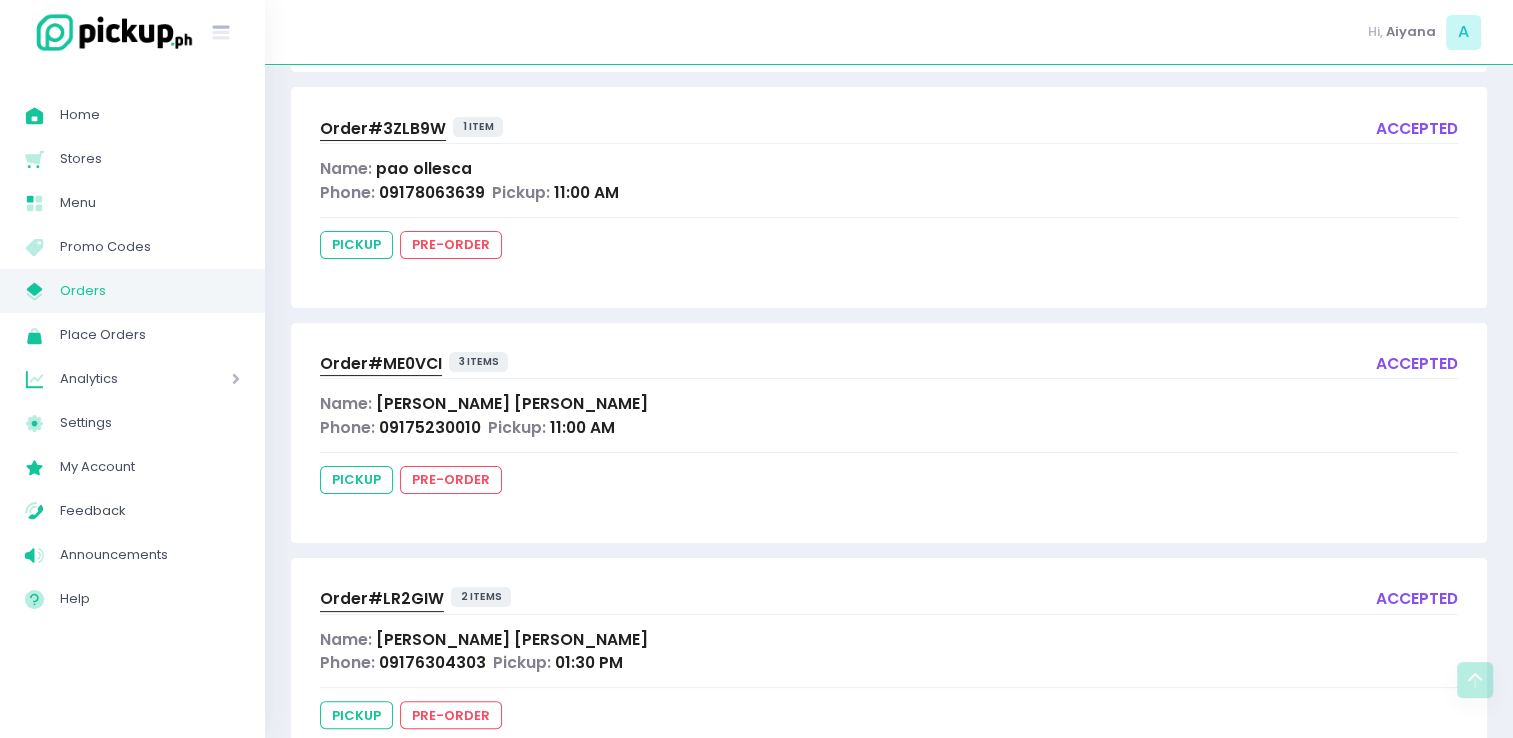 scroll, scrollTop: 312, scrollLeft: 0, axis: vertical 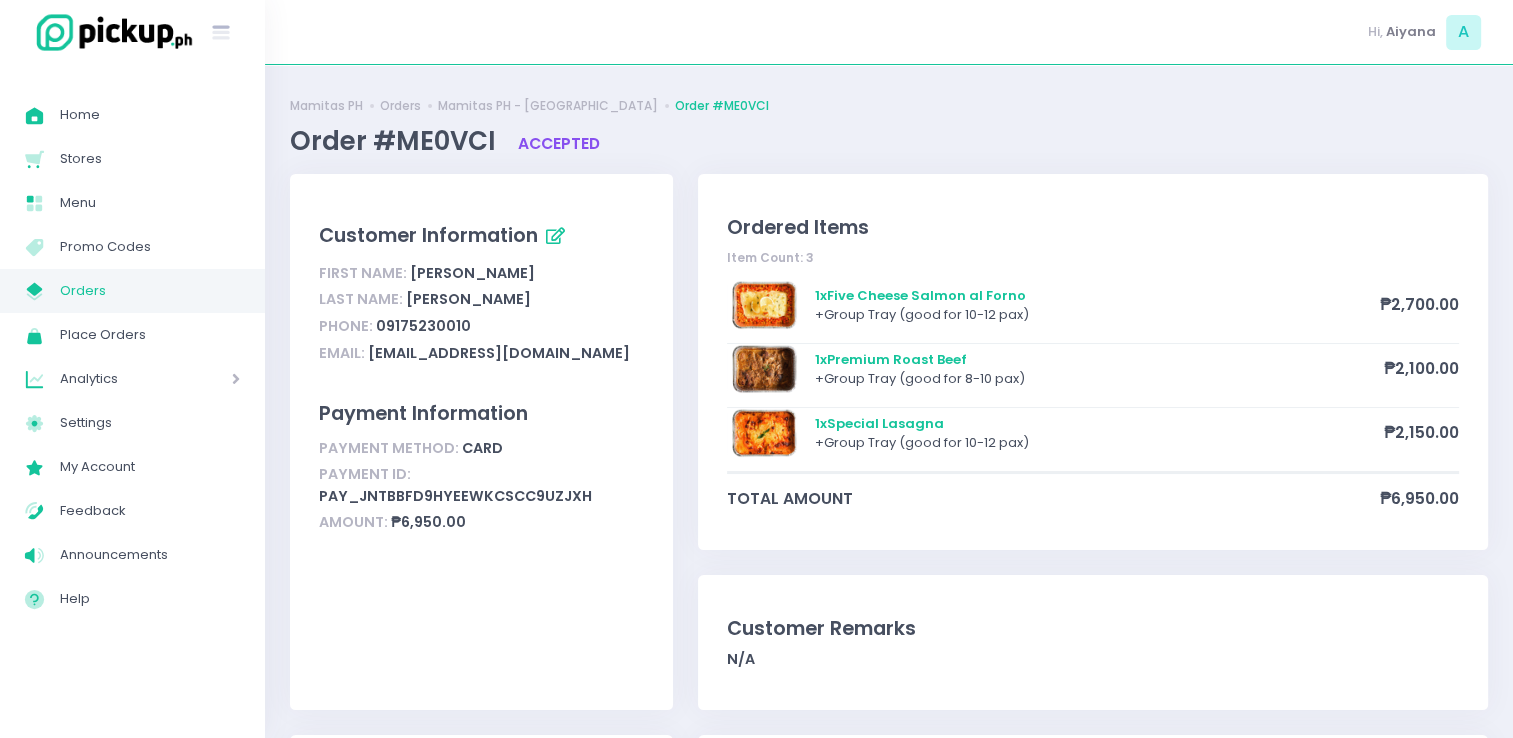 click on "Orders" at bounding box center [150, 291] 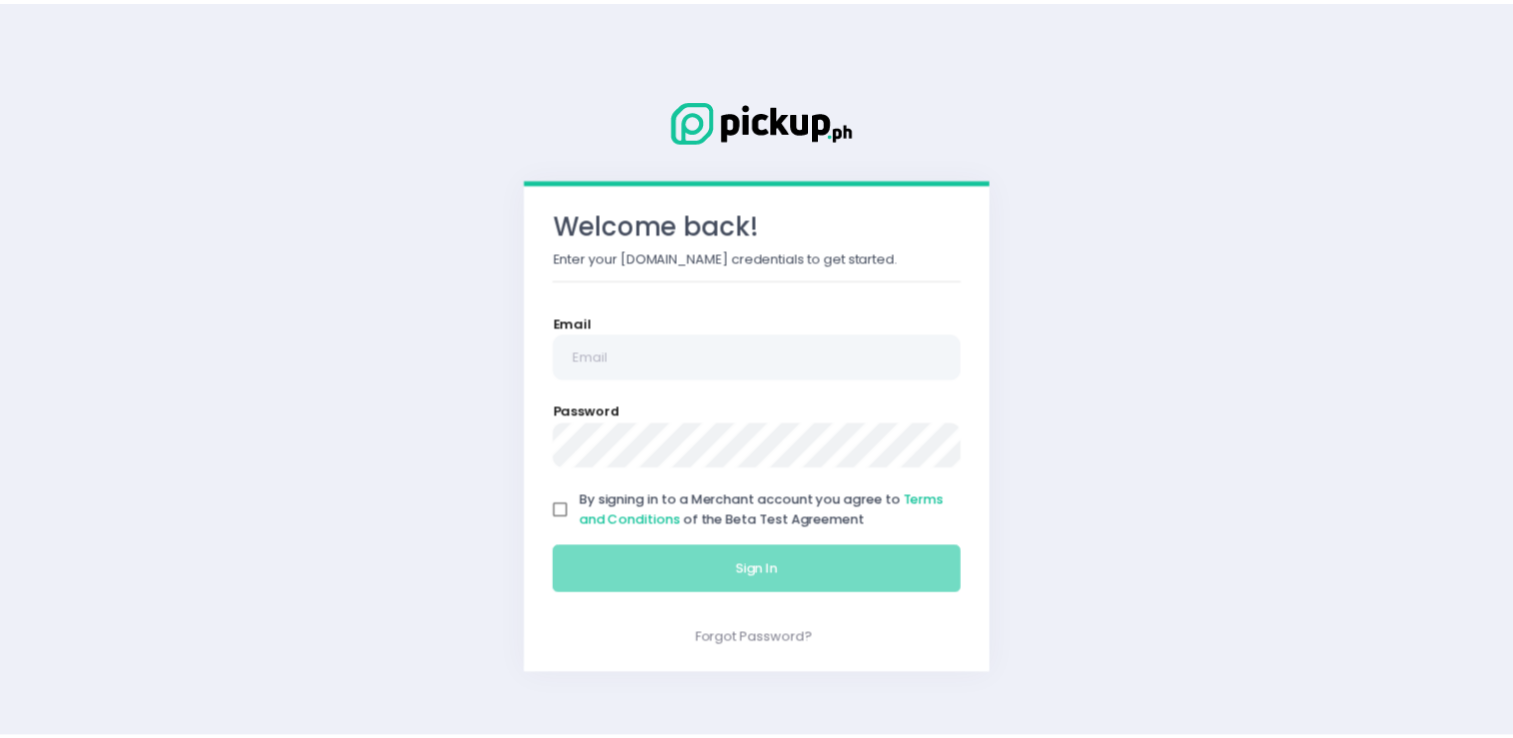 scroll, scrollTop: 0, scrollLeft: 0, axis: both 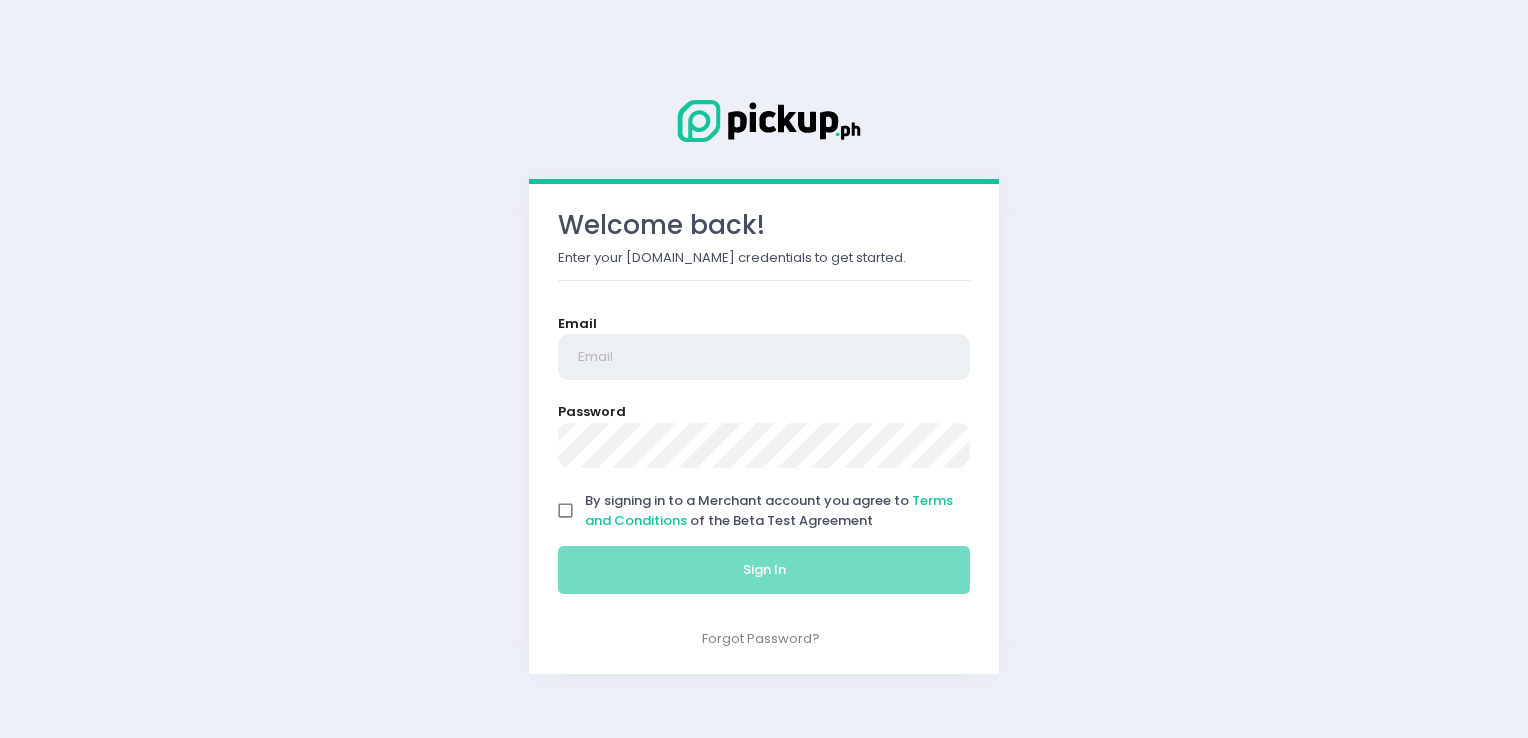 click at bounding box center [764, 357] 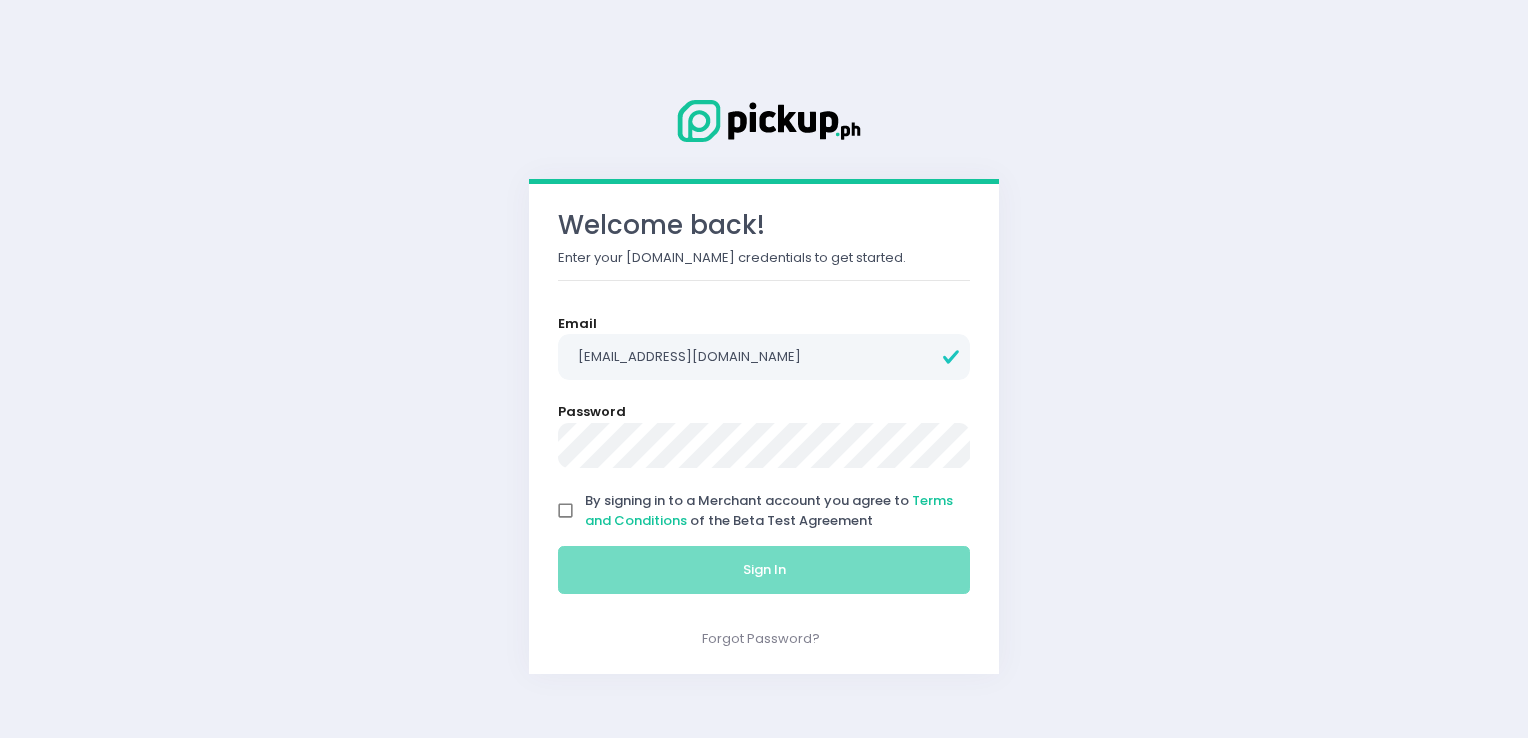 click on "By signing in to a Merchant account you agree to   Terms and Conditions   of the Beta Test Agreement" at bounding box center [566, 511] 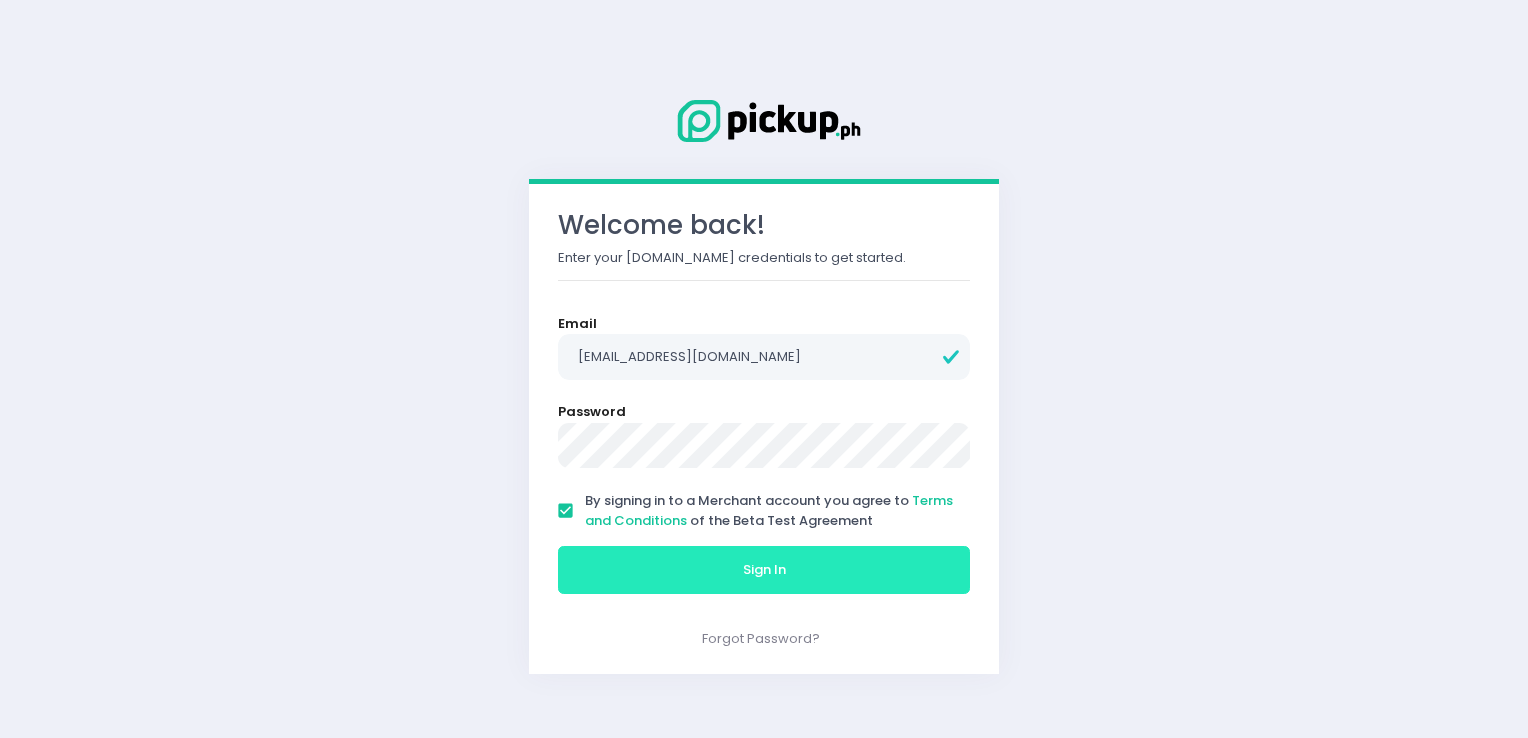 click on "Sign In" at bounding box center (764, 570) 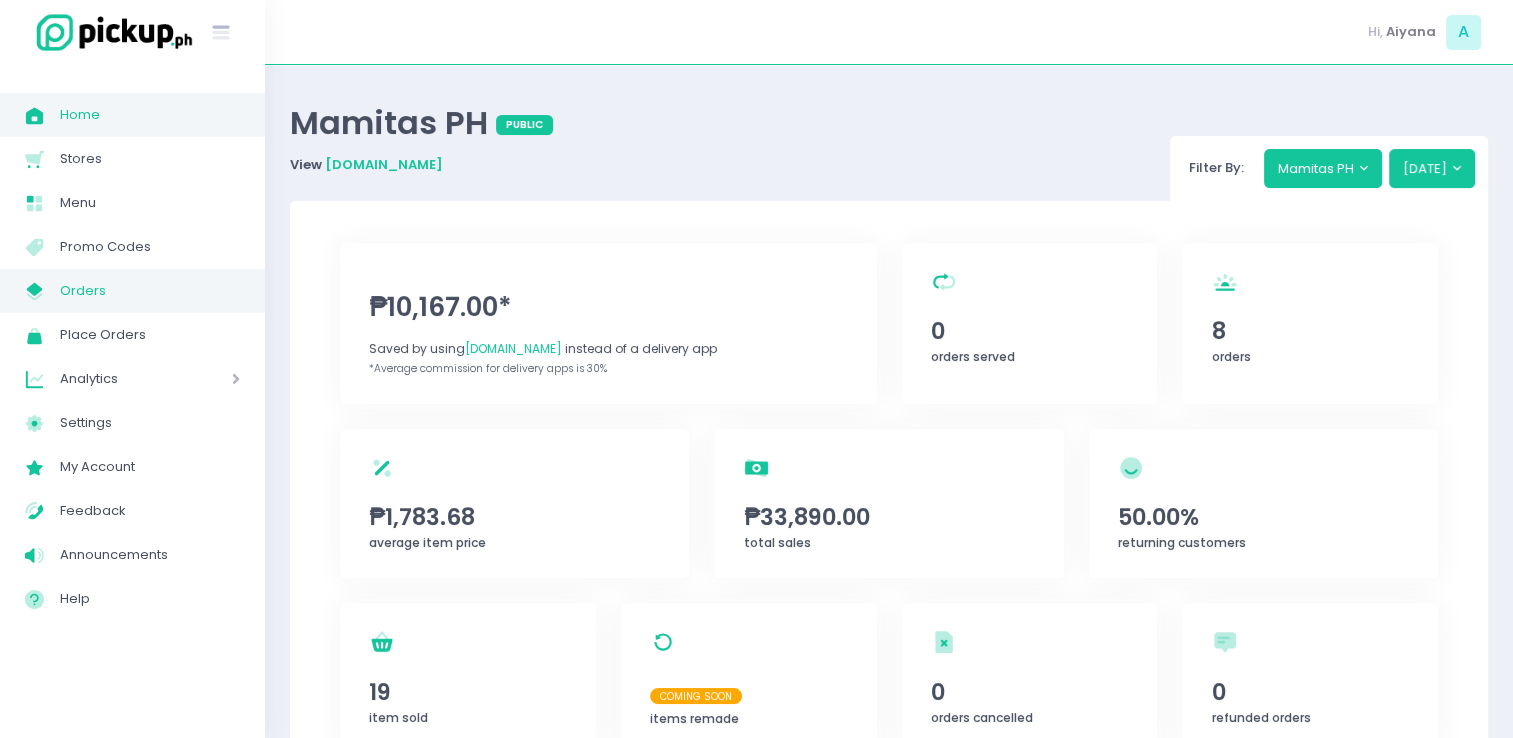 click on "Orders" at bounding box center [150, 291] 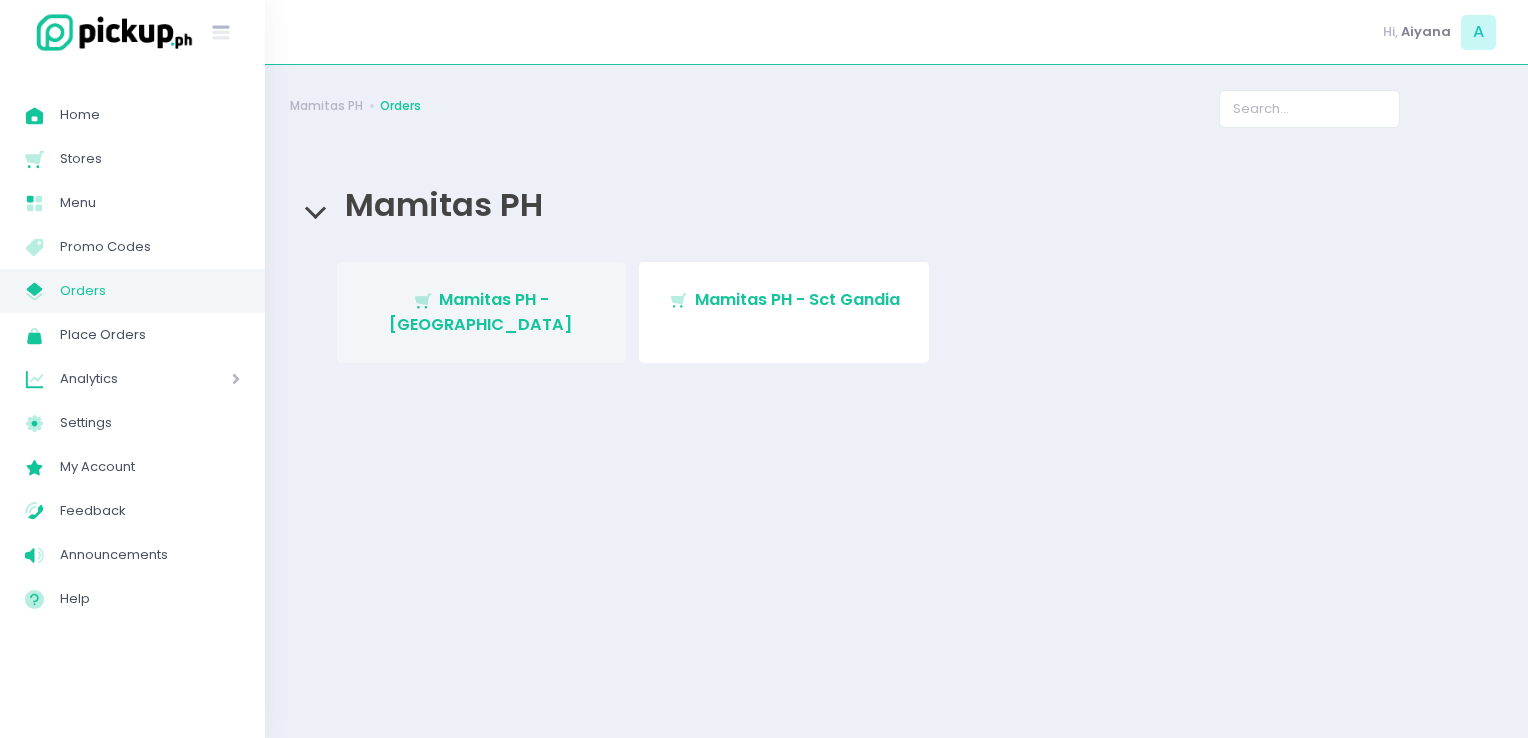 click on "Stockholm-icons / Shopping / Cart1 Created with Sketch. Mamitas PH - [GEOGRAPHIC_DATA]" at bounding box center (482, 312) 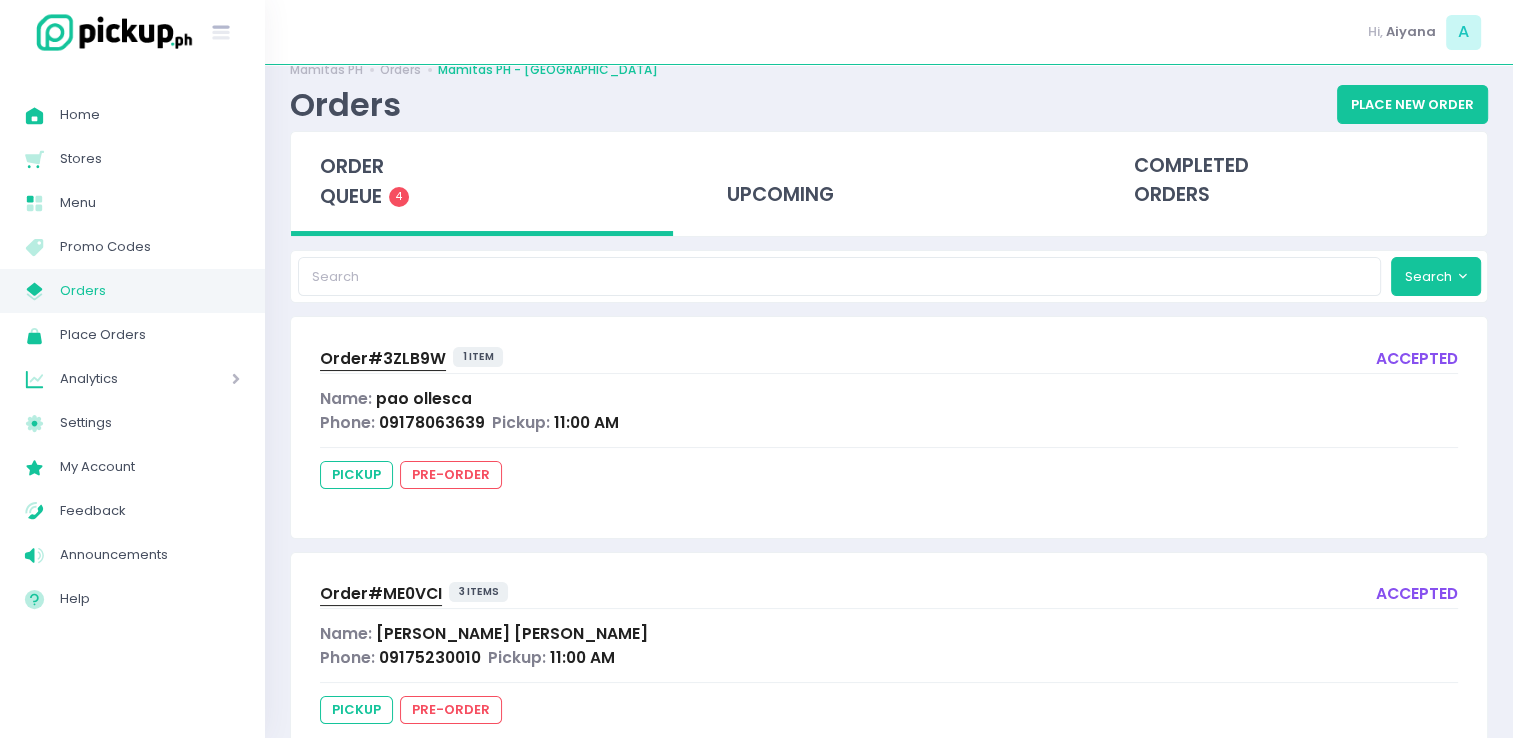 scroll, scrollTop: 40, scrollLeft: 0, axis: vertical 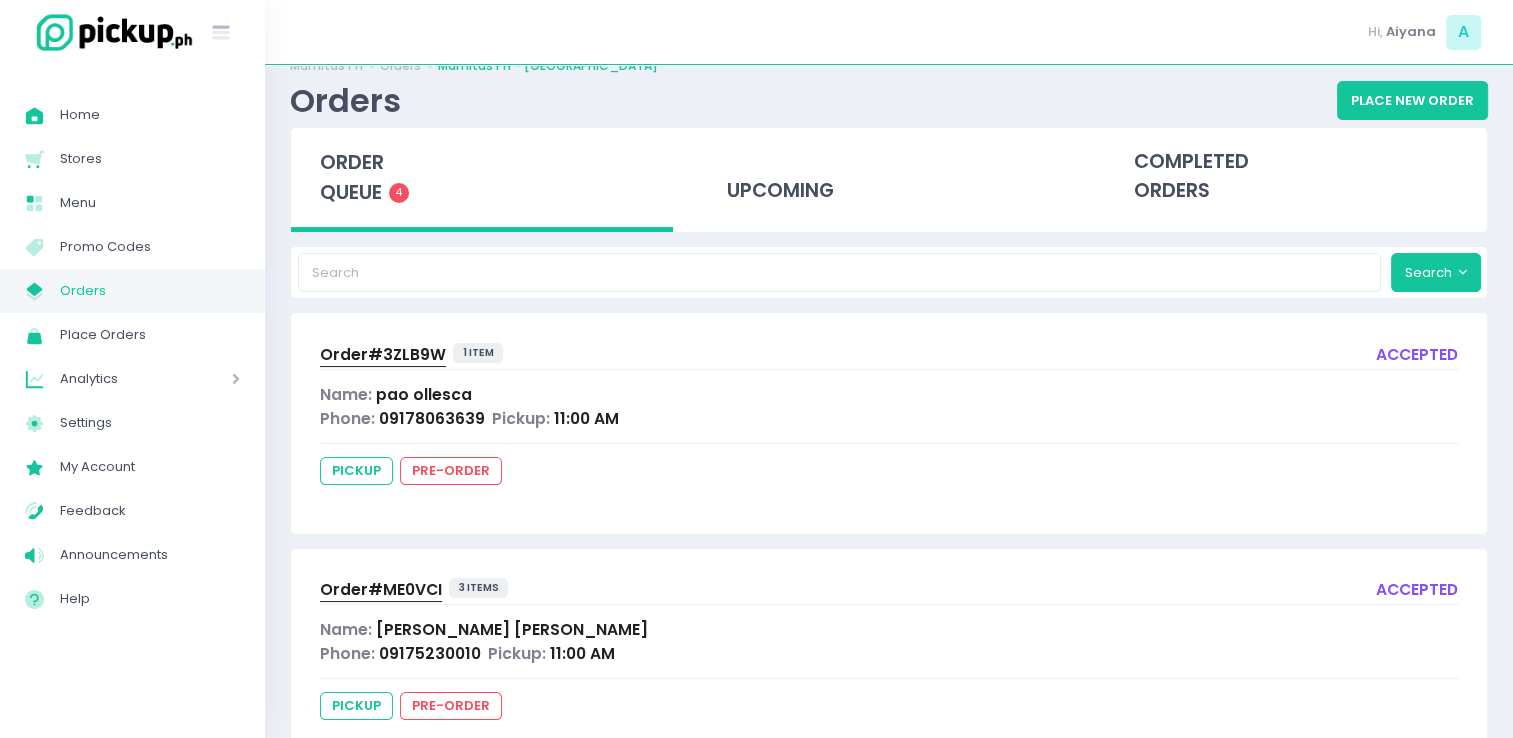 click on "Orders" at bounding box center (150, 291) 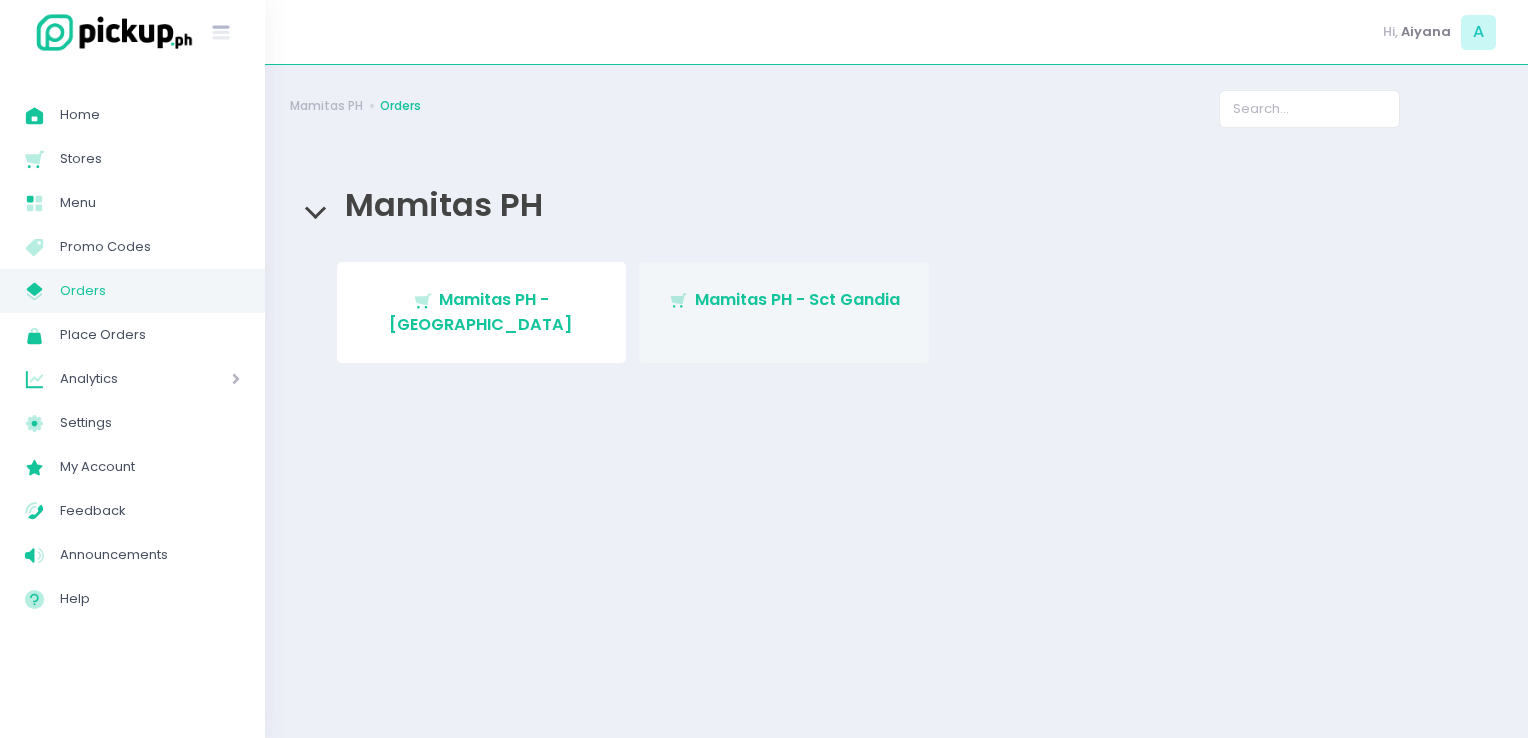 click on "Mamitas PH - Sct Gandia" at bounding box center [797, 299] 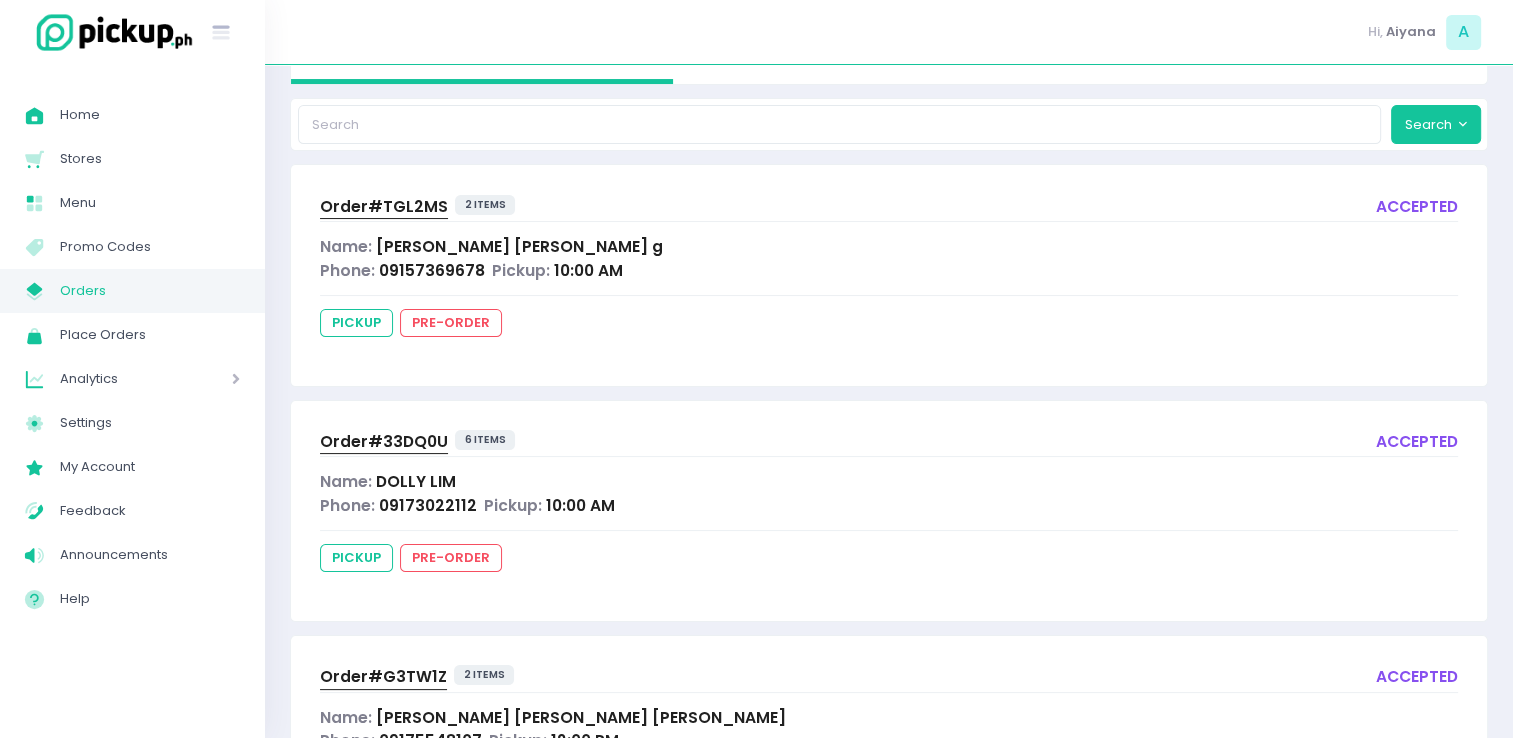 scroll, scrollTop: 0, scrollLeft: 0, axis: both 